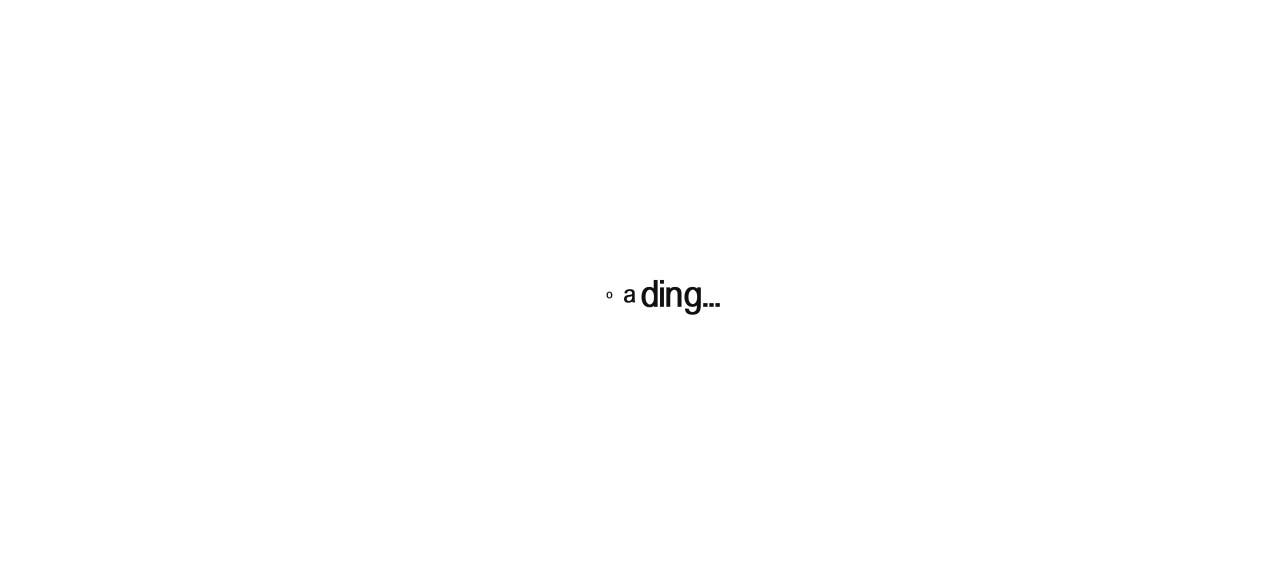 scroll, scrollTop: 0, scrollLeft: 0, axis: both 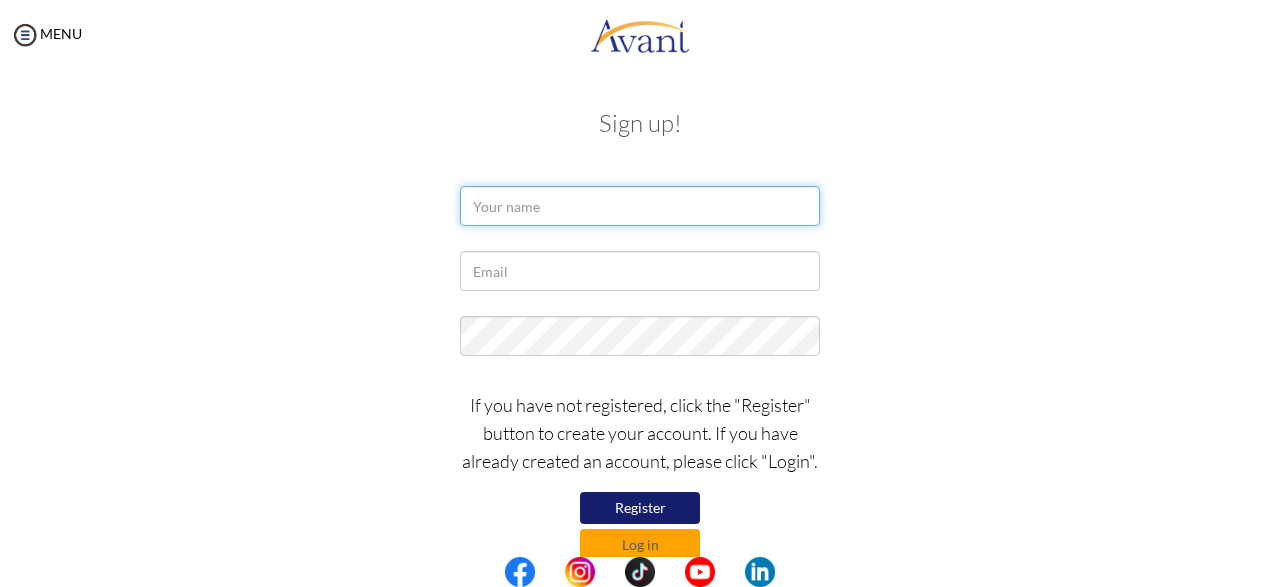 click at bounding box center [640, 206] 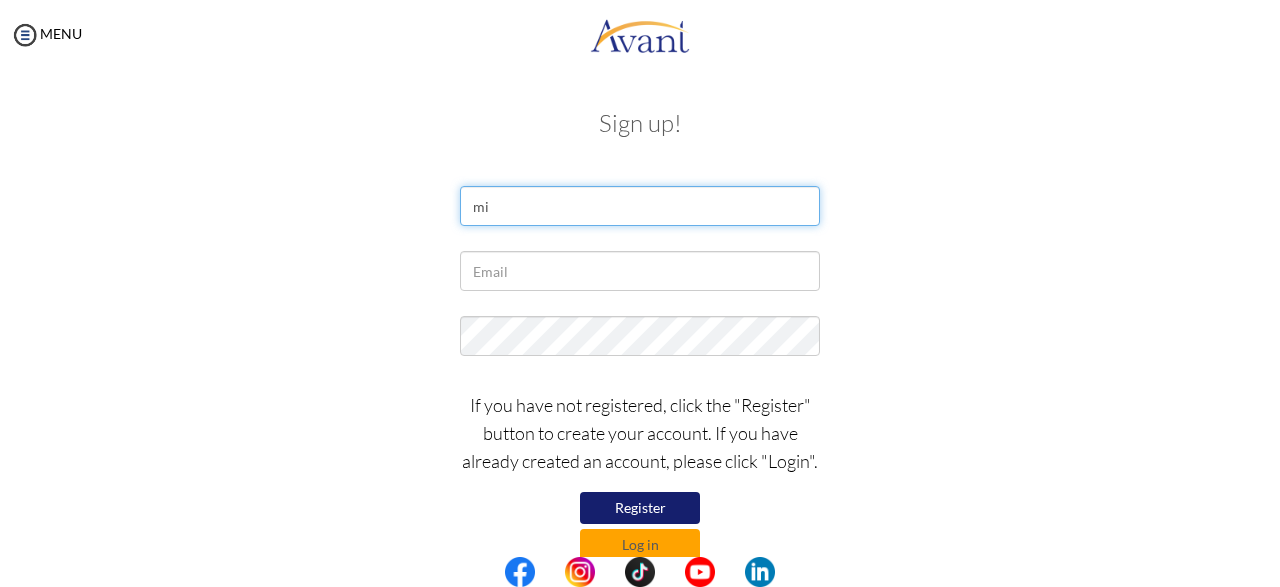 type on "m" 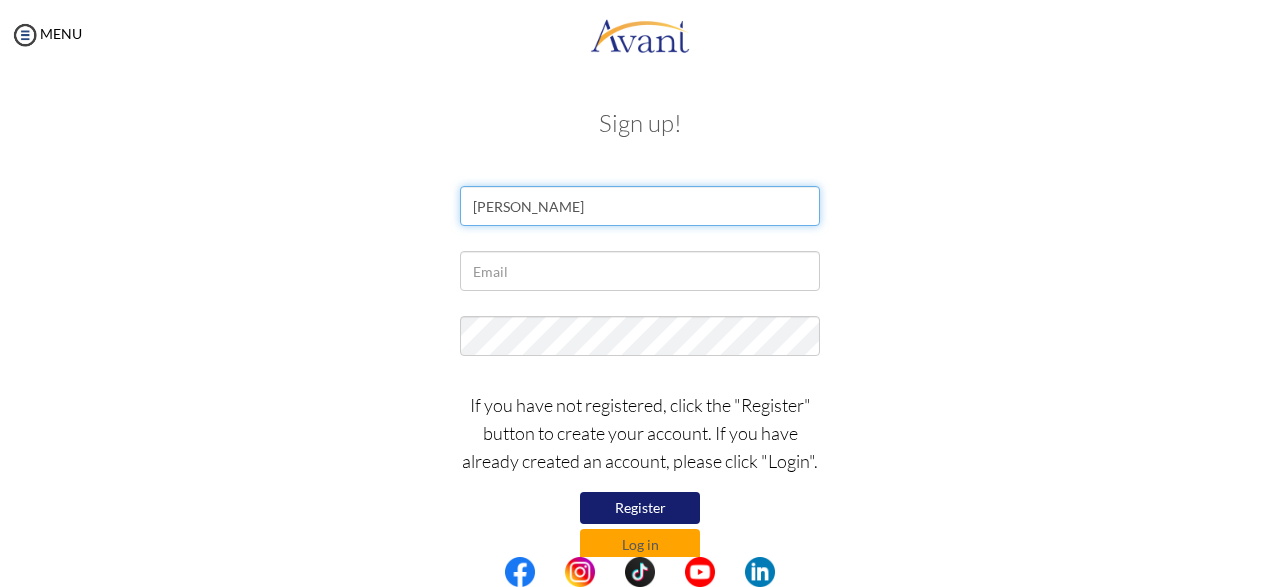 type on "MICHAEL WEKESA" 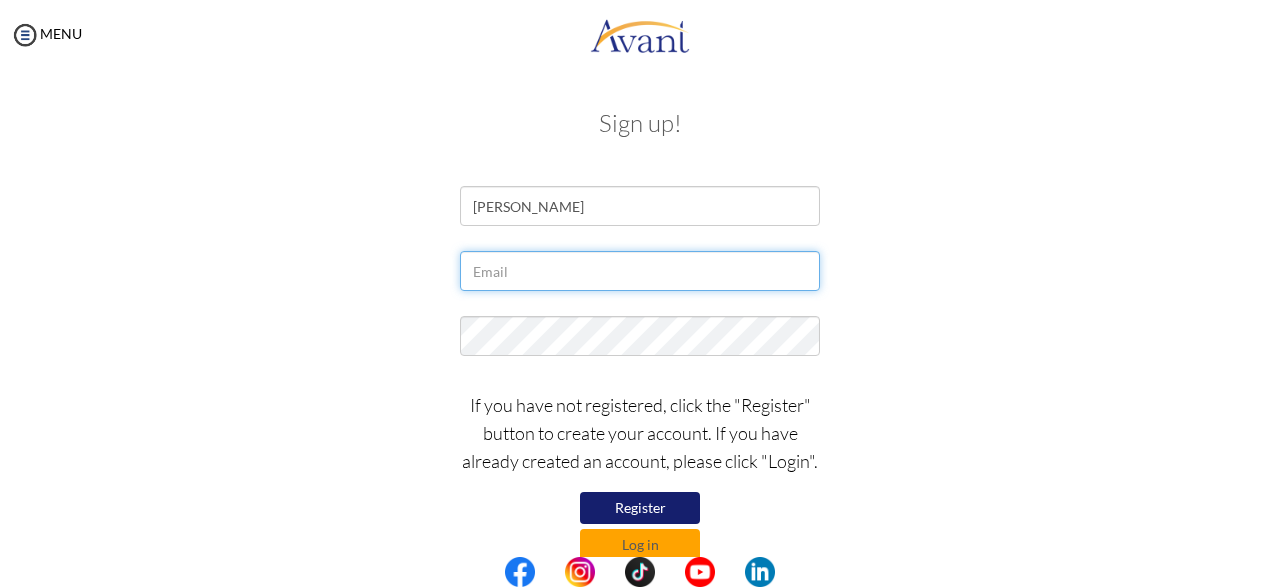 click at bounding box center [640, 271] 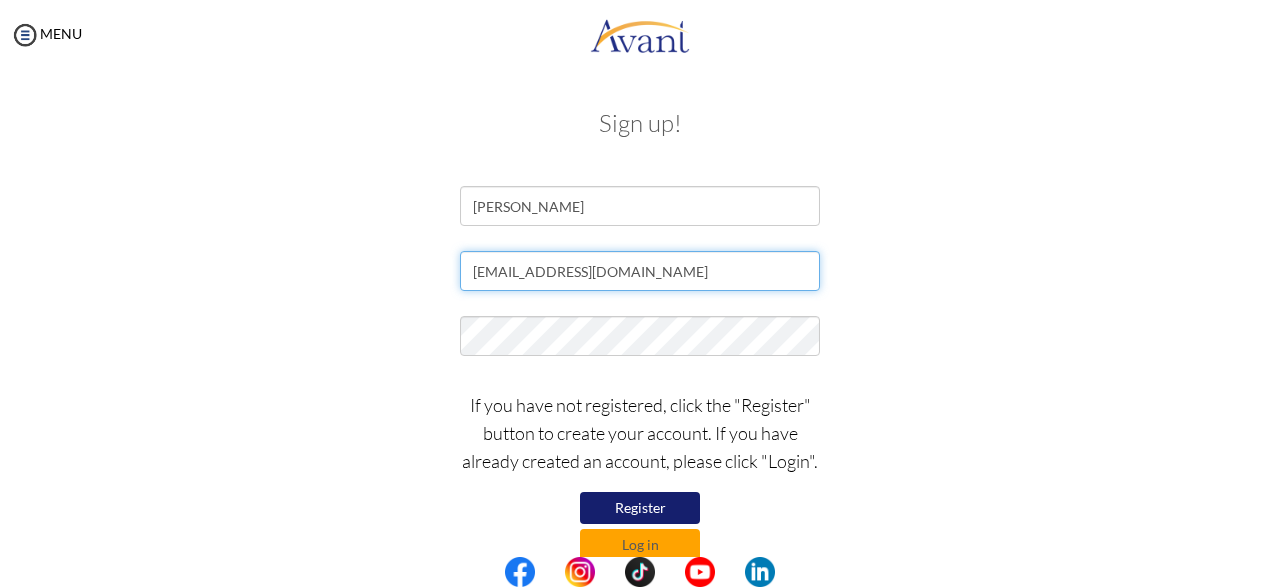 type on "[EMAIL_ADDRESS][DOMAIN_NAME]" 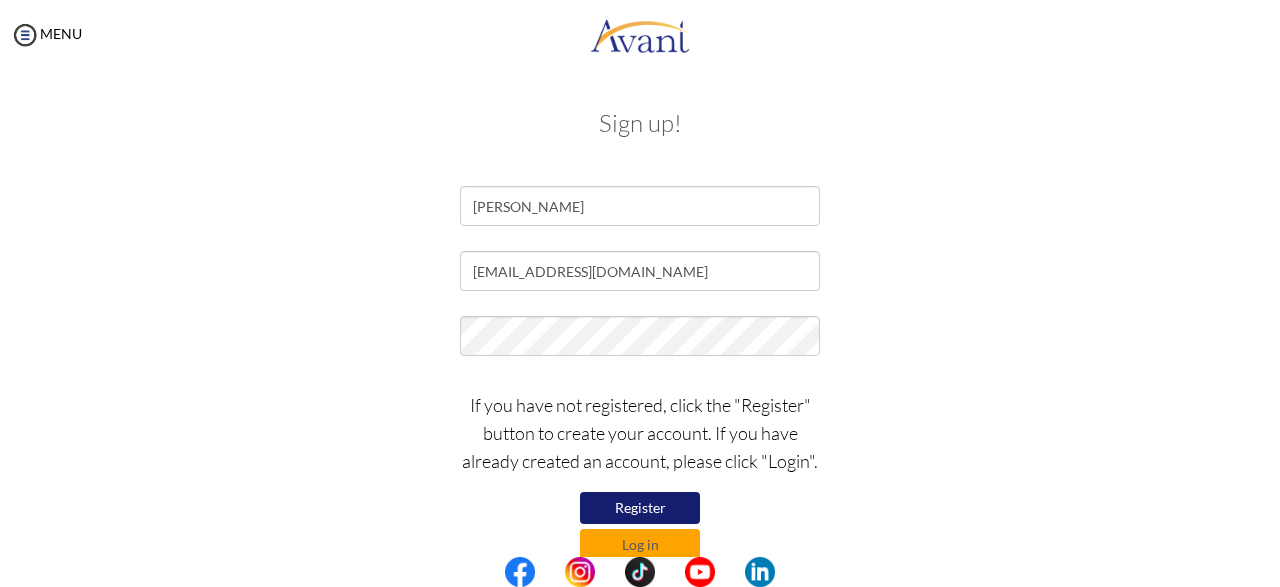 click on "Register" at bounding box center [640, 508] 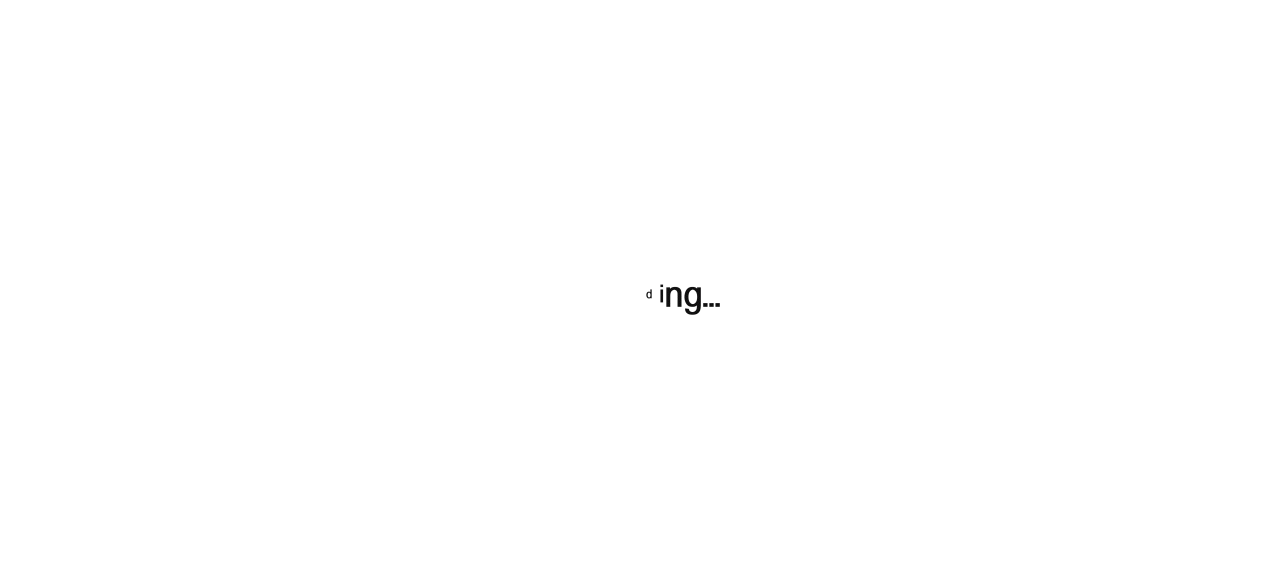 scroll, scrollTop: 0, scrollLeft: 0, axis: both 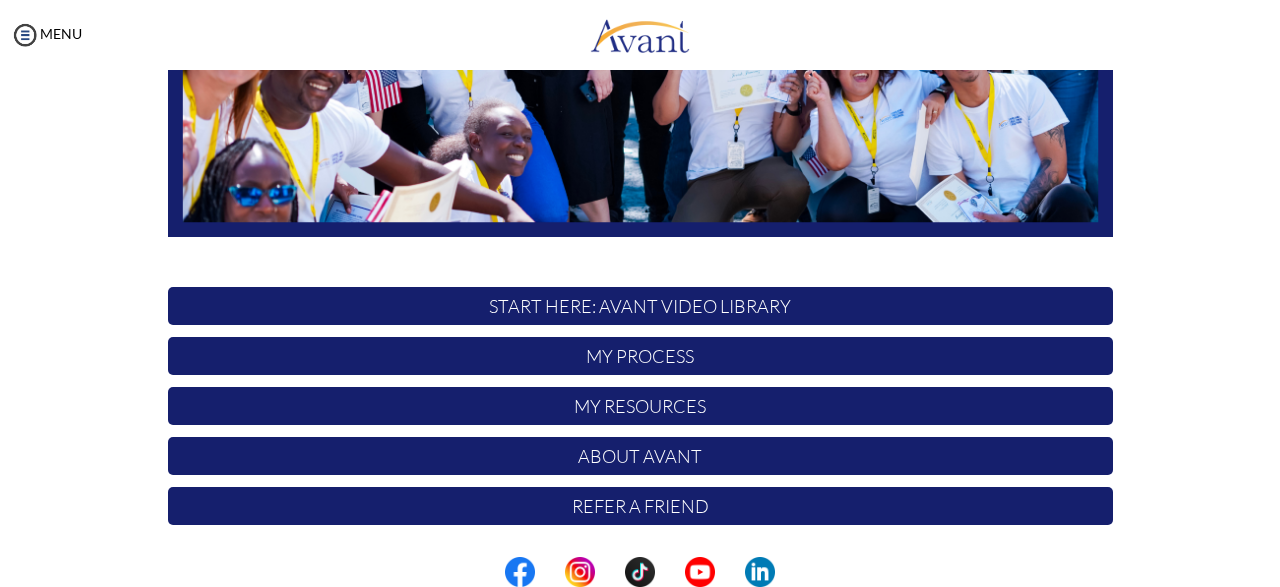 click on "START HERE: Avant Video Library" at bounding box center (640, 306) 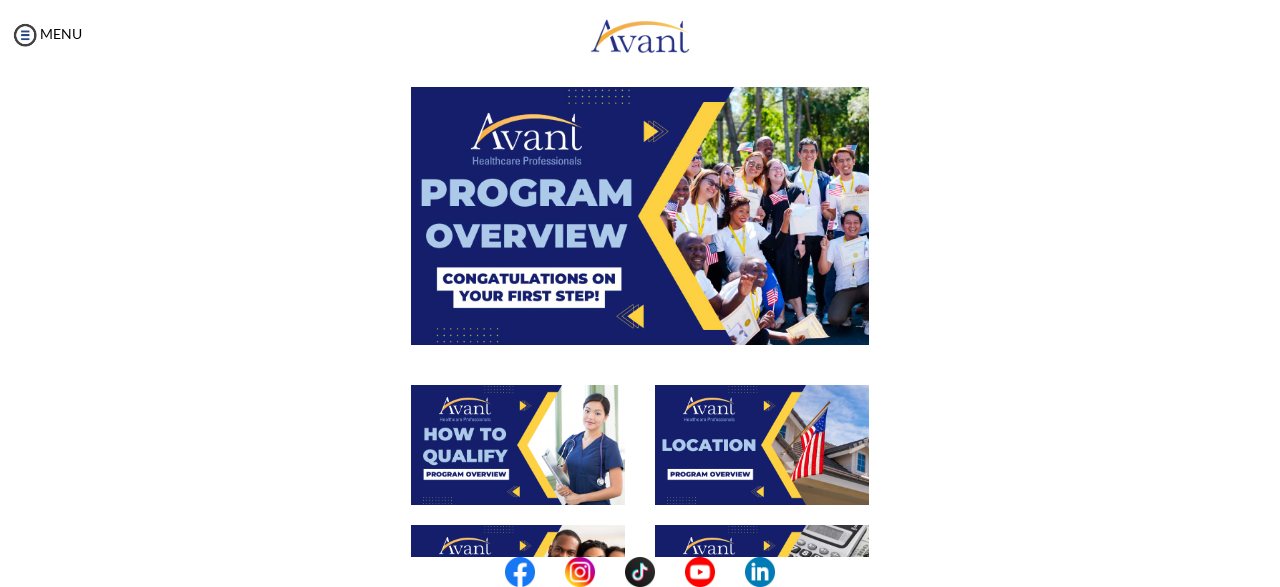 scroll, scrollTop: 193, scrollLeft: 0, axis: vertical 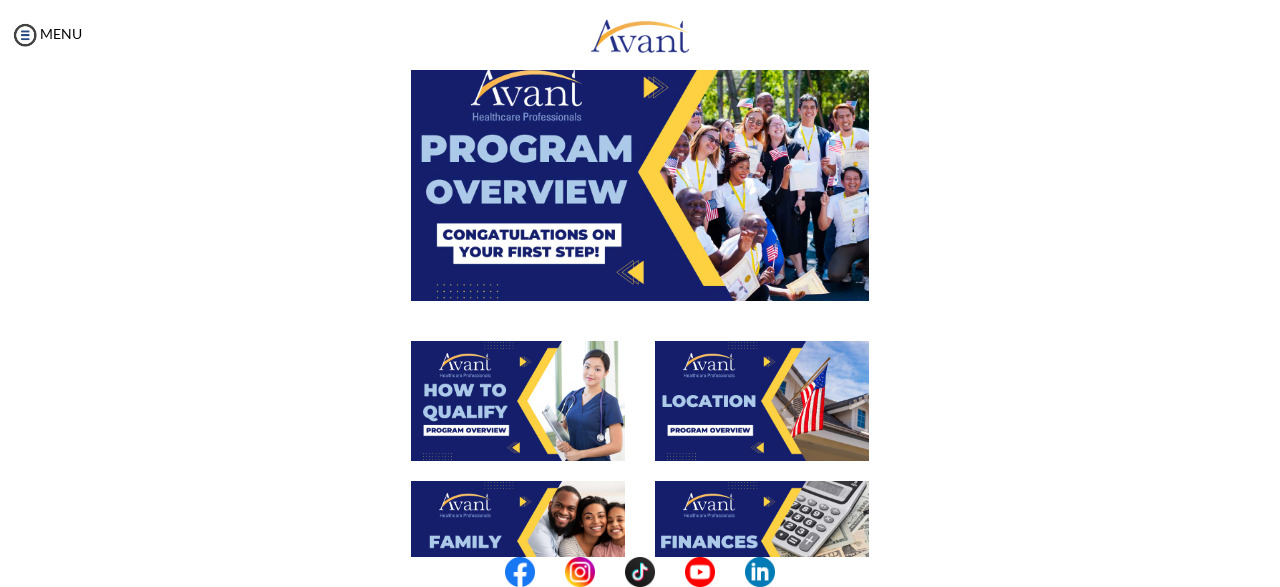 click at bounding box center [640, 171] 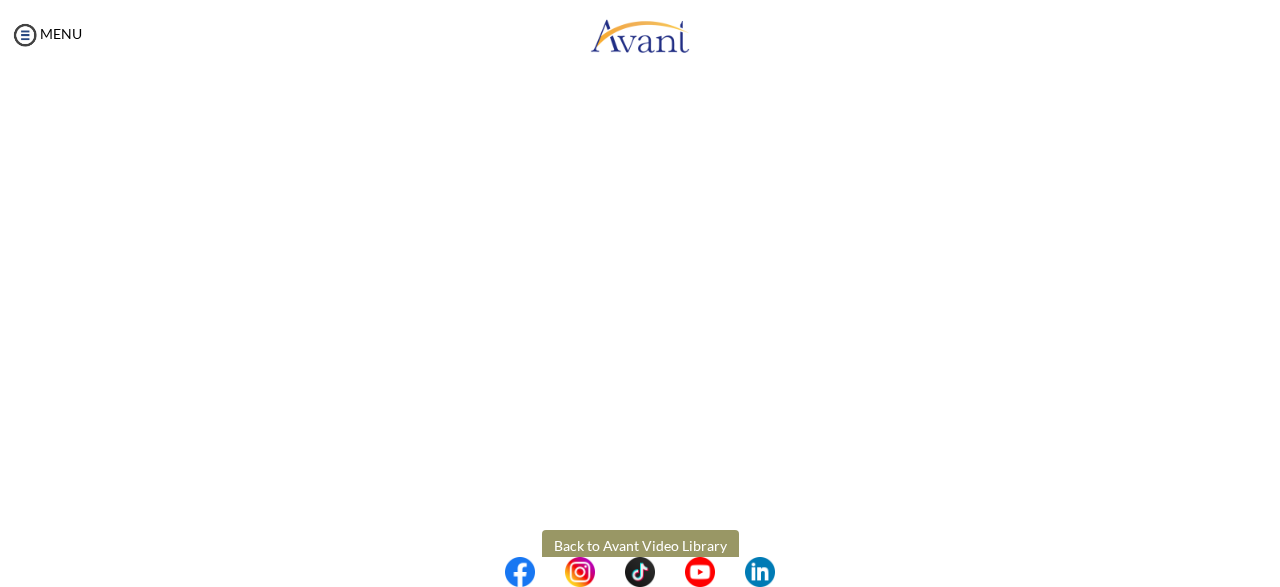 scroll, scrollTop: 396, scrollLeft: 0, axis: vertical 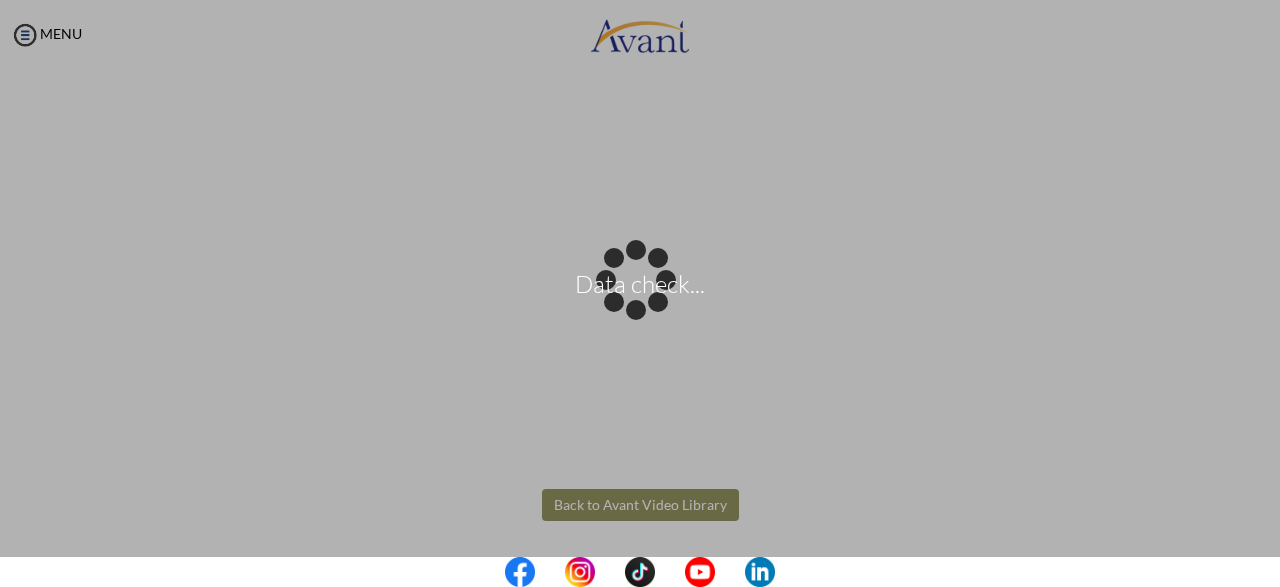 click on "Data check...
Maintenance break. Please come back in 2 hours.
MENU
My Status
What is the next step?
We would like you to watch the introductory video Begin with Avant
We would like you to watch the program video Watch Program Video
We would like you to complete English exam Take Language Test
We would like you to complete clinical assessment Take Clinical Test
We would like you to complete qualification survey Take Qualification Survey
We would like you to watch expectations video Watch Expectations Video
You will be contacted by recruiter to schedule a call.
Your application is being reviewed. Please check your email regularly.
Process Overview
Check off each step as you go to track your progress!" at bounding box center (640, 293) 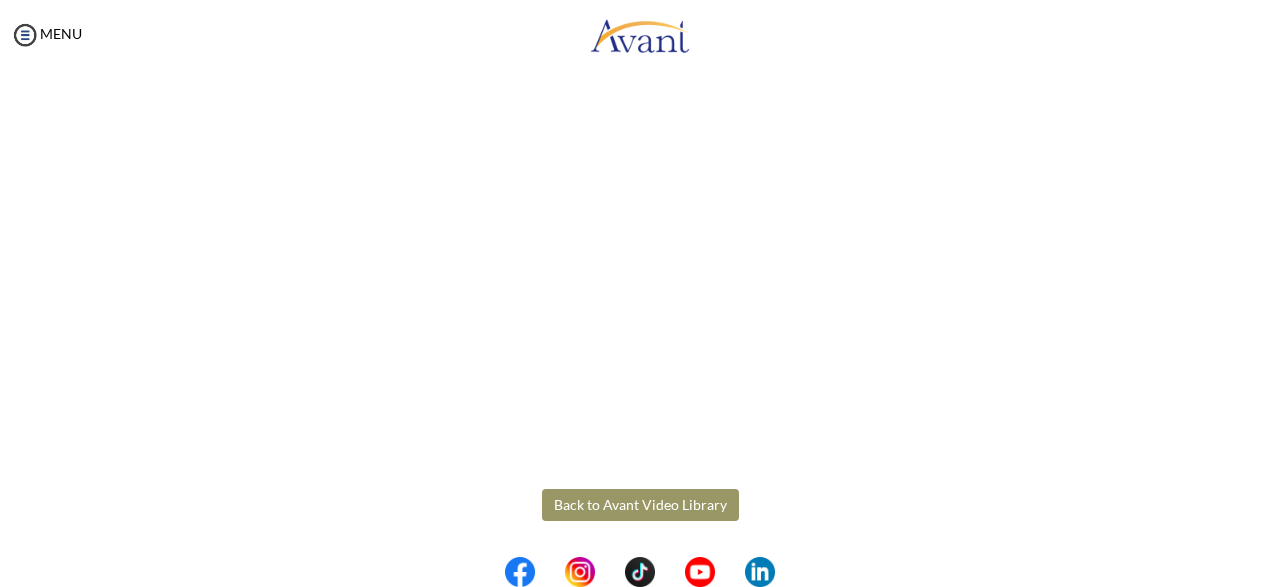 click on "Back to Avant Video Library" at bounding box center (640, 505) 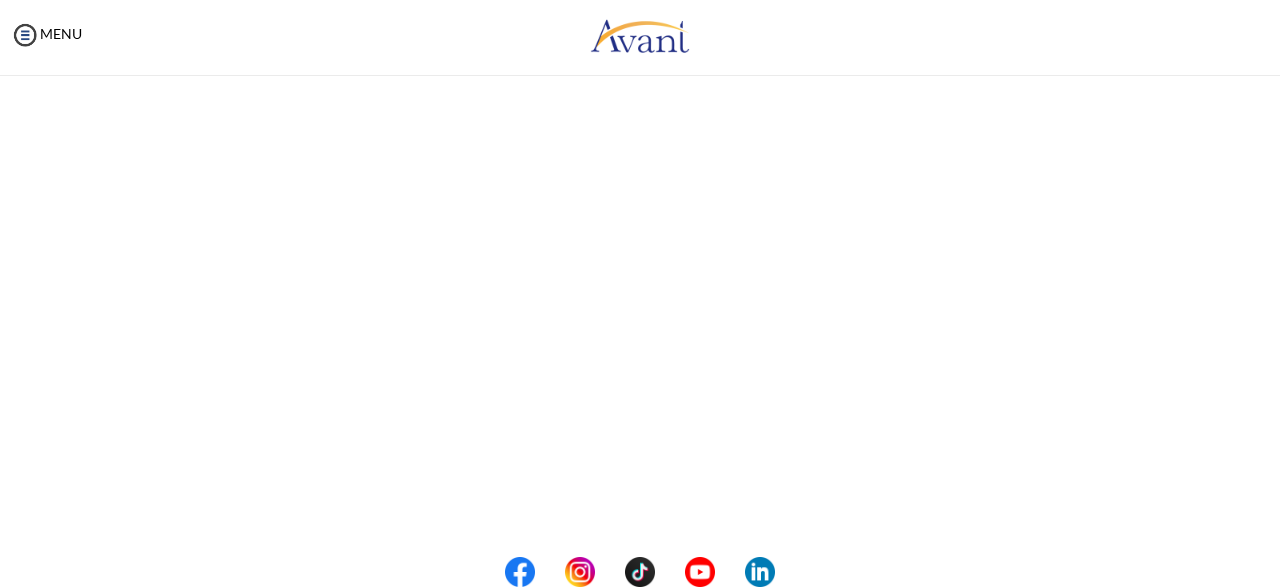 scroll, scrollTop: 0, scrollLeft: 0, axis: both 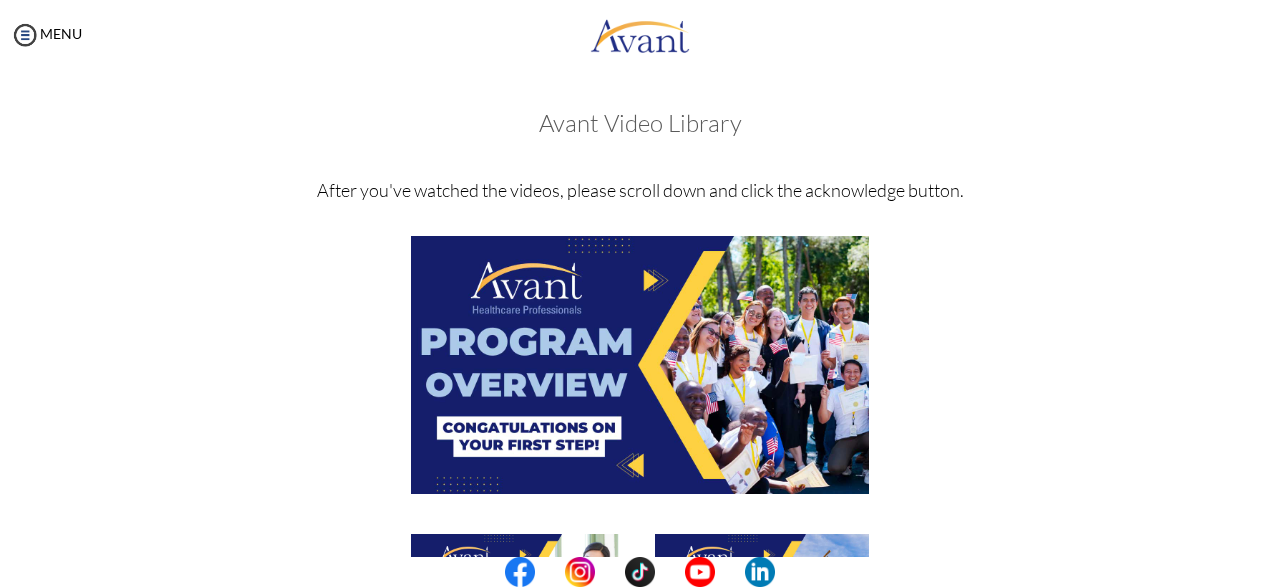 click at bounding box center [640, 364] 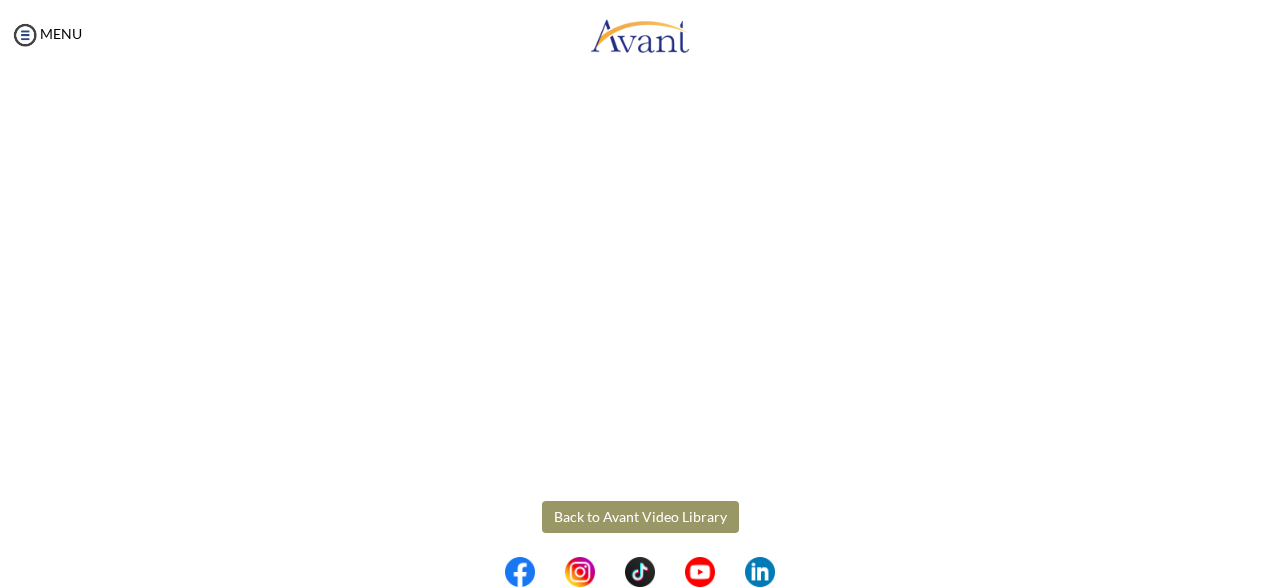 scroll, scrollTop: 396, scrollLeft: 0, axis: vertical 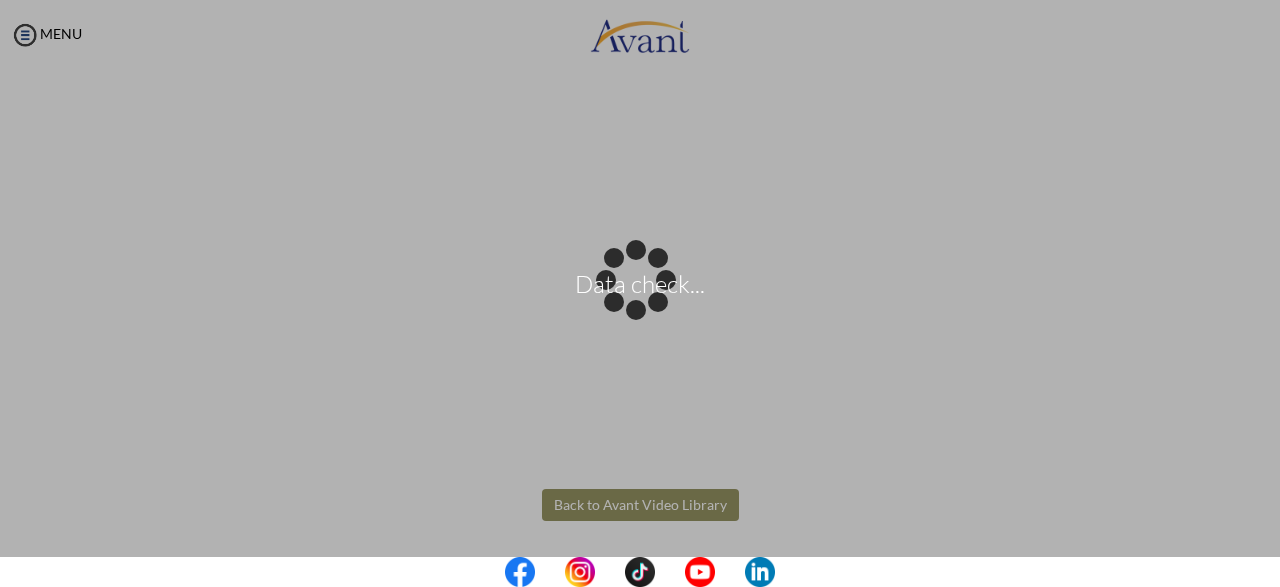 click on "Data check...
Maintenance break. Please come back in 2 hours.
MENU
My Status
What is the next step?
We would like you to watch the introductory video Begin with Avant
We would like you to watch the program video Watch Program Video
We would like you to complete English exam Take Language Test
We would like you to complete clinical assessment Take Clinical Test
We would like you to complete qualification survey Take Qualification Survey
We would like you to watch expectations video Watch Expectations Video
You will be contacted by recruiter to schedule a call.
Your application is being reviewed. Please check your email regularly.
Process Overview
Check off each step as you go to track your progress!" at bounding box center (640, 293) 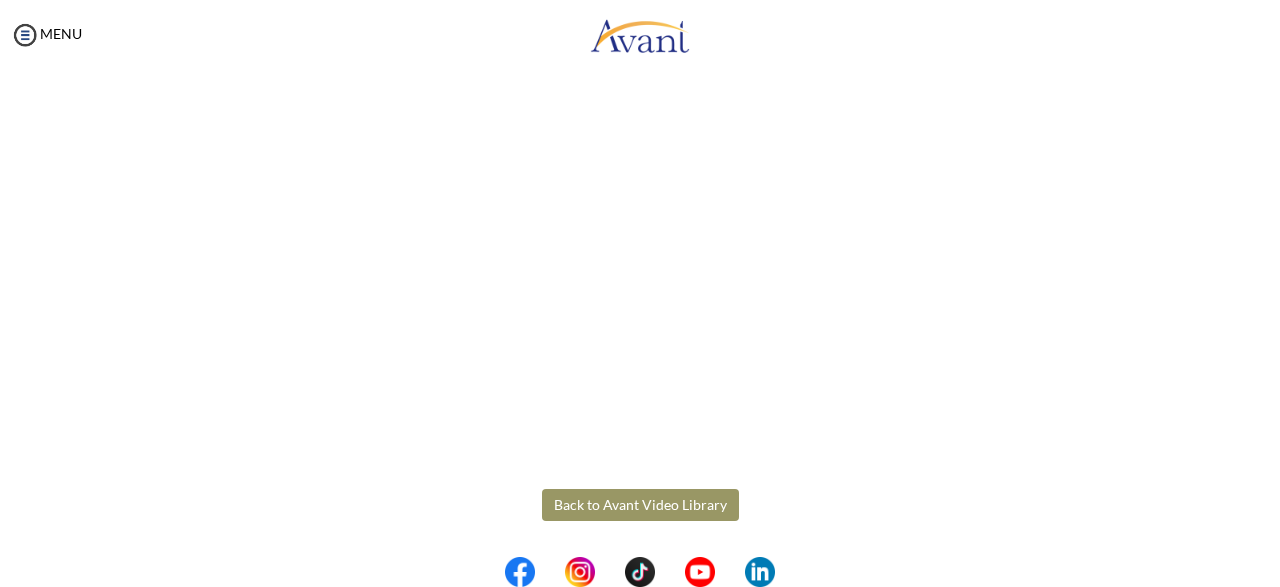 click on "Back to Avant Video Library" at bounding box center [640, 505] 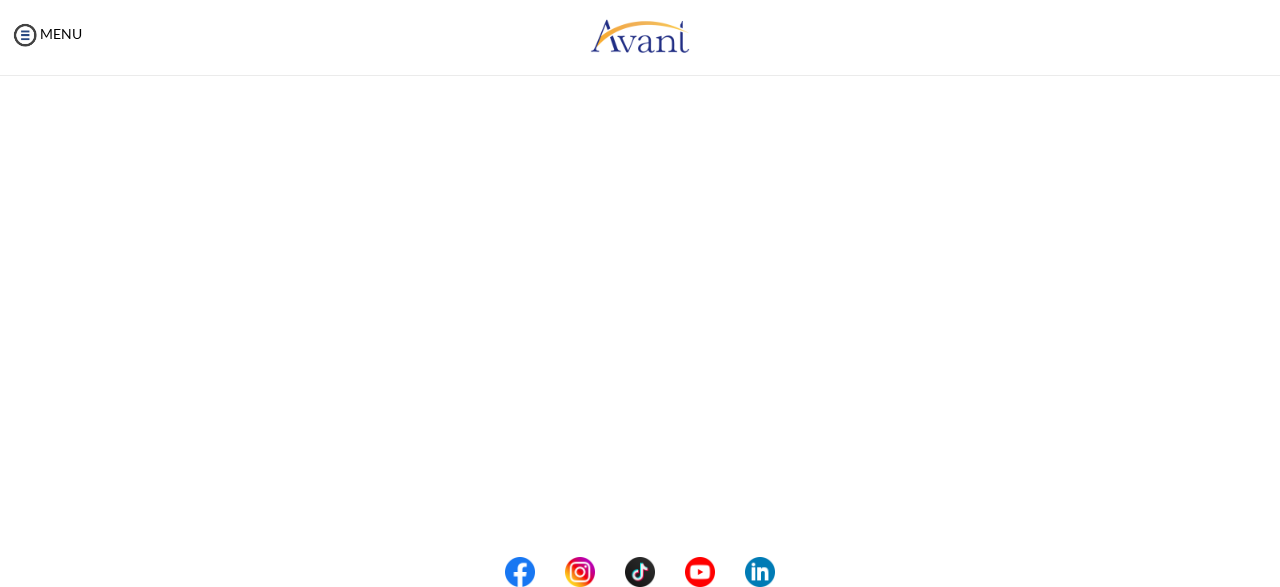 scroll, scrollTop: 0, scrollLeft: 0, axis: both 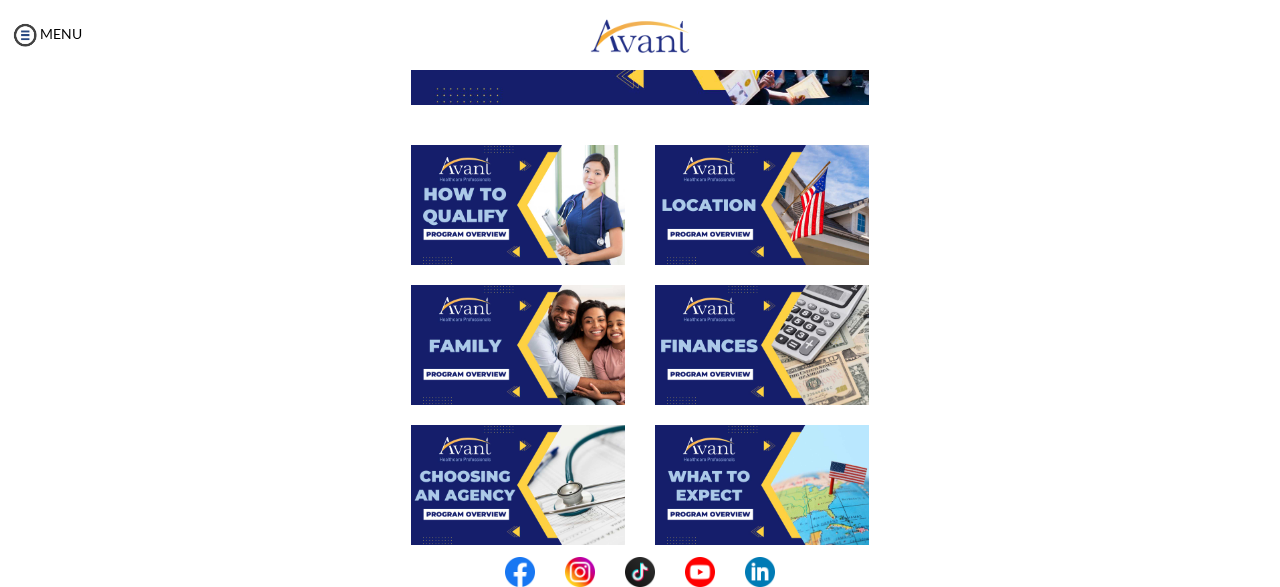 click at bounding box center [518, 205] 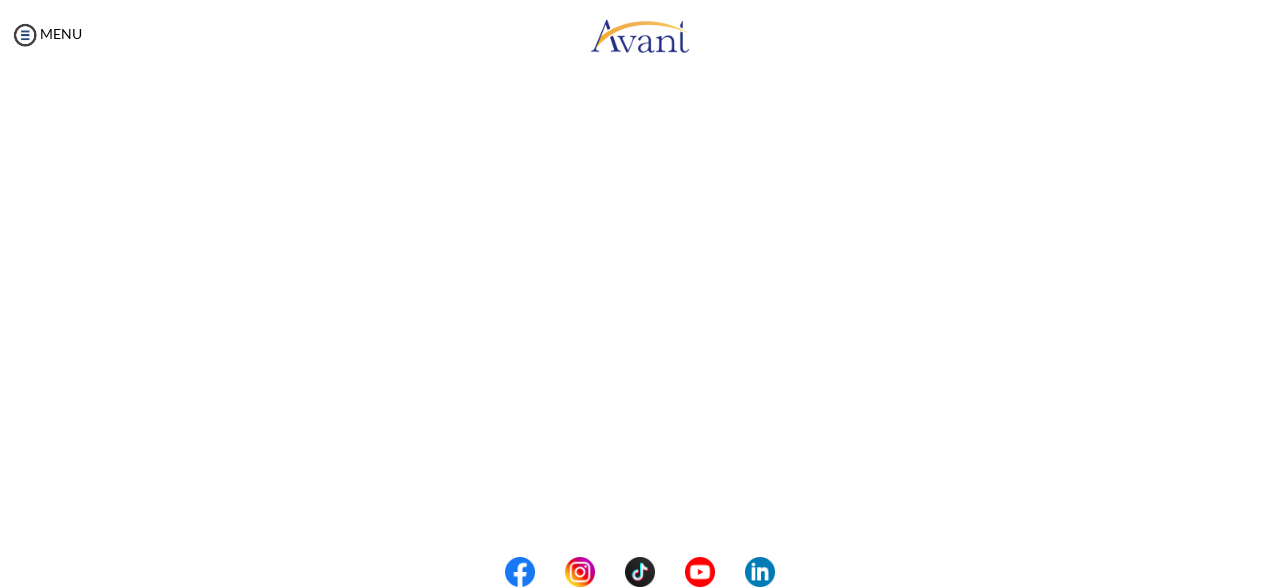 scroll, scrollTop: 396, scrollLeft: 0, axis: vertical 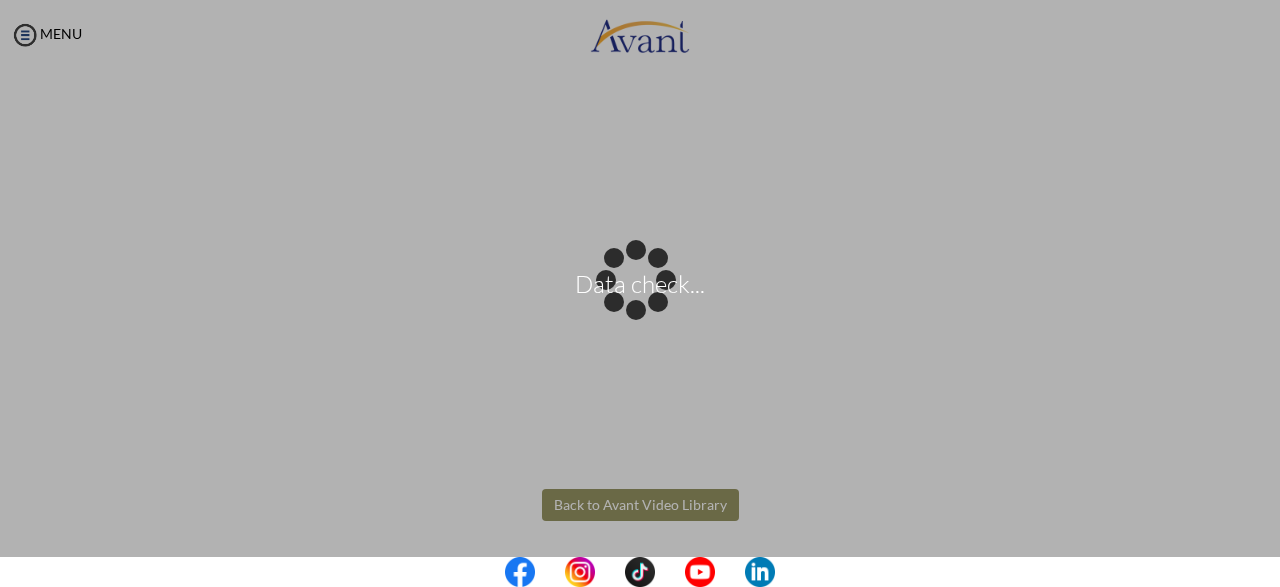 click on "Data check...
Maintenance break. Please come back in 2 hours.
MENU
My Status
What is the next step?
We would like you to watch the introductory video Begin with Avant
We would like you to watch the program video Watch Program Video
We would like you to complete English exam Take Language Test
We would like you to complete clinical assessment Take Clinical Test
We would like you to complete qualification survey Take Qualification Survey
We would like you to watch expectations video Watch Expectations Video
You will be contacted by recruiter to schedule a call.
Your application is being reviewed. Please check your email regularly.
Process Overview
Check off each step as you go to track your progress!" at bounding box center (640, 293) 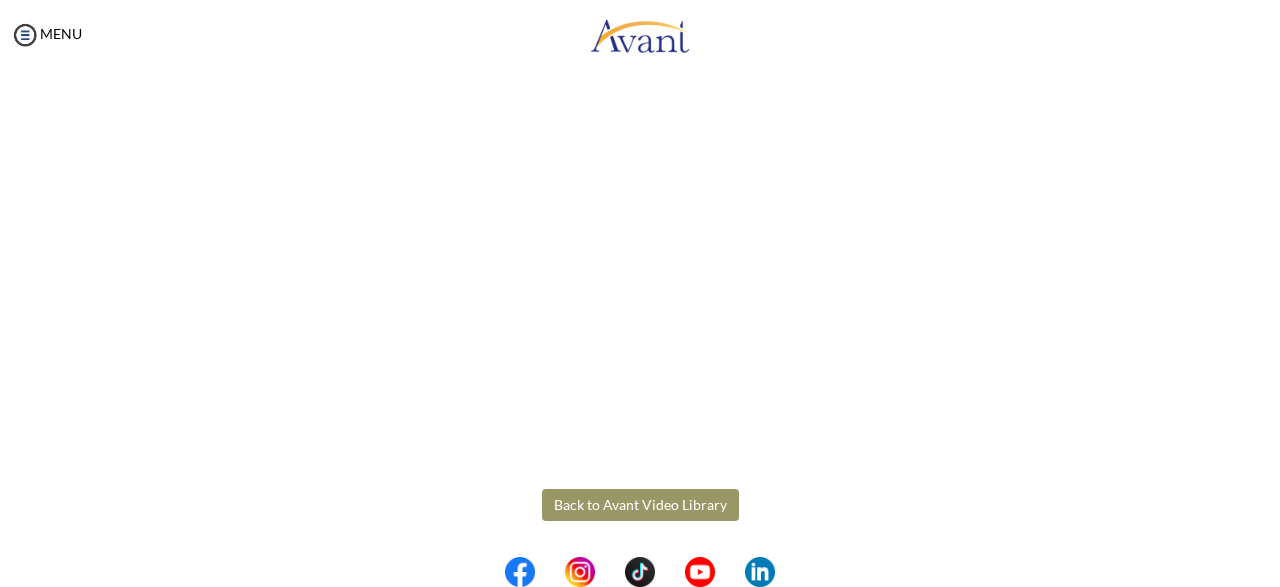 click on "Back to Avant Video Library" at bounding box center [640, 505] 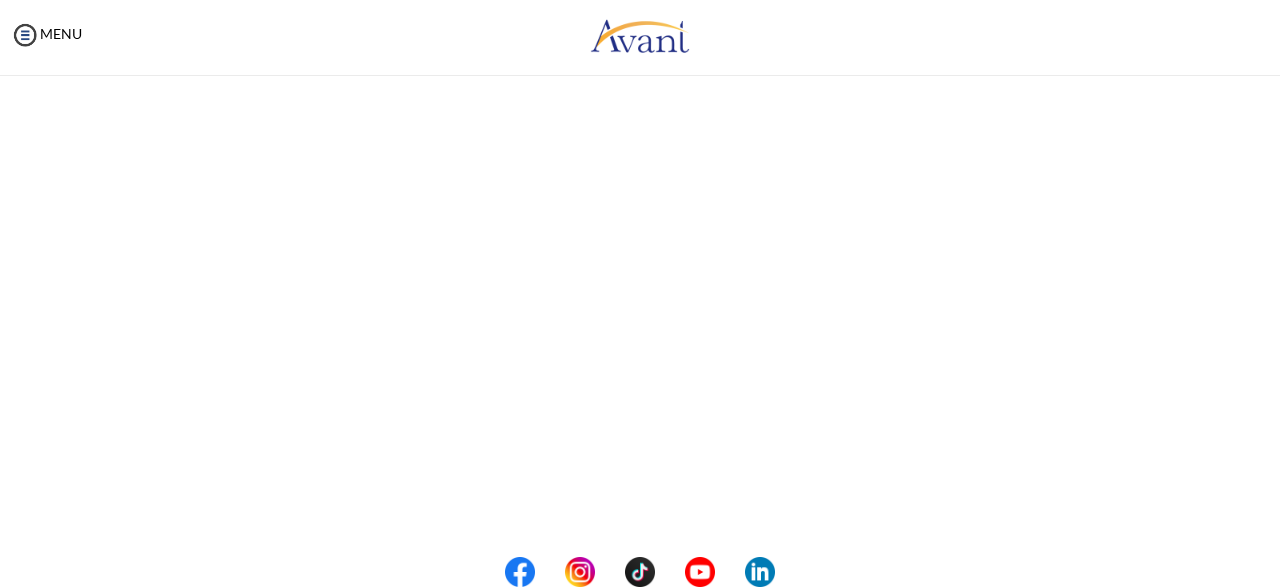 scroll, scrollTop: 0, scrollLeft: 0, axis: both 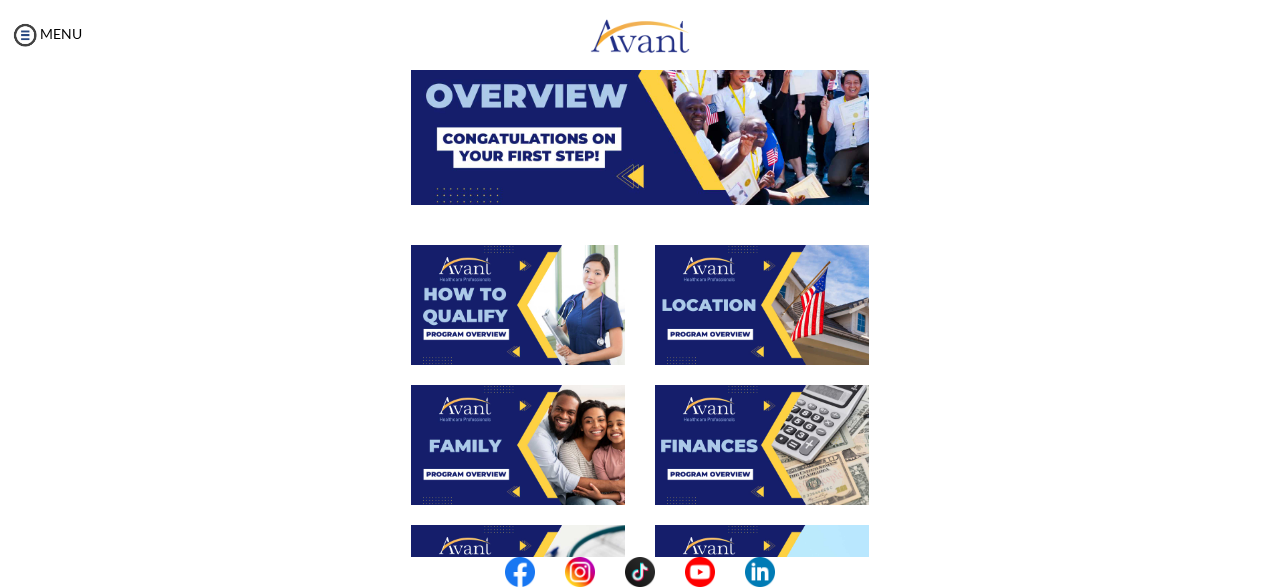 click at bounding box center [762, 305] 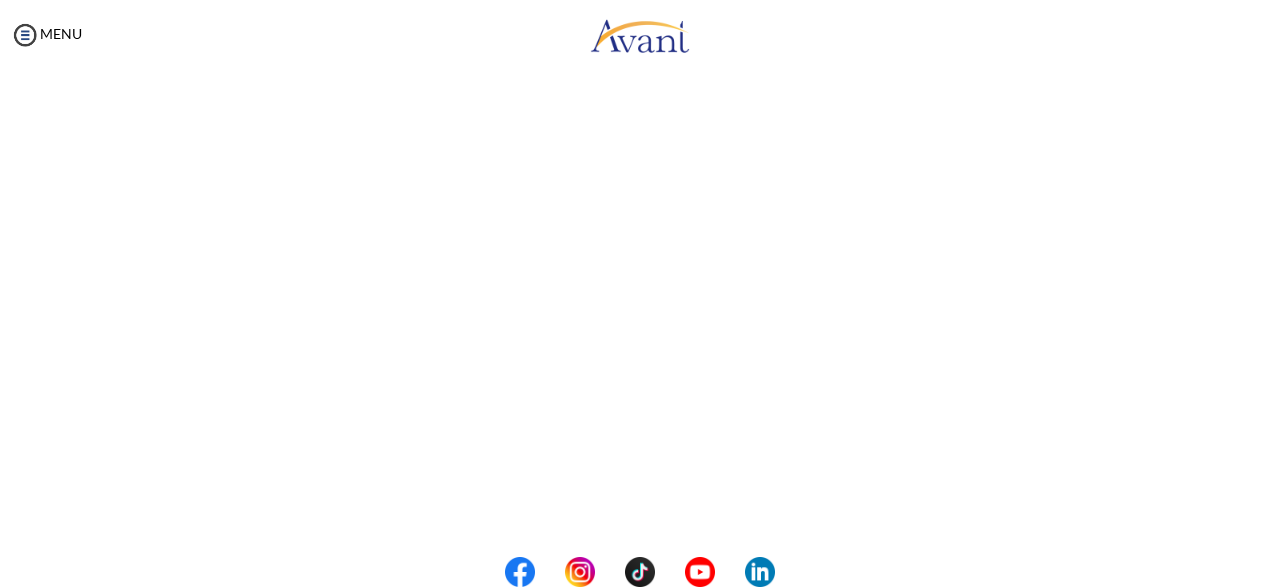 scroll, scrollTop: 396, scrollLeft: 0, axis: vertical 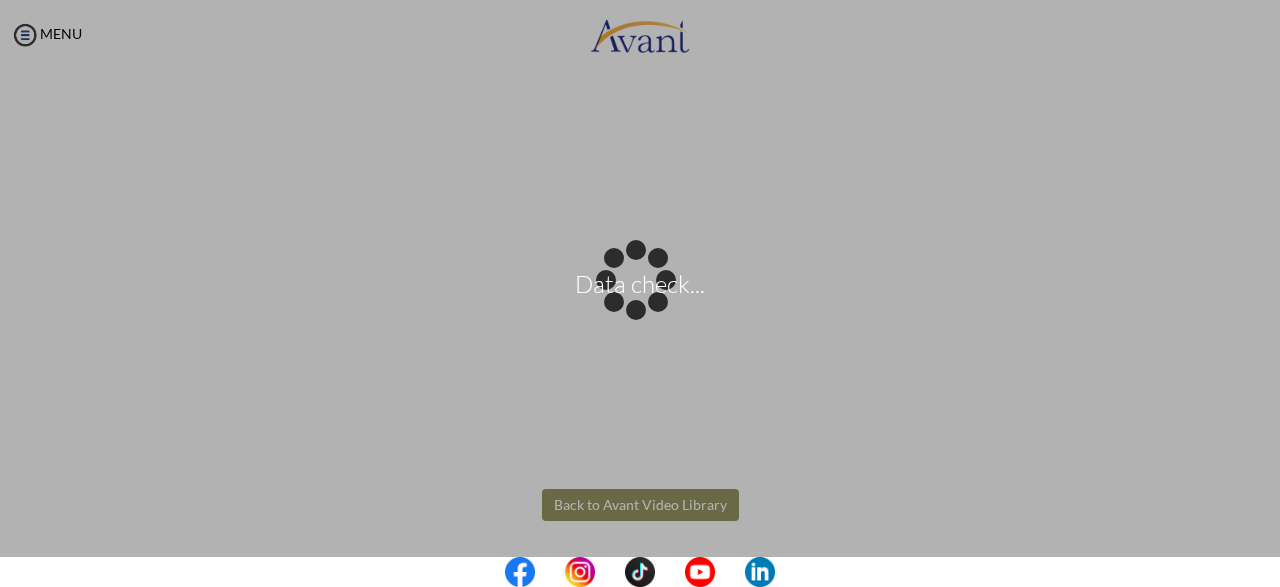 click on "Data check...
Maintenance break. Please come back in 2 hours.
MENU
My Status
What is the next step?
We would like you to watch the introductory video Begin with Avant
We would like you to watch the program video Watch Program Video
We would like you to complete English exam Take Language Test
We would like you to complete clinical assessment Take Clinical Test
We would like you to complete qualification survey Take Qualification Survey
We would like you to watch expectations video Watch Expectations Video
You will be contacted by recruiter to schedule a call.
Your application is being reviewed. Please check your email regularly.
Process Overview
Check off each step as you go to track your progress!" at bounding box center [640, 293] 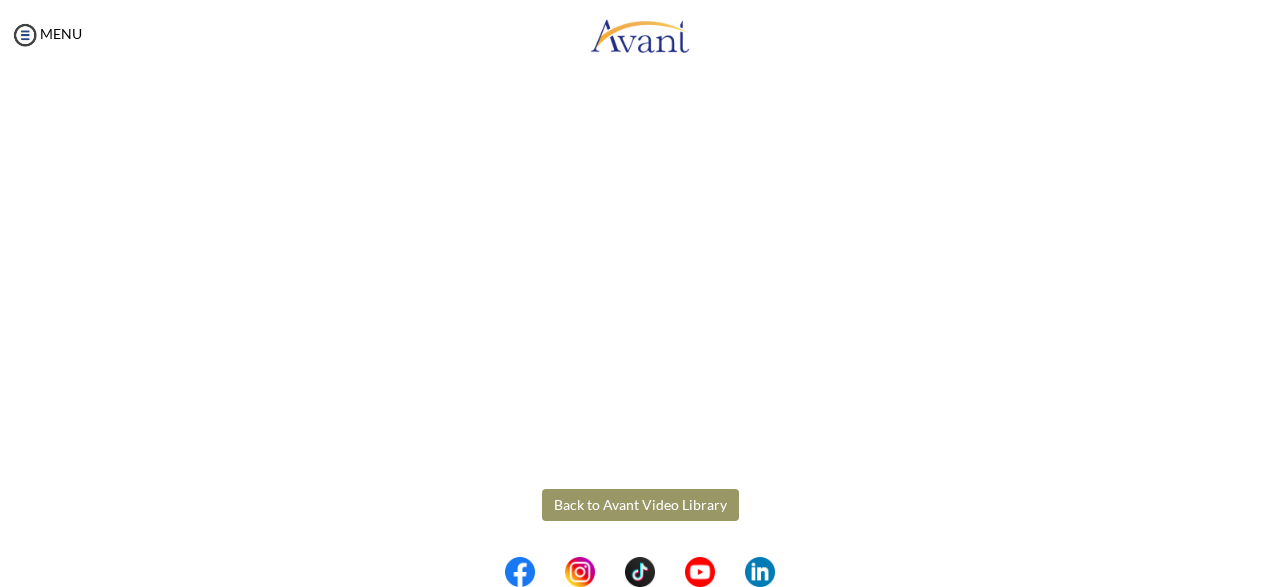 click on "Back to Avant Video Library" at bounding box center (640, 505) 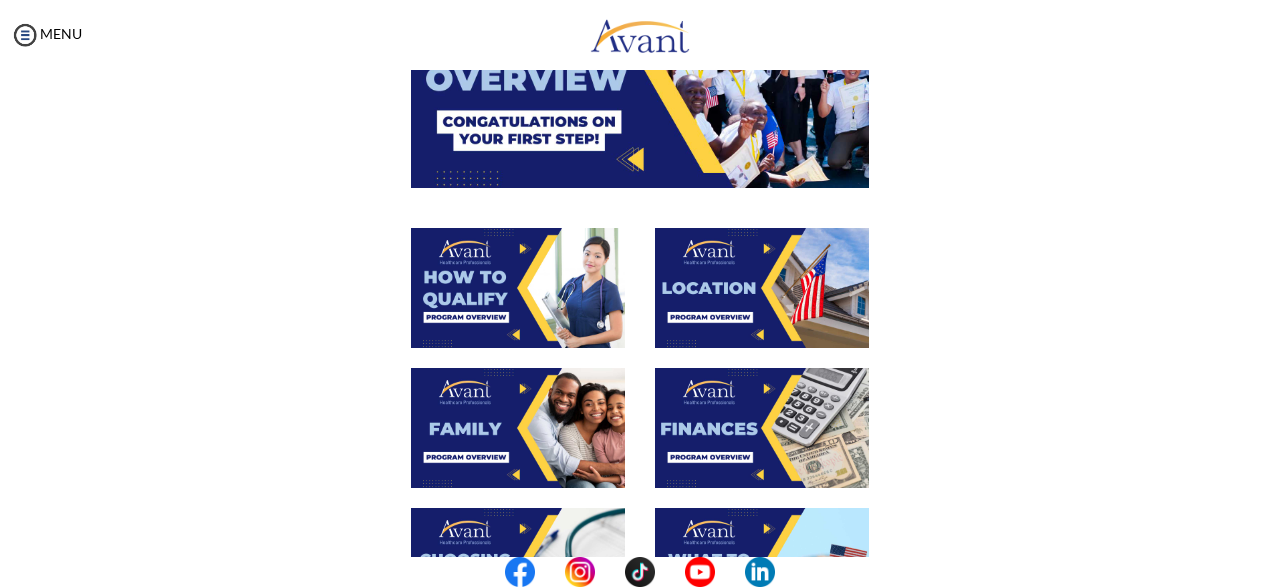 scroll, scrollTop: 318, scrollLeft: 0, axis: vertical 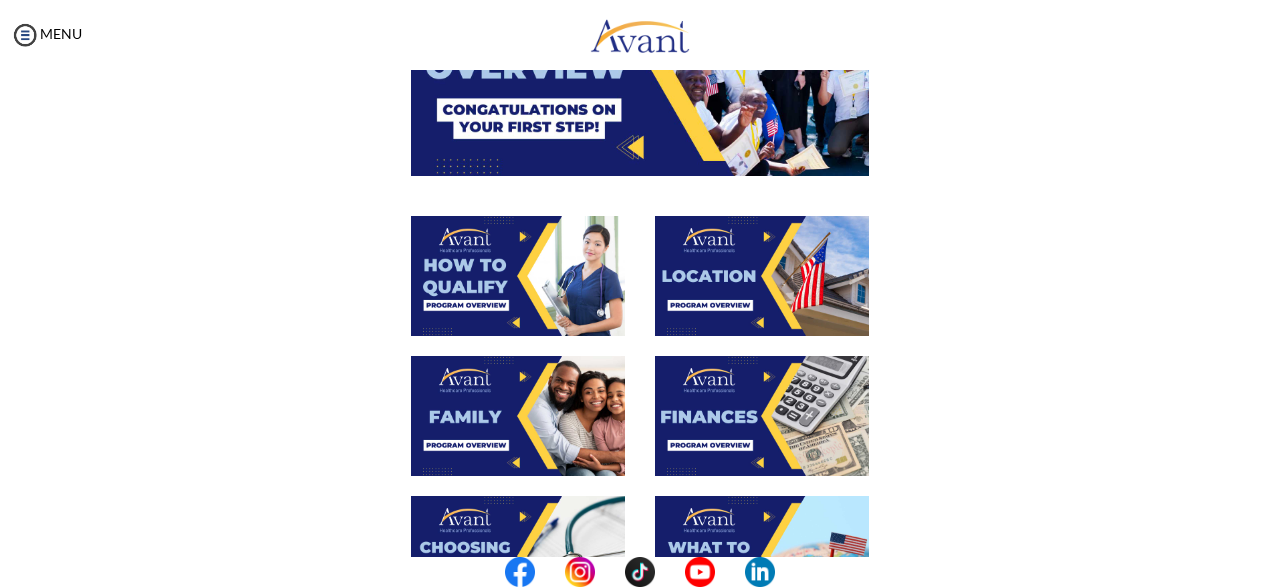 click at bounding box center (518, 416) 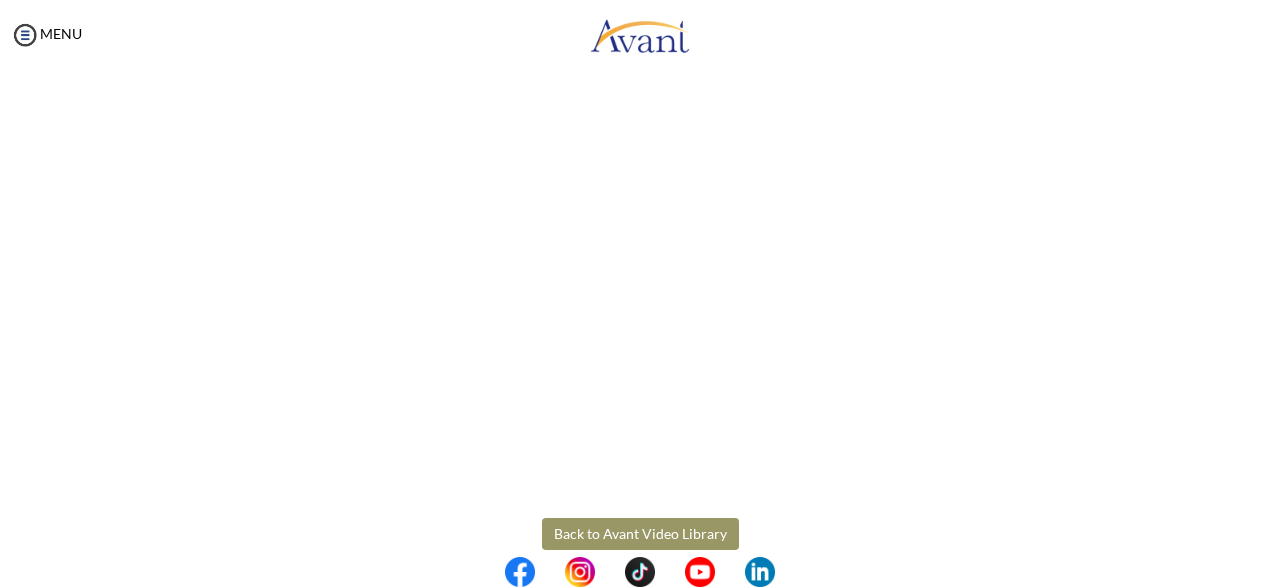 scroll, scrollTop: 610, scrollLeft: 0, axis: vertical 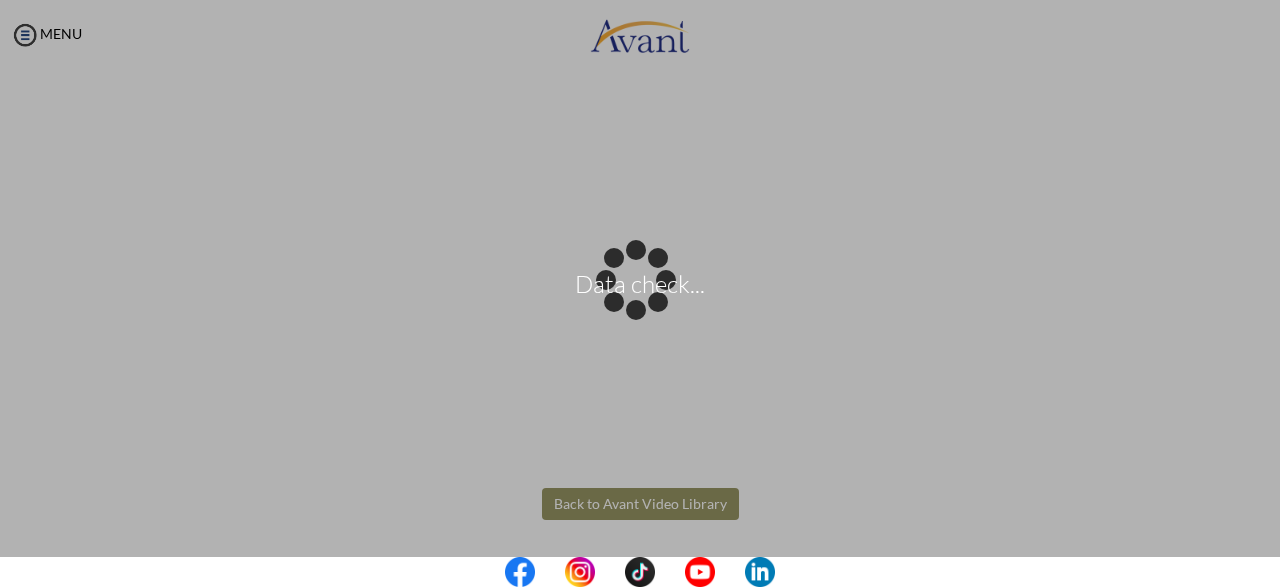click on "Data check...
Maintenance break. Please come back in 2 hours.
MENU
My Status
What is the next step?
We would like you to watch the introductory video Begin with Avant
We would like you to watch the program video Watch Program Video
We would like you to complete English exam Take Language Test
We would like you to complete clinical assessment Take Clinical Test
We would like you to complete qualification survey Take Qualification Survey
We would like you to watch expectations video Watch Expectations Video
You will be contacted by recruiter to schedule a call.
Your application is being reviewed. Please check your email regularly.
Process Overview
Check off each step as you go to track your progress!" at bounding box center (640, 293) 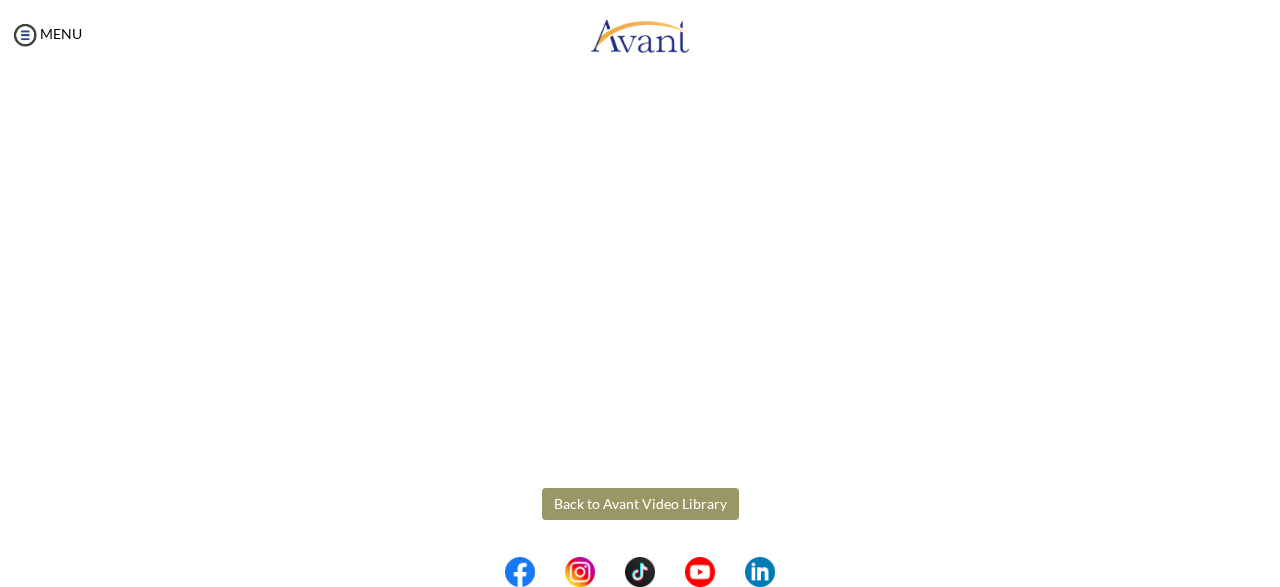 click on "Back to Avant Video Library" at bounding box center (640, 504) 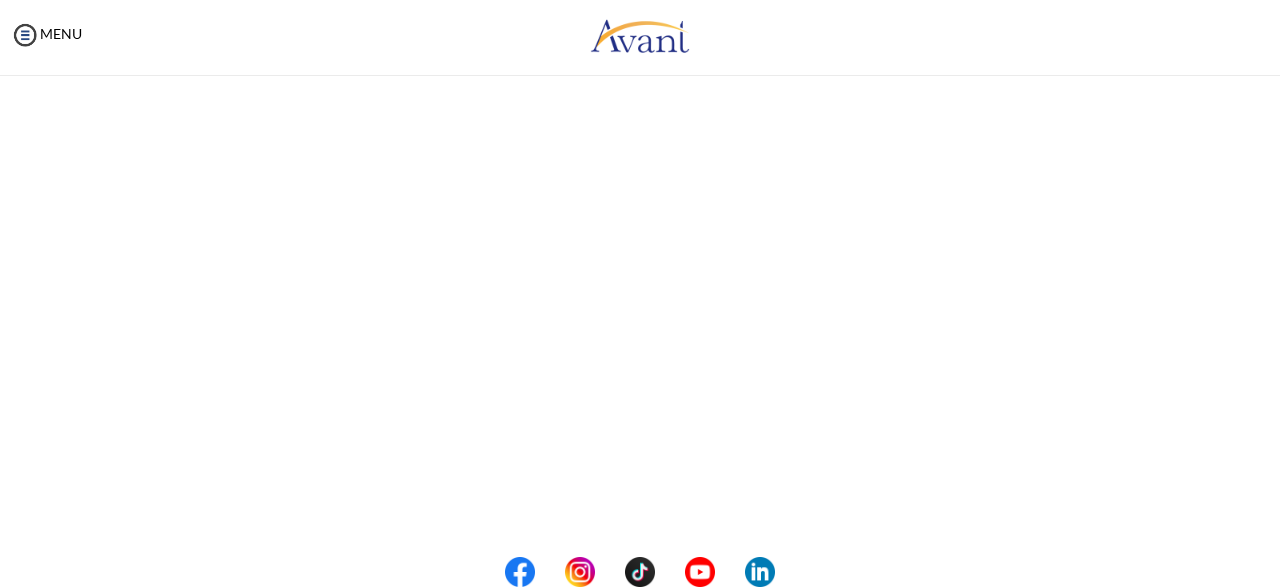 scroll, scrollTop: 0, scrollLeft: 0, axis: both 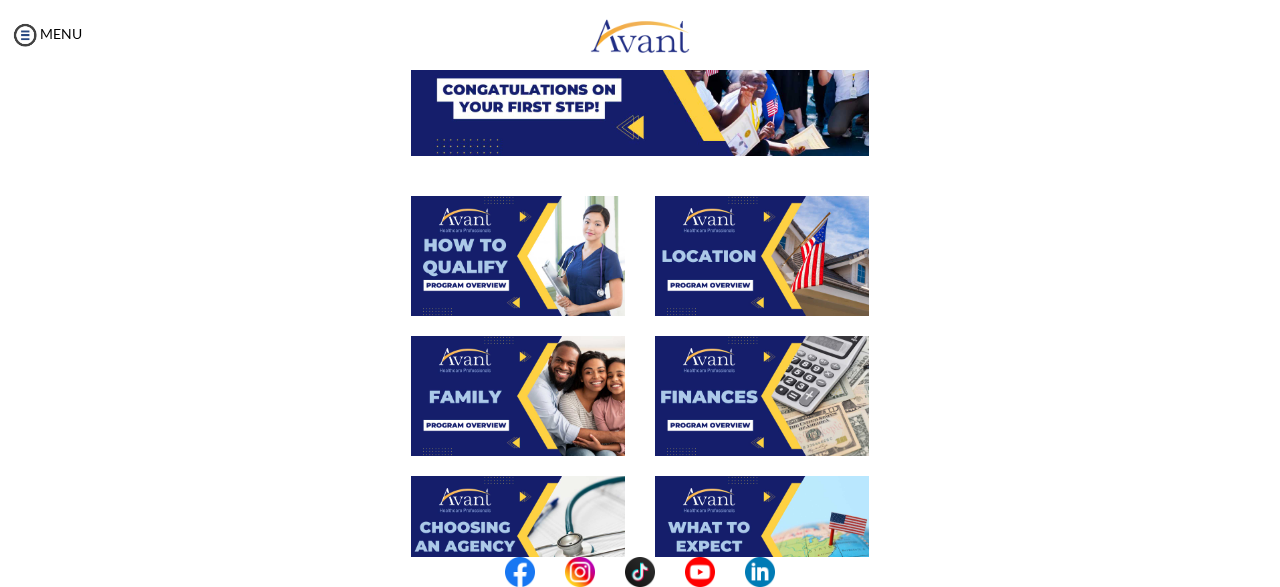 click at bounding box center [762, 396] 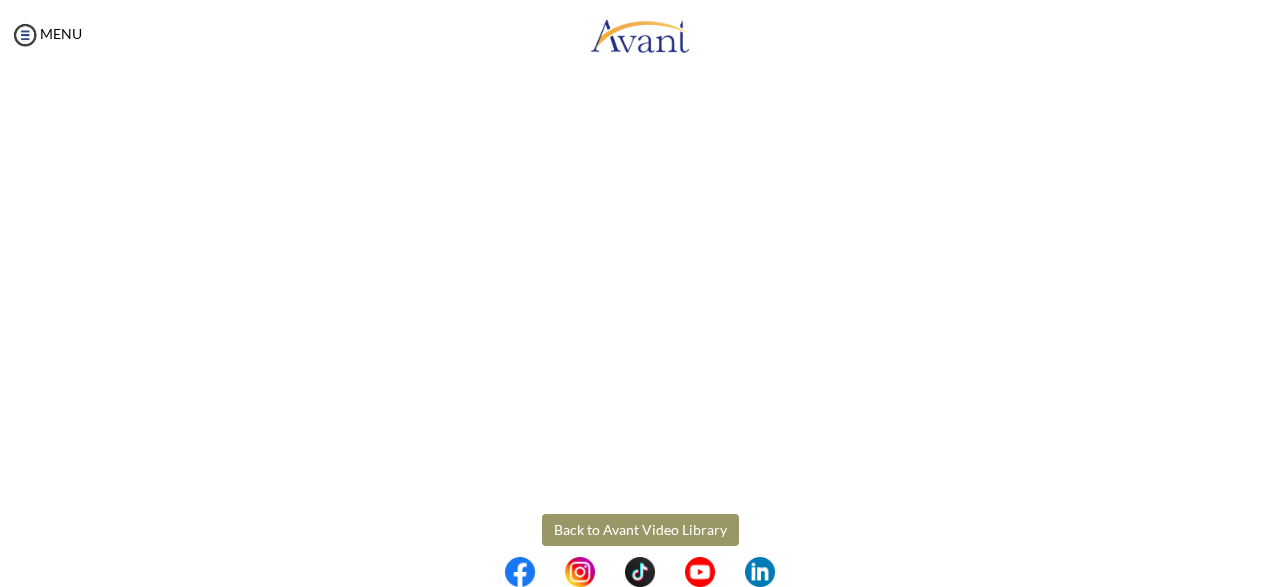 scroll, scrollTop: 396, scrollLeft: 0, axis: vertical 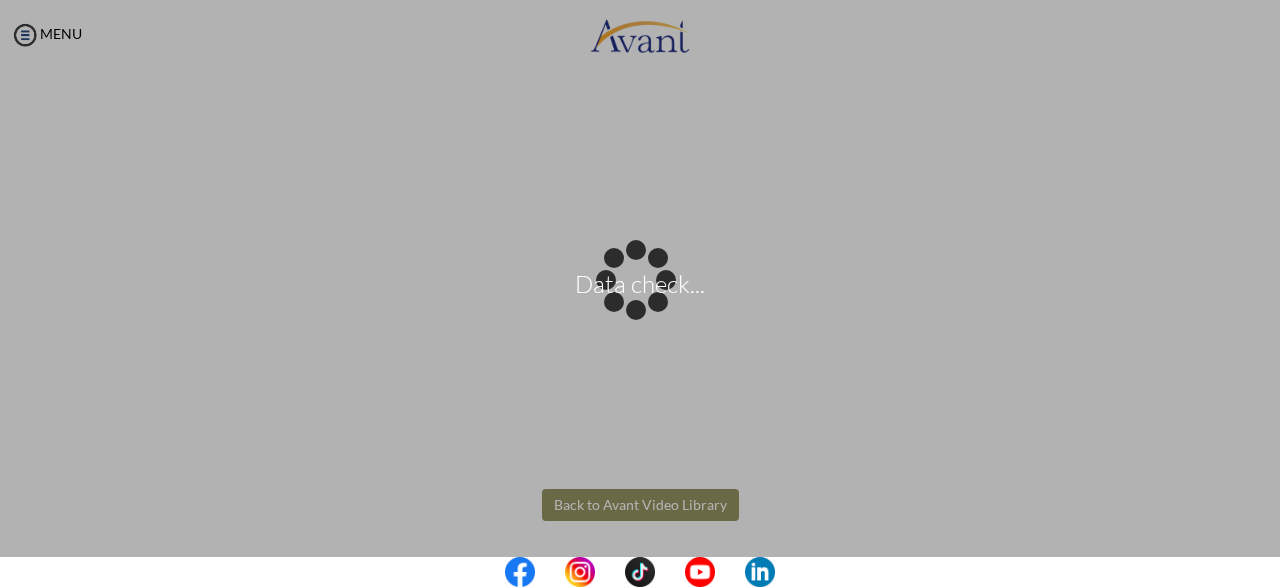 click on "Data check...
Maintenance break. Please come back in 2 hours.
MENU
My Status
What is the next step?
We would like you to watch the introductory video Begin with Avant
We would like you to watch the program video Watch Program Video
We would like you to complete English exam Take Language Test
We would like you to complete clinical assessment Take Clinical Test
We would like you to complete qualification survey Take Qualification Survey
We would like you to watch expectations video Watch Expectations Video
You will be contacted by recruiter to schedule a call.
Your application is being reviewed. Please check your email regularly.
Process Overview
Check off each step as you go to track your progress!" at bounding box center [640, 293] 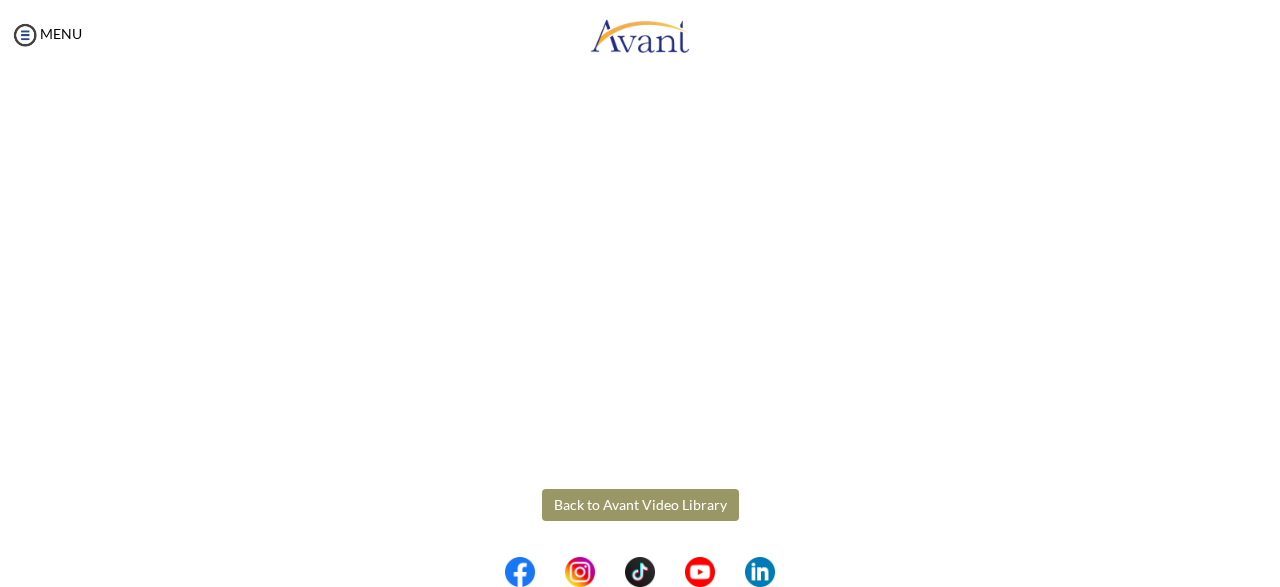 click on "Back to Avant Video Library" at bounding box center (640, 505) 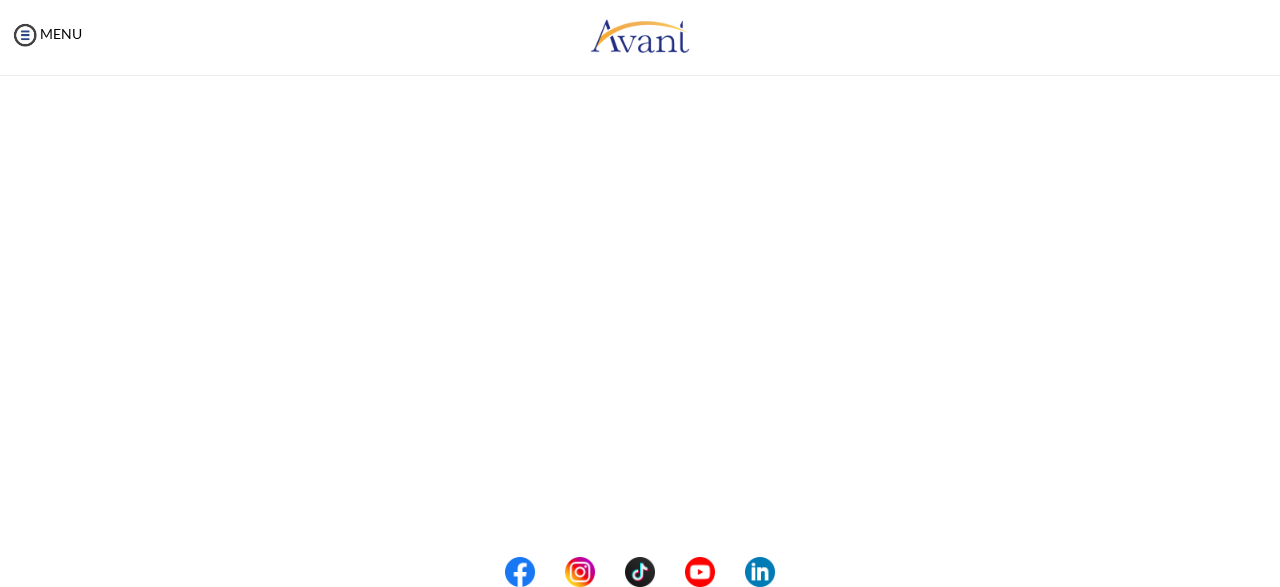 scroll, scrollTop: 0, scrollLeft: 0, axis: both 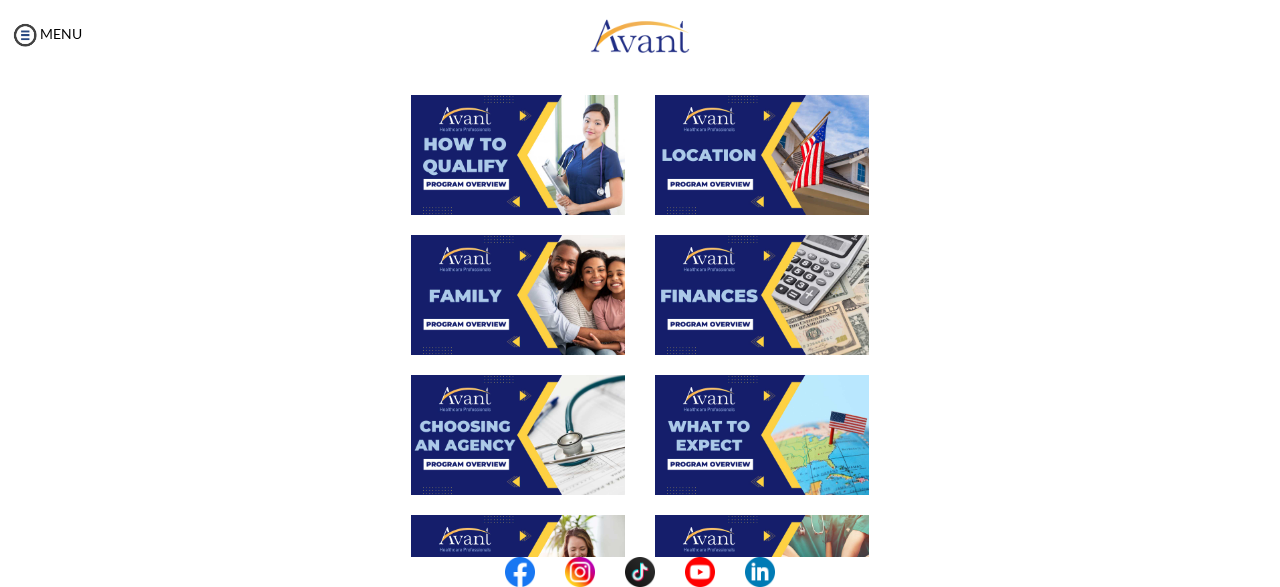 click at bounding box center (518, 435) 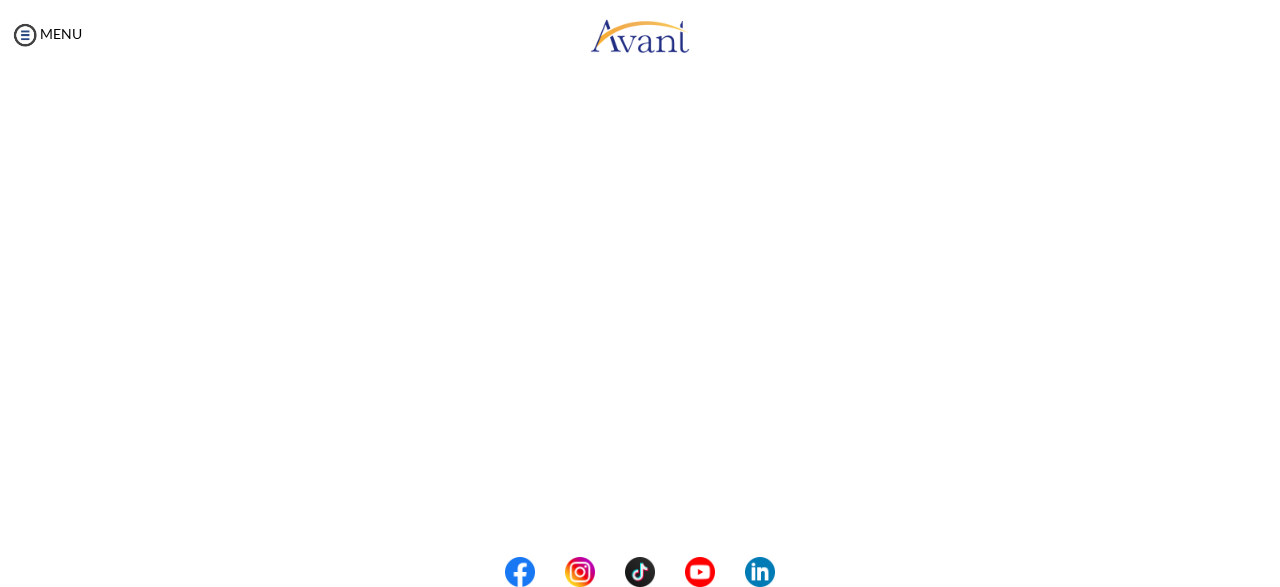 scroll, scrollTop: 610, scrollLeft: 0, axis: vertical 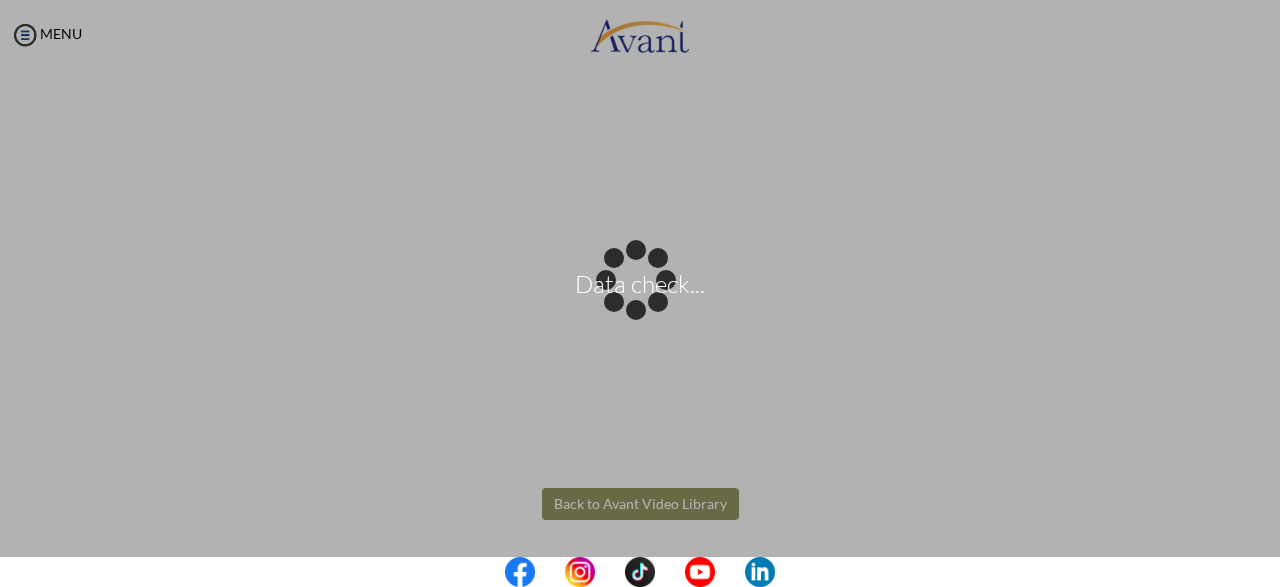 click on "Data check...
Maintenance break. Please come back in 2 hours.
MENU
My Status
What is the next step?
We would like you to watch the introductory video Begin with Avant
We would like you to watch the program video Watch Program Video
We would like you to complete English exam Take Language Test
We would like you to complete clinical assessment Take Clinical Test
We would like you to complete qualification survey Take Qualification Survey
We would like you to watch expectations video Watch Expectations Video
You will be contacted by recruiter to schedule a call.
Your application is being reviewed. Please check your email regularly.
Process Overview
Check off each step as you go to track your progress!" at bounding box center [640, 293] 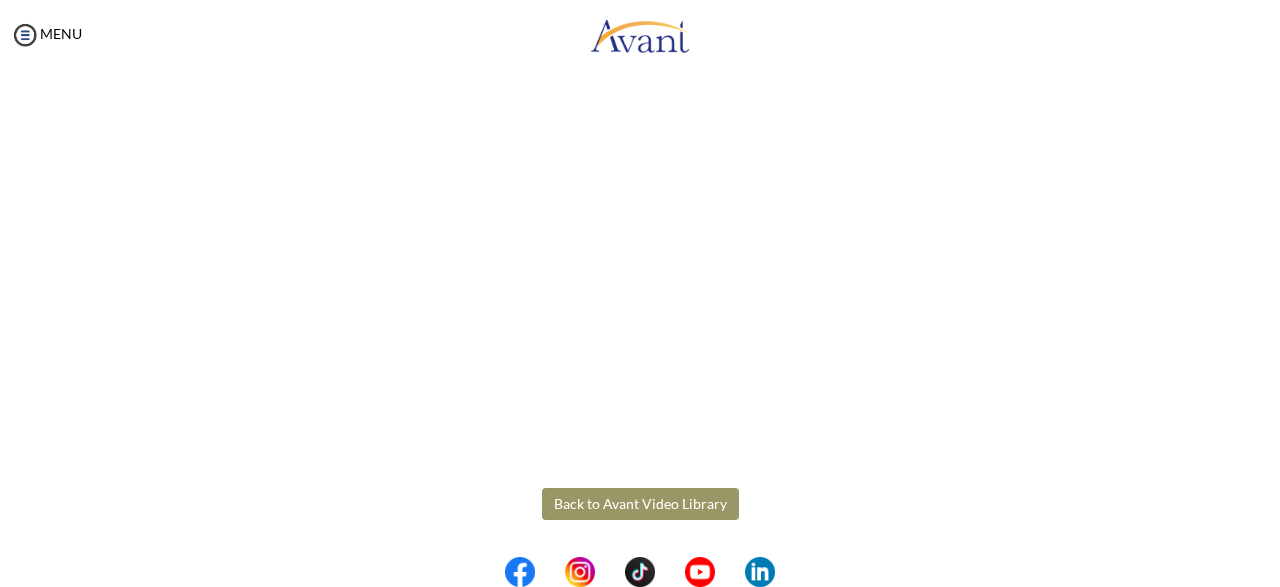 click on "Back to Avant Video Library" at bounding box center (640, 504) 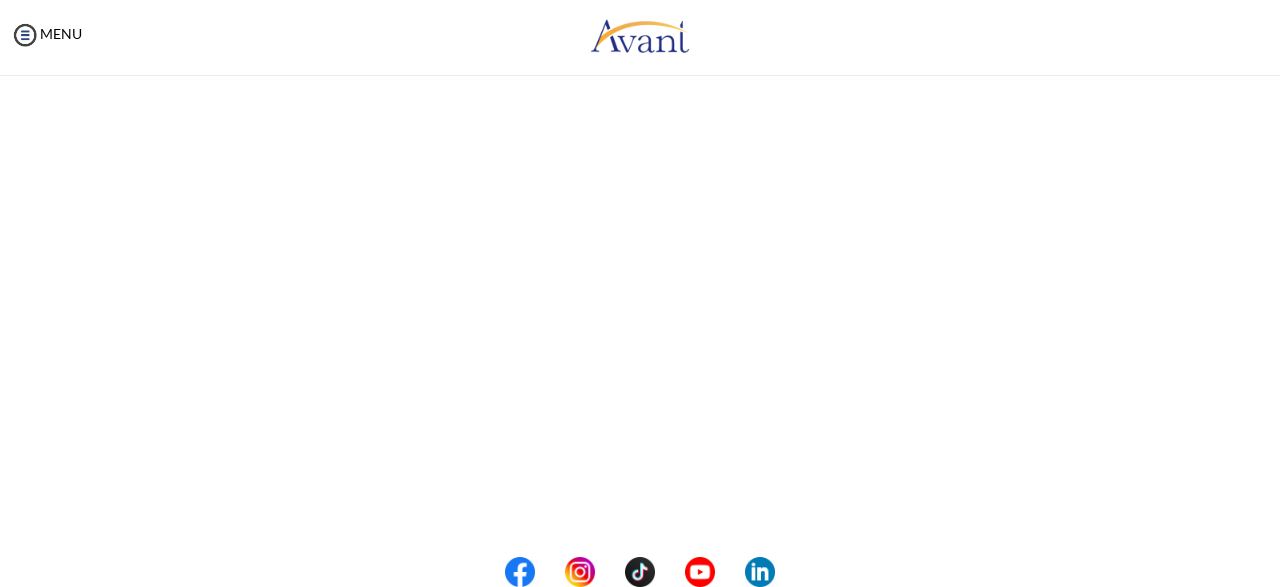 scroll, scrollTop: 0, scrollLeft: 0, axis: both 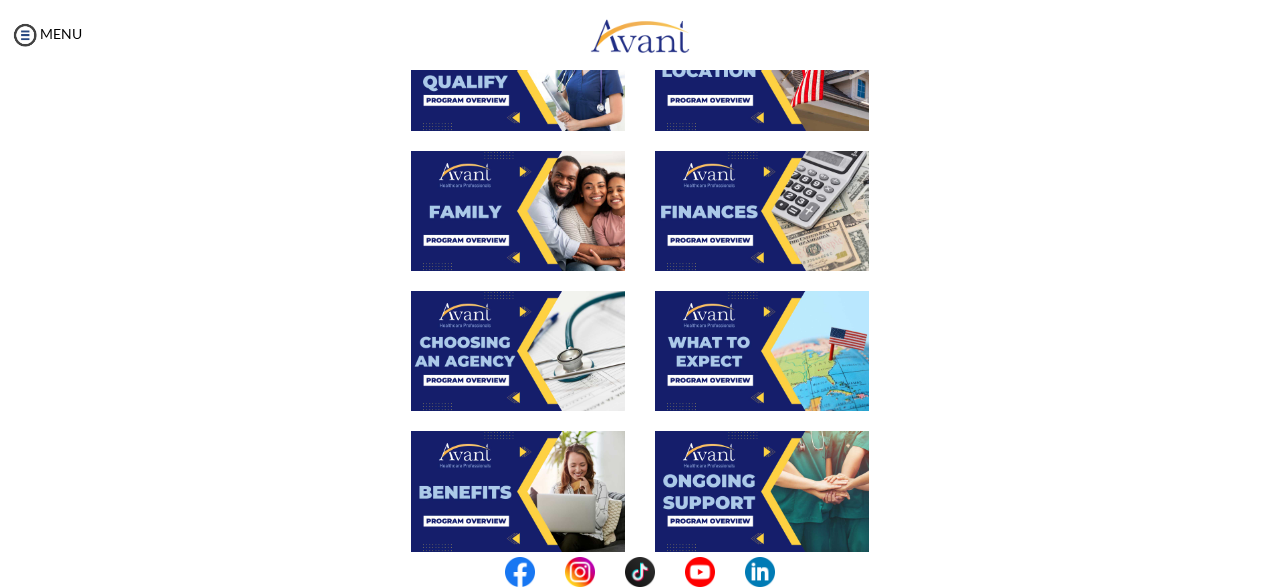 click at bounding box center (762, 351) 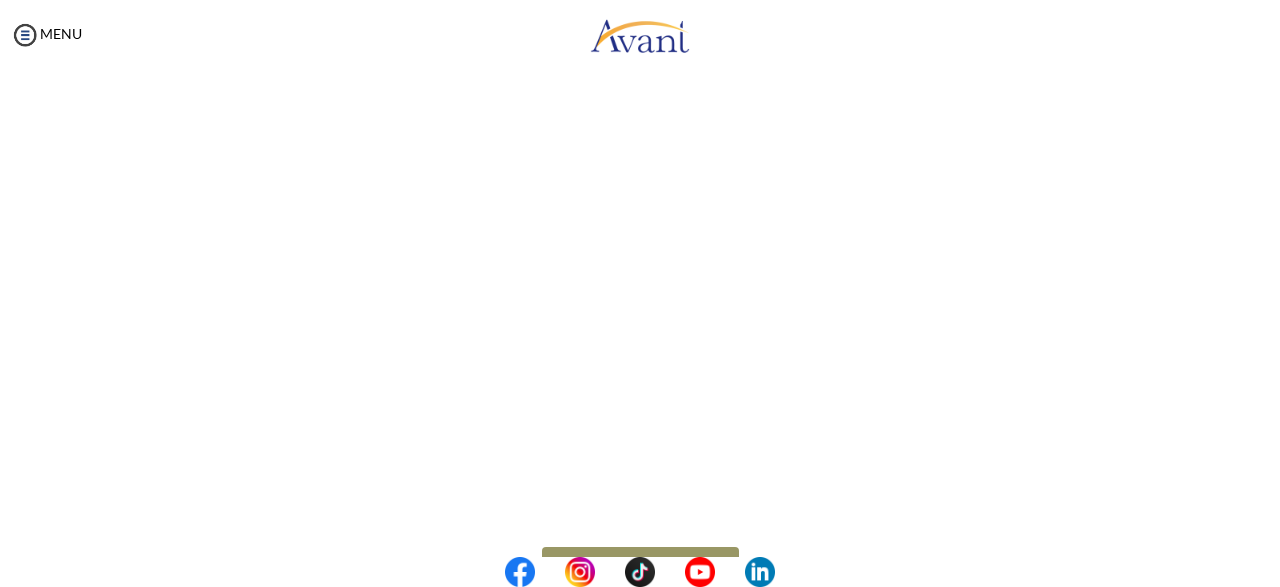scroll, scrollTop: 610, scrollLeft: 0, axis: vertical 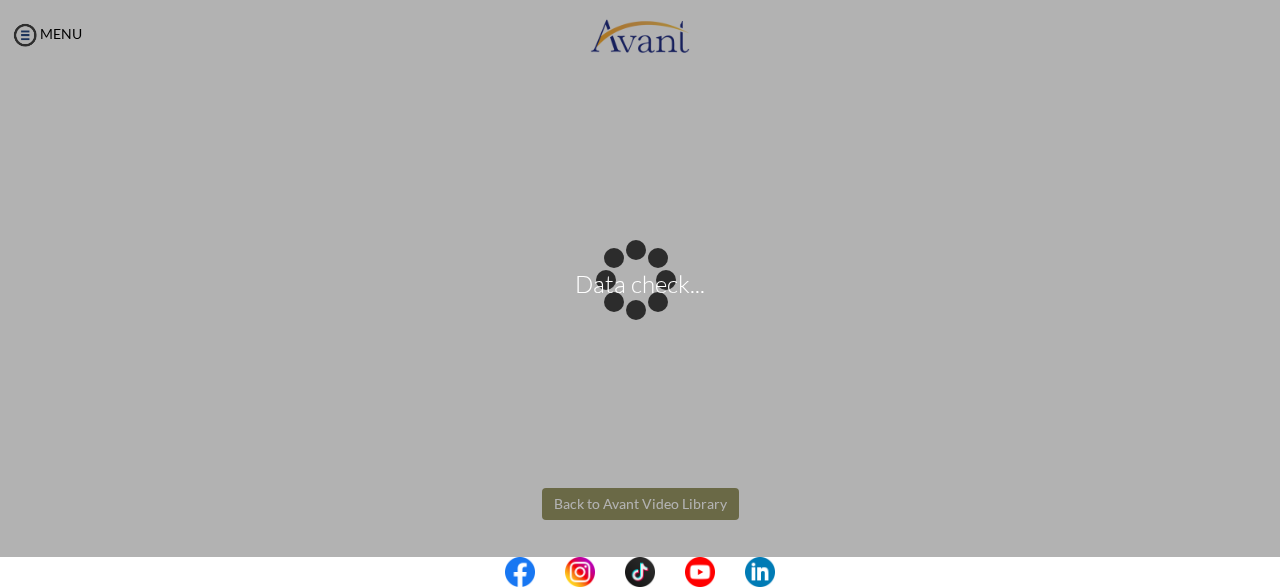 click on "Data check...
Maintenance break. Please come back in 2 hours.
MENU
My Status
What is the next step?
We would like you to watch the introductory video Begin with Avant
We would like you to watch the program video Watch Program Video
We would like you to complete English exam Take Language Test
We would like you to complete clinical assessment Take Clinical Test
We would like you to complete qualification survey Take Qualification Survey
We would like you to watch expectations video Watch Expectations Video
You will be contacted by recruiter to schedule a call.
Your application is being reviewed. Please check your email regularly.
Process Overview
Check off each step as you go to track your progress!" at bounding box center (640, 293) 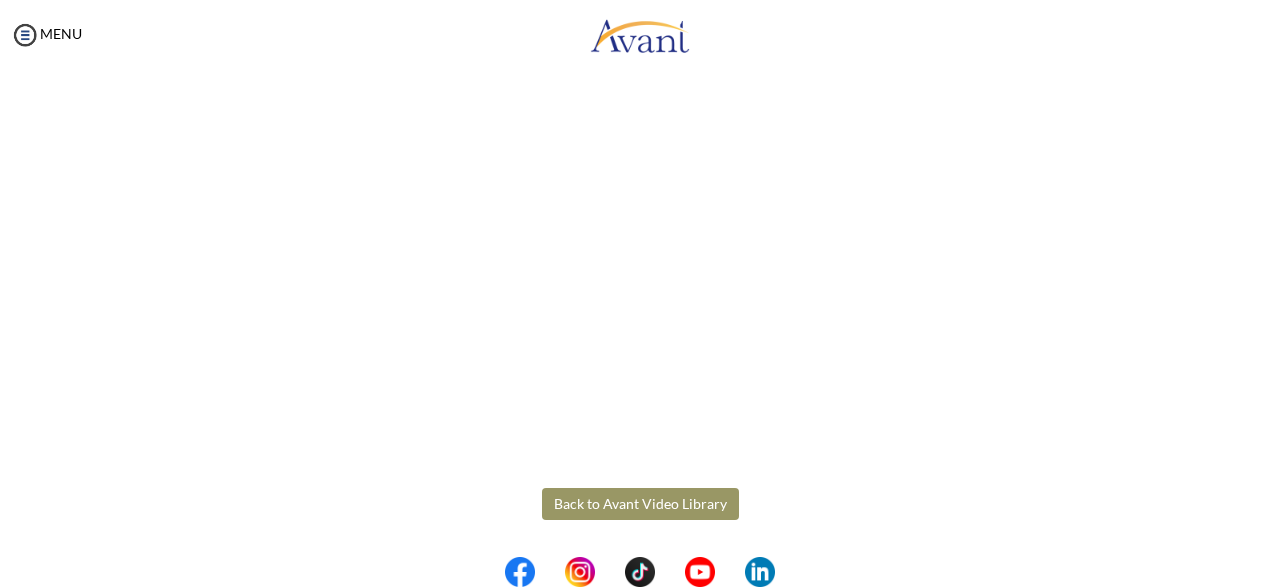 click on "Back to Avant Video Library" at bounding box center (640, 504) 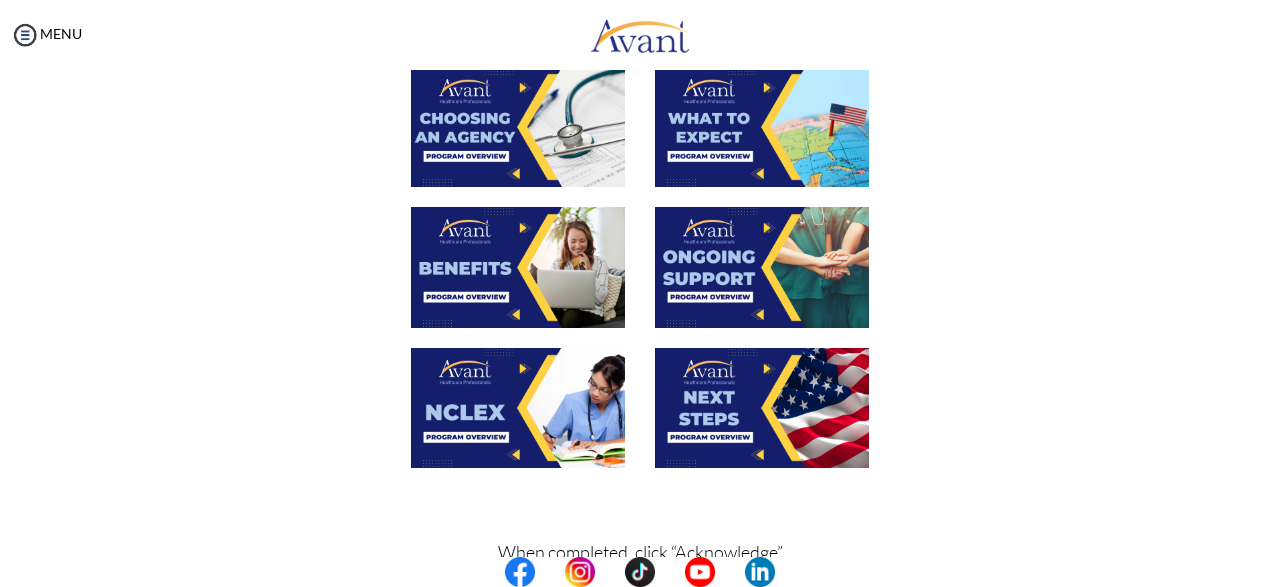 scroll, scrollTop: 749, scrollLeft: 0, axis: vertical 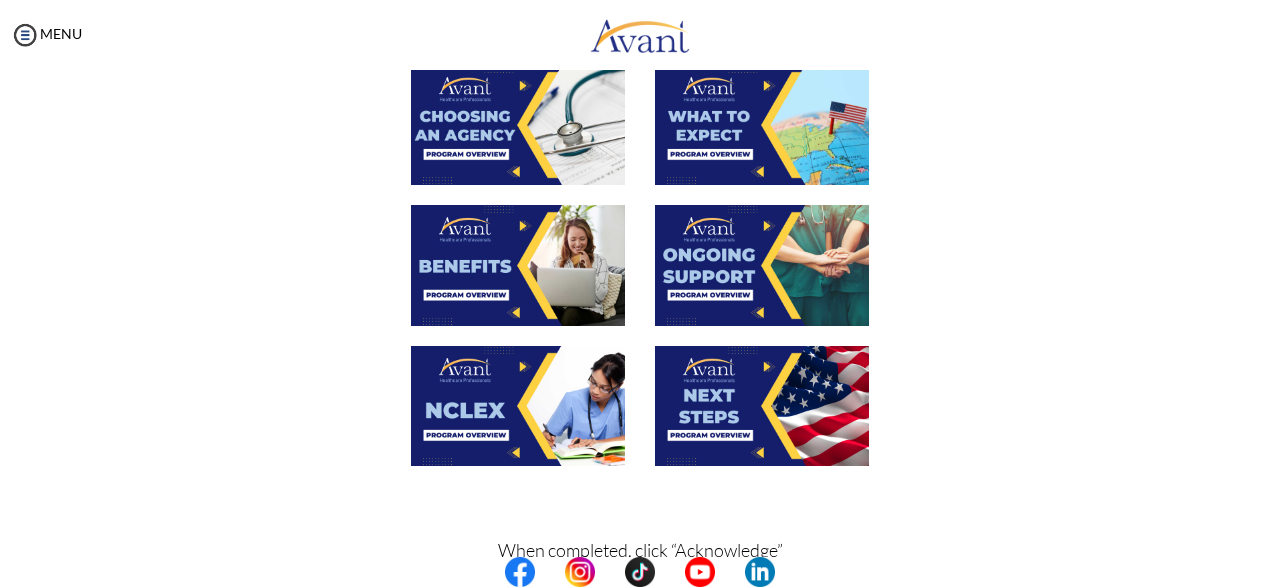 click at bounding box center [518, 265] 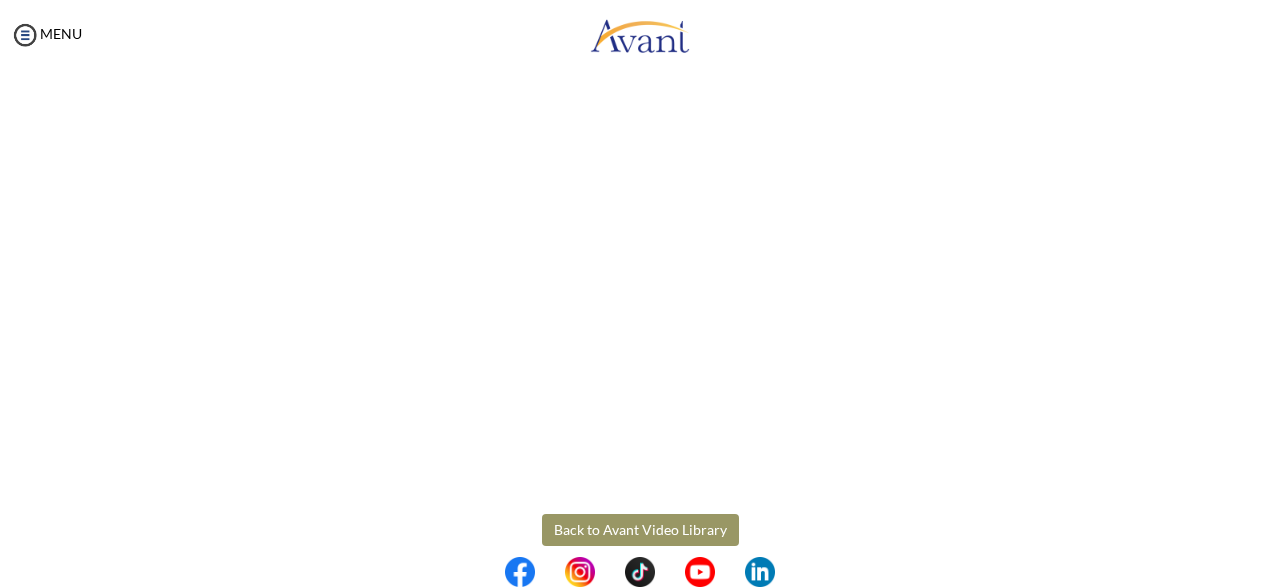 scroll, scrollTop: 610, scrollLeft: 0, axis: vertical 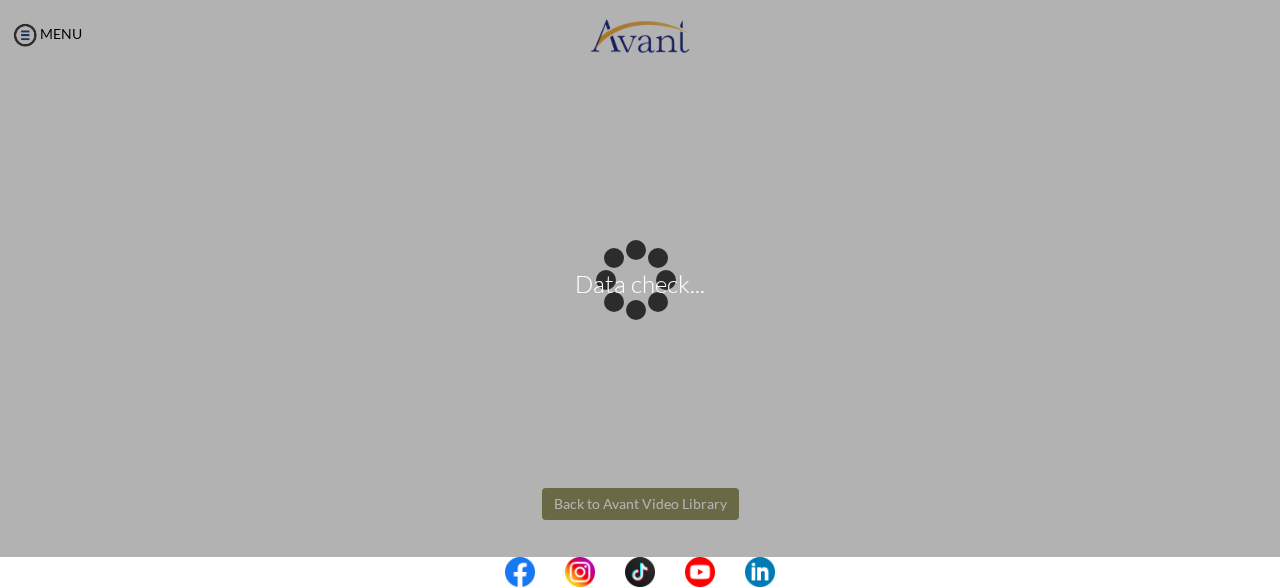 click on "Data check...
Maintenance break. Please come back in 2 hours.
MENU
My Status
What is the next step?
We would like you to watch the introductory video Begin with Avant
We would like you to watch the program video Watch Program Video
We would like you to complete English exam Take Language Test
We would like you to complete clinical assessment Take Clinical Test
We would like you to complete qualification survey Take Qualification Survey
We would like you to watch expectations video Watch Expectations Video
You will be contacted by recruiter to schedule a call.
Your application is being reviewed. Please check your email regularly.
Process Overview
Check off each step as you go to track your progress!" at bounding box center [640, 293] 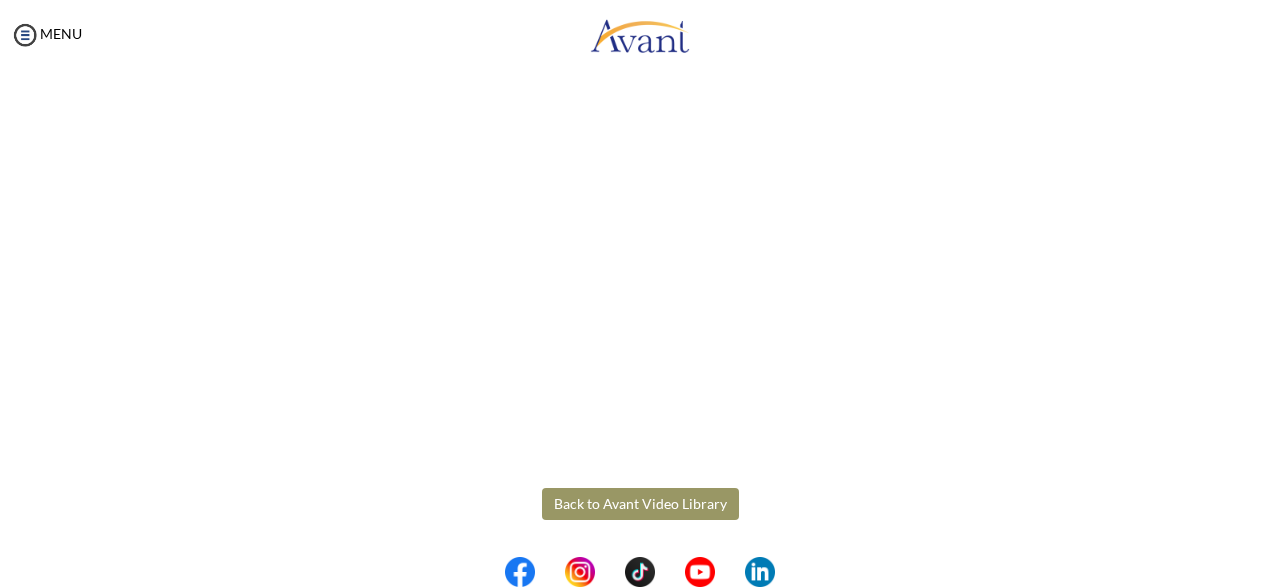 click on "Back to Avant Video Library" at bounding box center [640, 504] 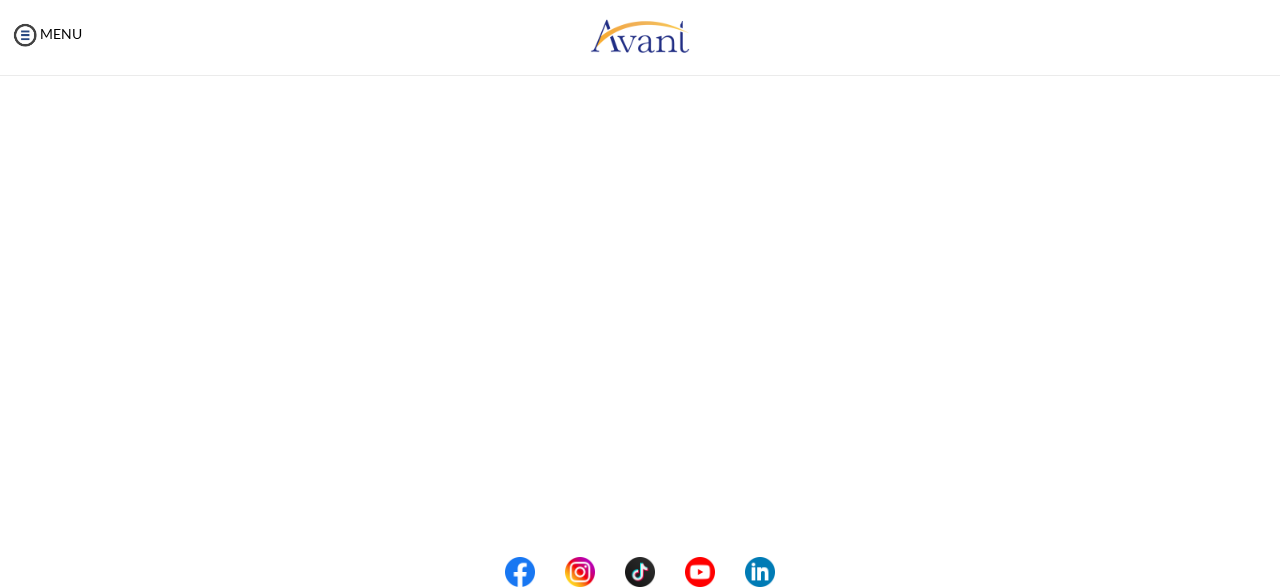 scroll, scrollTop: 610, scrollLeft: 0, axis: vertical 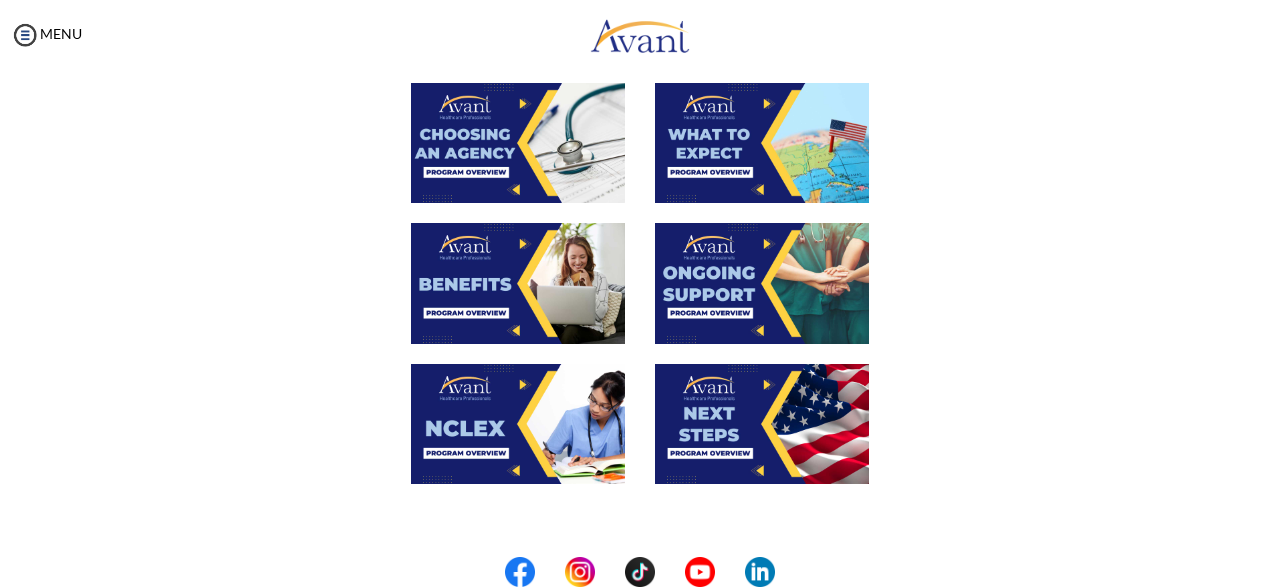 click at bounding box center [762, 283] 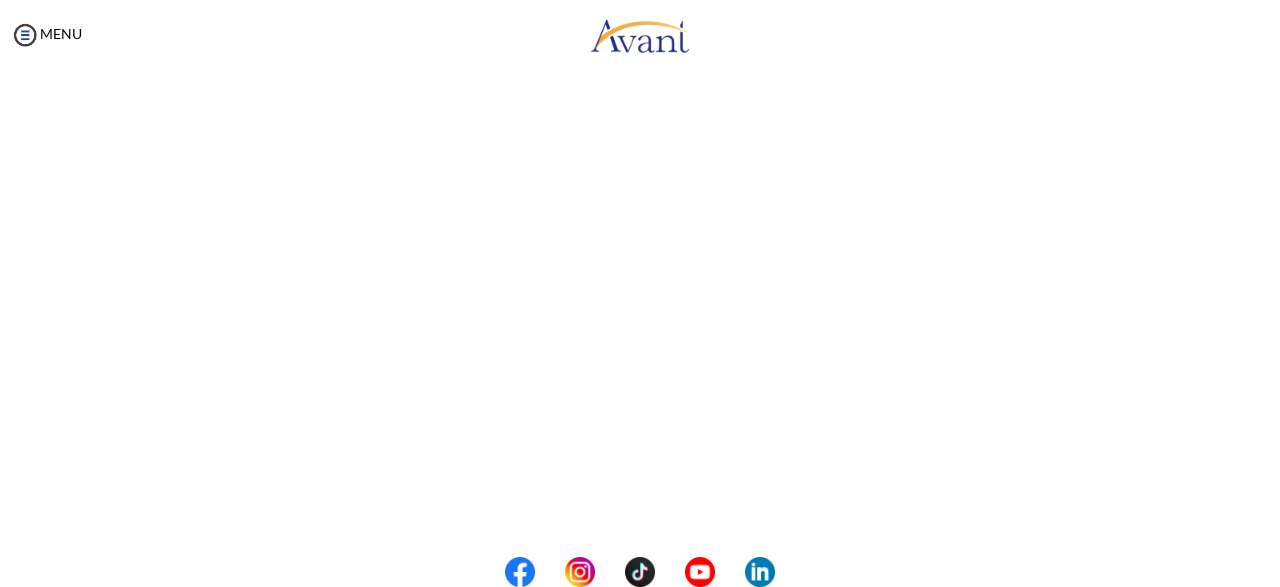 scroll, scrollTop: 610, scrollLeft: 0, axis: vertical 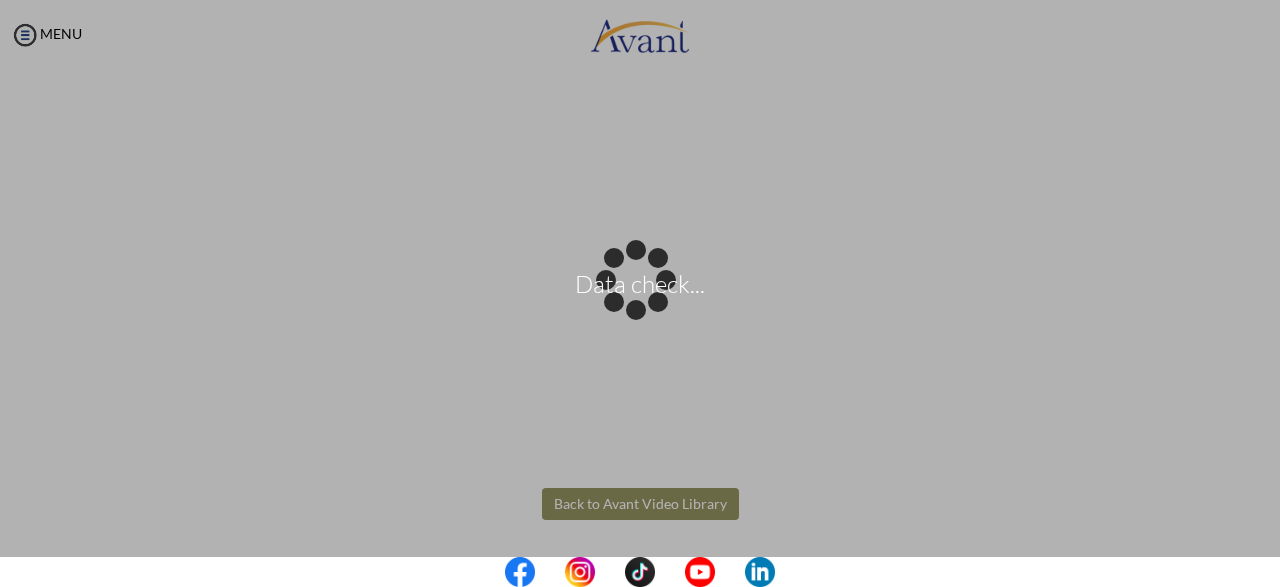 click on "Data check...
Maintenance break. Please come back in 2 hours.
MENU
My Status
What is the next step?
We would like you to watch the introductory video Begin with Avant
We would like you to watch the program video Watch Program Video
We would like you to complete English exam Take Language Test
We would like you to complete clinical assessment Take Clinical Test
We would like you to complete qualification survey Take Qualification Survey
We would like you to watch expectations video Watch Expectations Video
You will be contacted by recruiter to schedule a call.
Your application is being reviewed. Please check your email regularly.
Process Overview
Check off each step as you go to track your progress!" at bounding box center (640, 293) 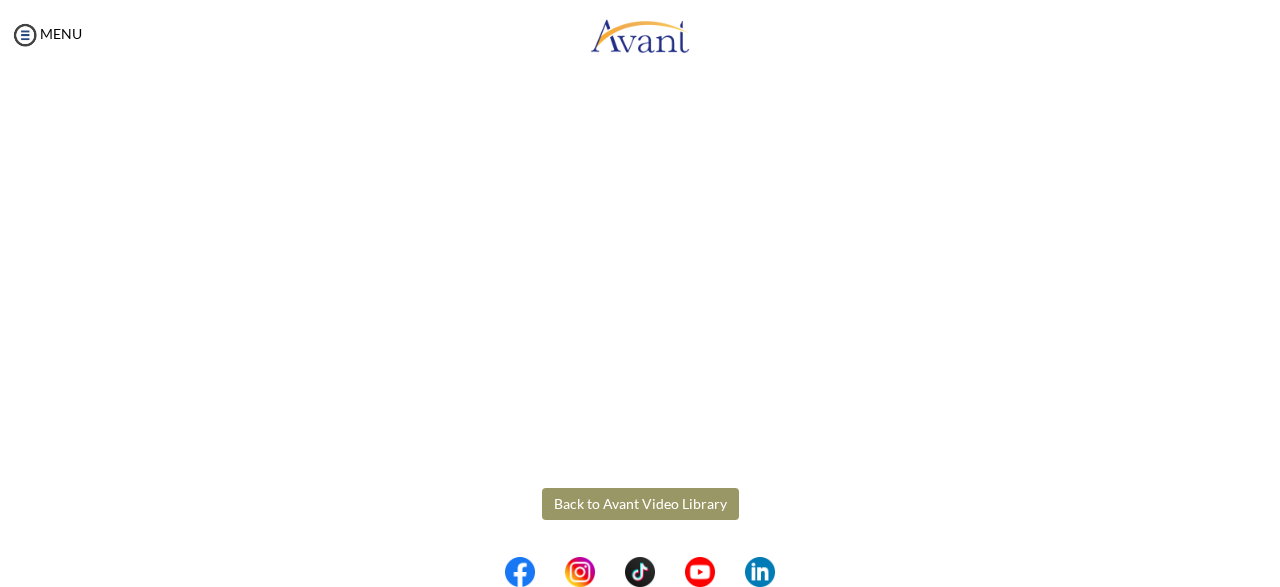 click on "Back to Avant Video Library" at bounding box center (640, 504) 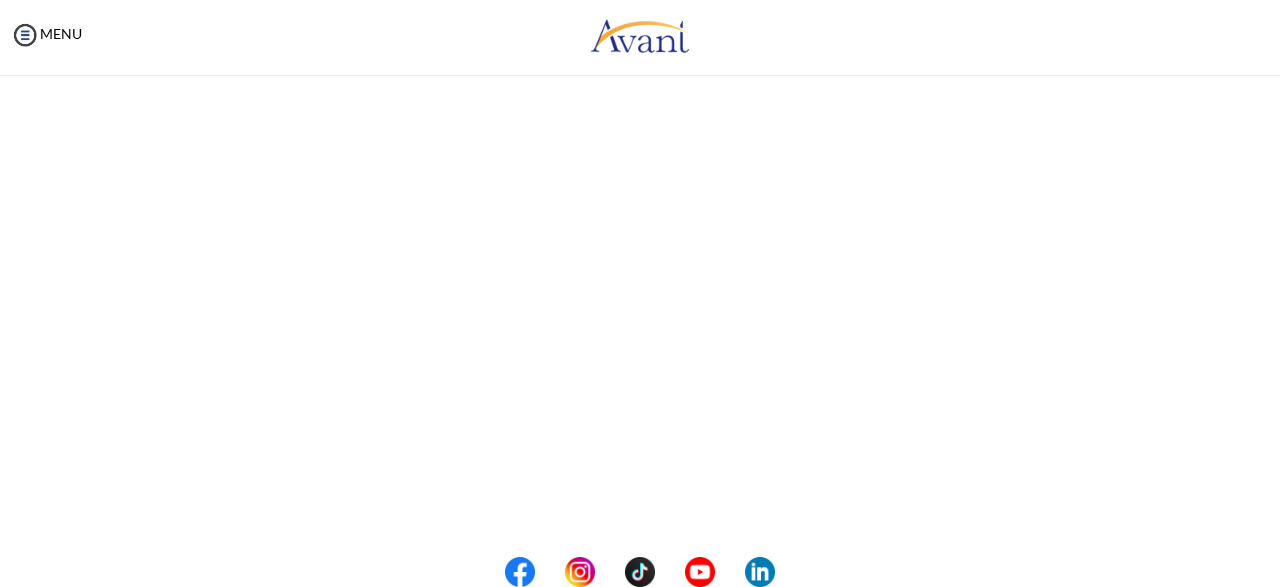scroll, scrollTop: 0, scrollLeft: 0, axis: both 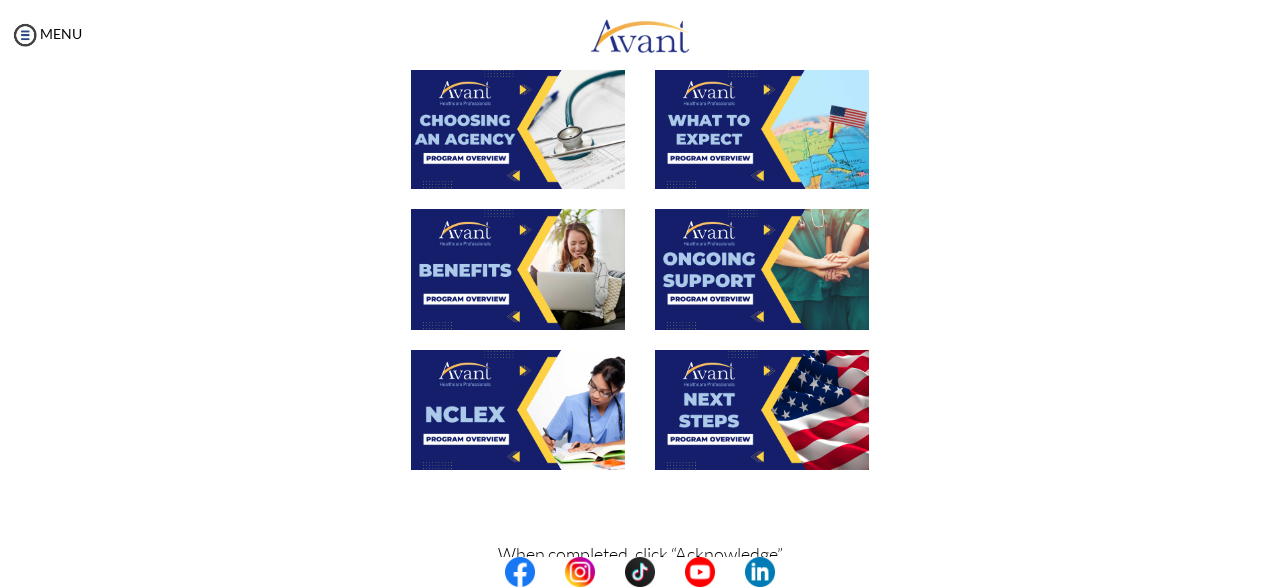 click at bounding box center (518, 410) 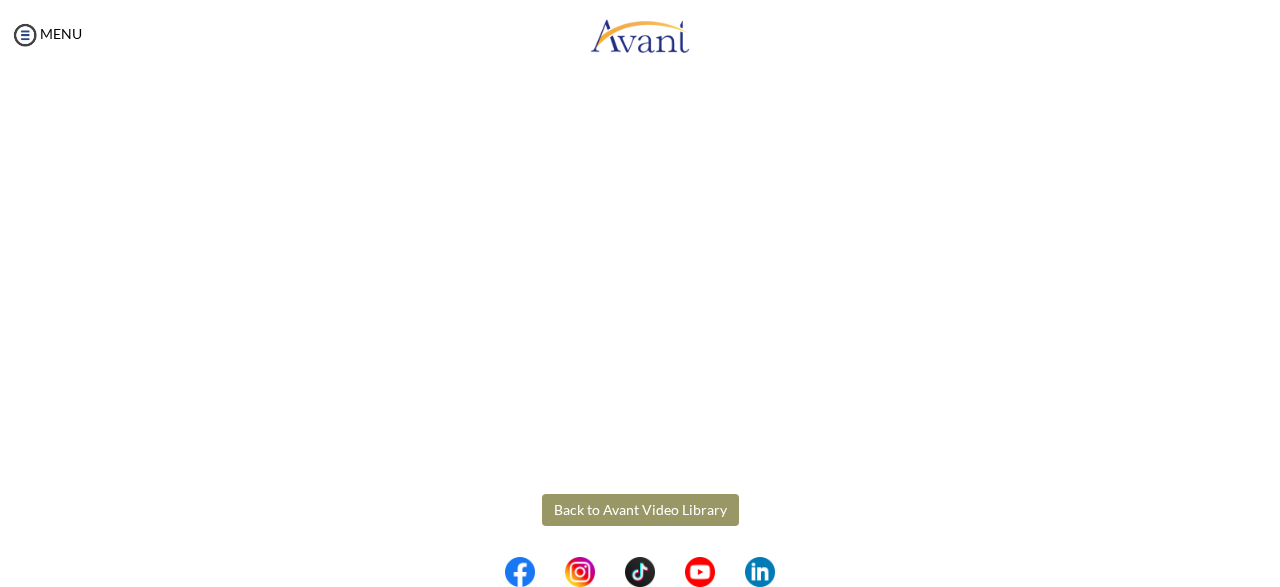 scroll, scrollTop: 610, scrollLeft: 0, axis: vertical 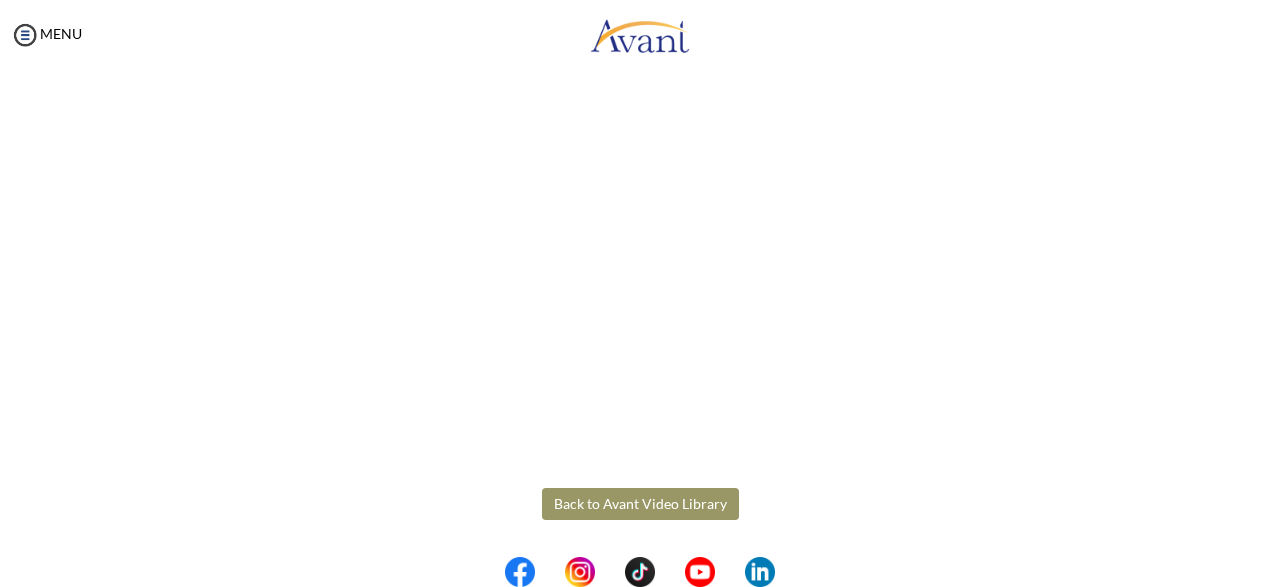click on "Back to Avant Video Library" at bounding box center [640, 504] 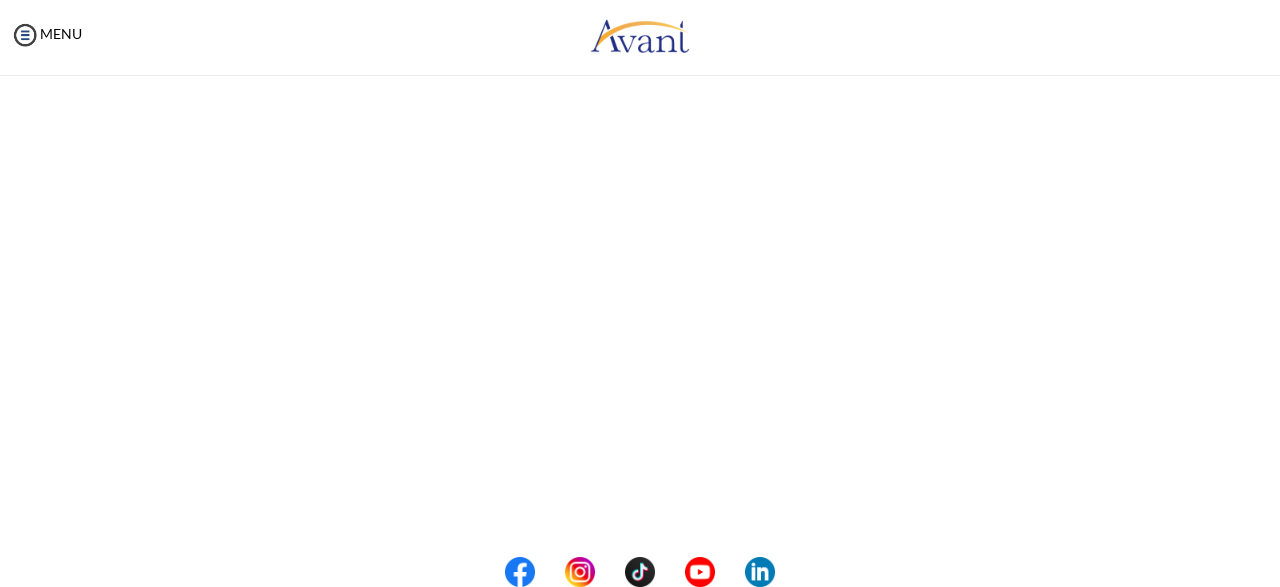 scroll, scrollTop: 0, scrollLeft: 0, axis: both 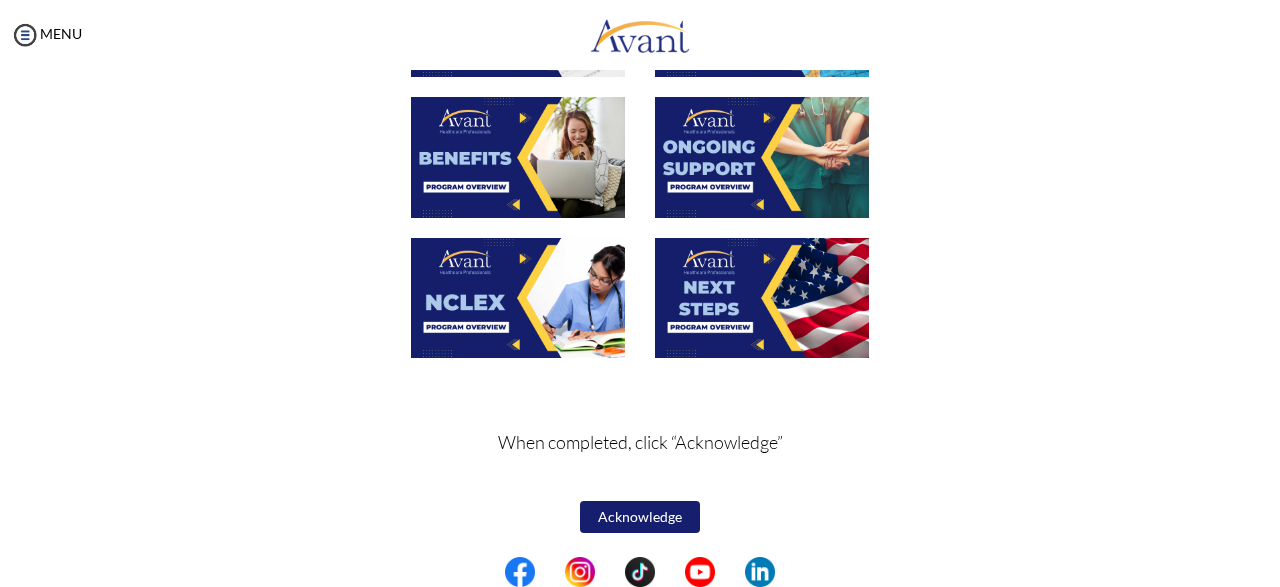 click at bounding box center (762, 298) 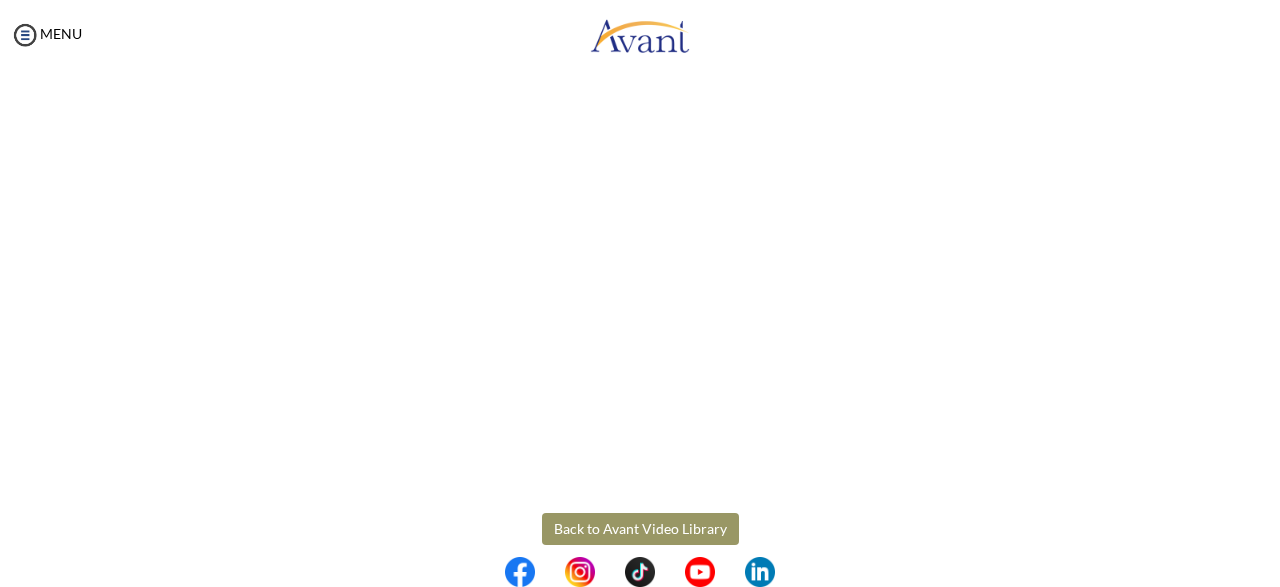 scroll, scrollTop: 610, scrollLeft: 0, axis: vertical 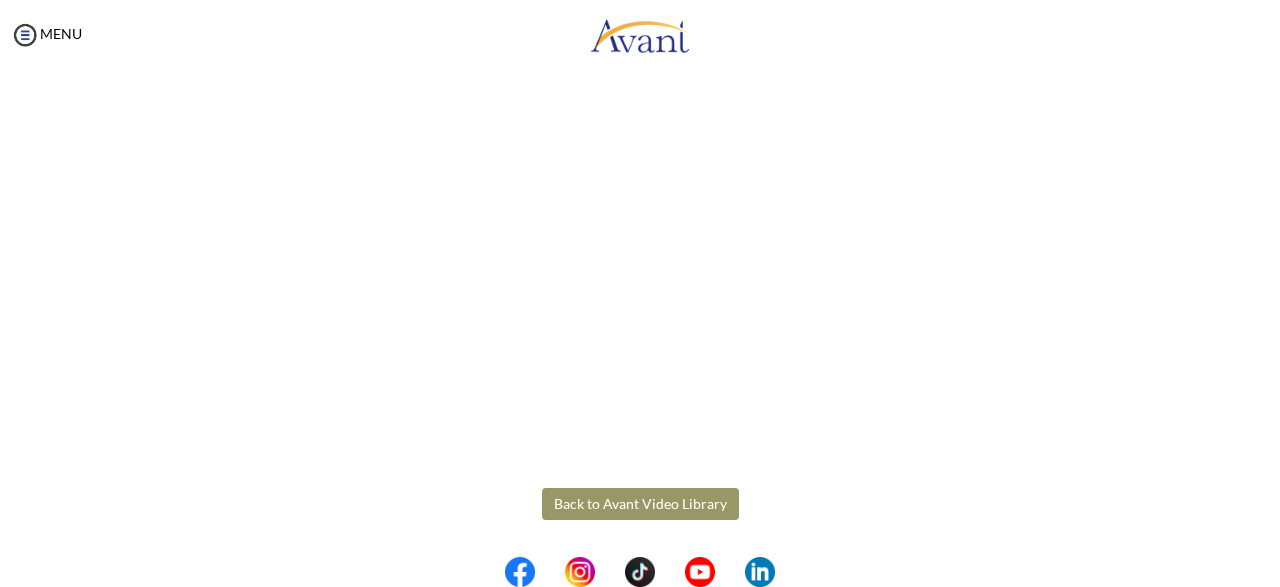 click on "Maintenance break. Please come back in 2 hours.
MENU
My Status
What is the next step?
We would like you to watch the introductory video Begin with Avant
We would like you to watch the program video Watch Program Video
We would like you to complete English exam Take Language Test
We would like you to complete clinical assessment Take Clinical Test
We would like you to complete qualification survey Take Qualification Survey
We would like you to watch expectations video Watch Expectations Video
You will be contacted by recruiter to schedule a call.
Your application is being reviewed. Please check your email regularly.
Process Overview
Check off each step as you go to track your progress!
1" at bounding box center [640, 293] 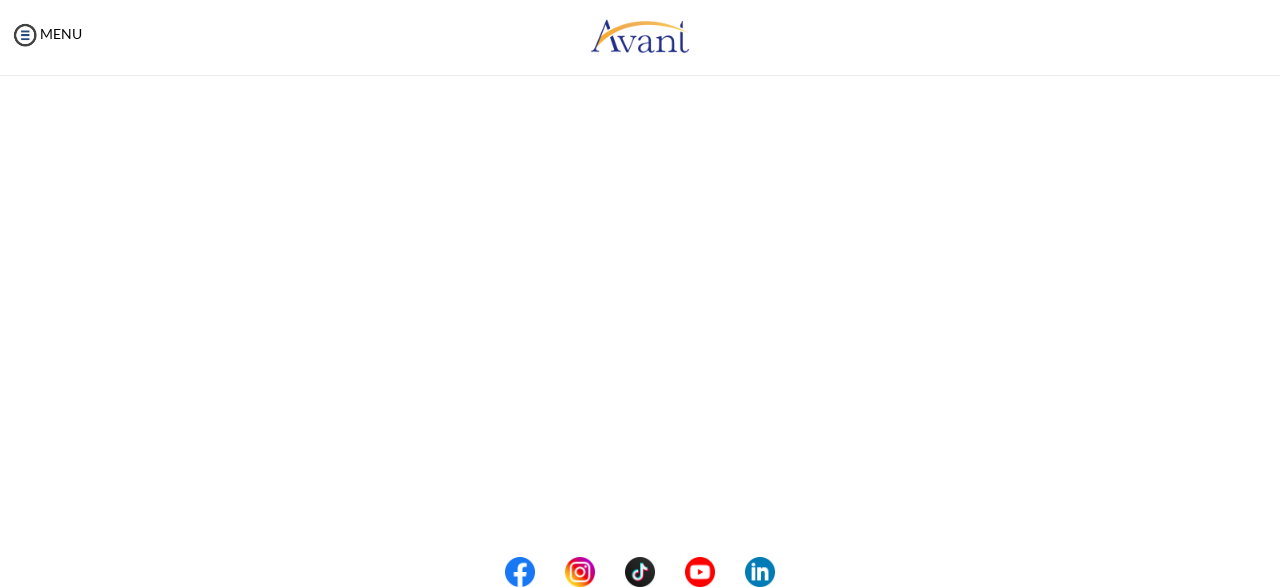scroll, scrollTop: 0, scrollLeft: 0, axis: both 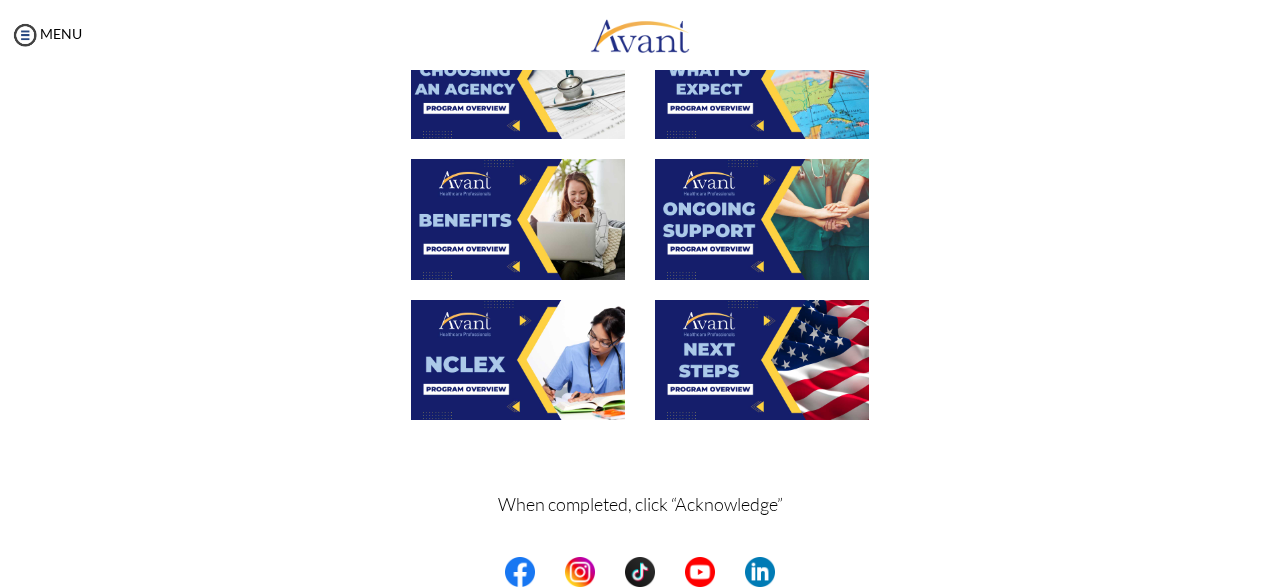 click at bounding box center (518, 360) 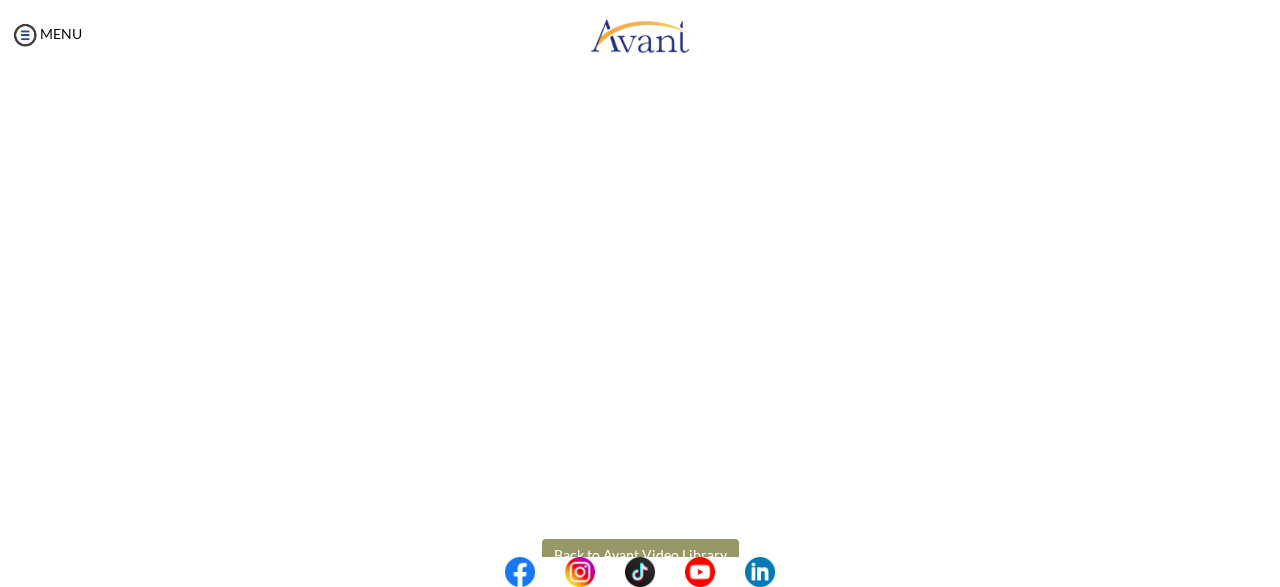 scroll, scrollTop: 610, scrollLeft: 0, axis: vertical 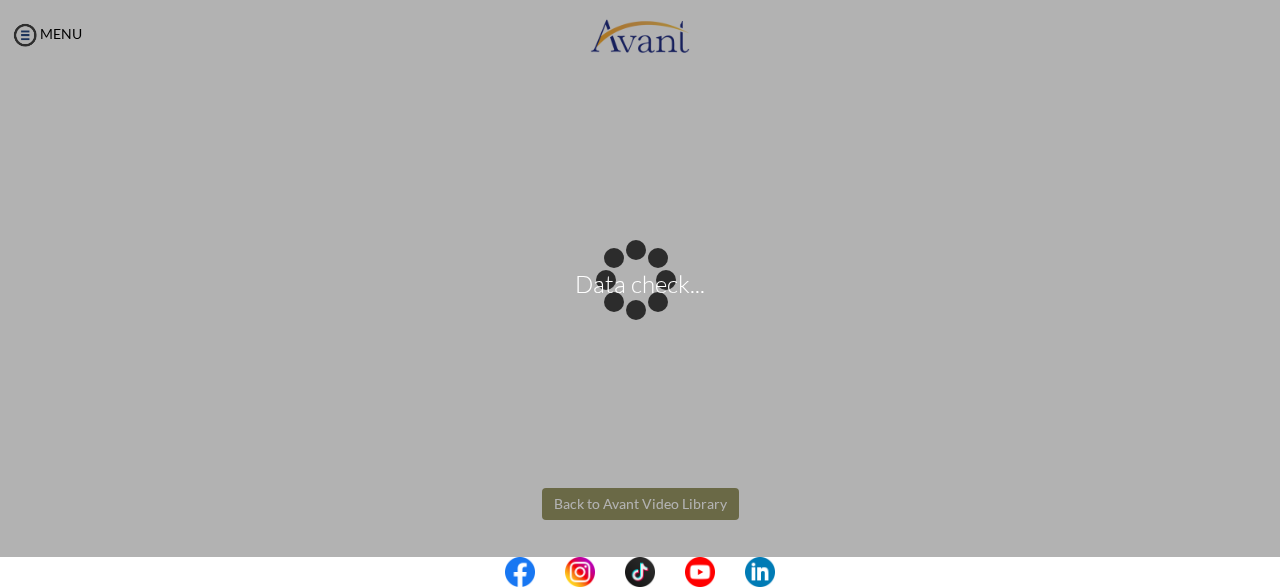 click on "Data check...
Maintenance break. Please come back in 2 hours.
MENU
My Status
What is the next step?
We would like you to watch the introductory video Begin with Avant
We would like you to watch the program video Watch Program Video
We would like you to complete English exam Take Language Test
We would like you to complete clinical assessment Take Clinical Test
We would like you to complete qualification survey Take Qualification Survey
We would like you to watch expectations video Watch Expectations Video
You will be contacted by recruiter to schedule a call.
Your application is being reviewed. Please check your email regularly.
Process Overview
Check off each step as you go to track your progress!" at bounding box center [640, 293] 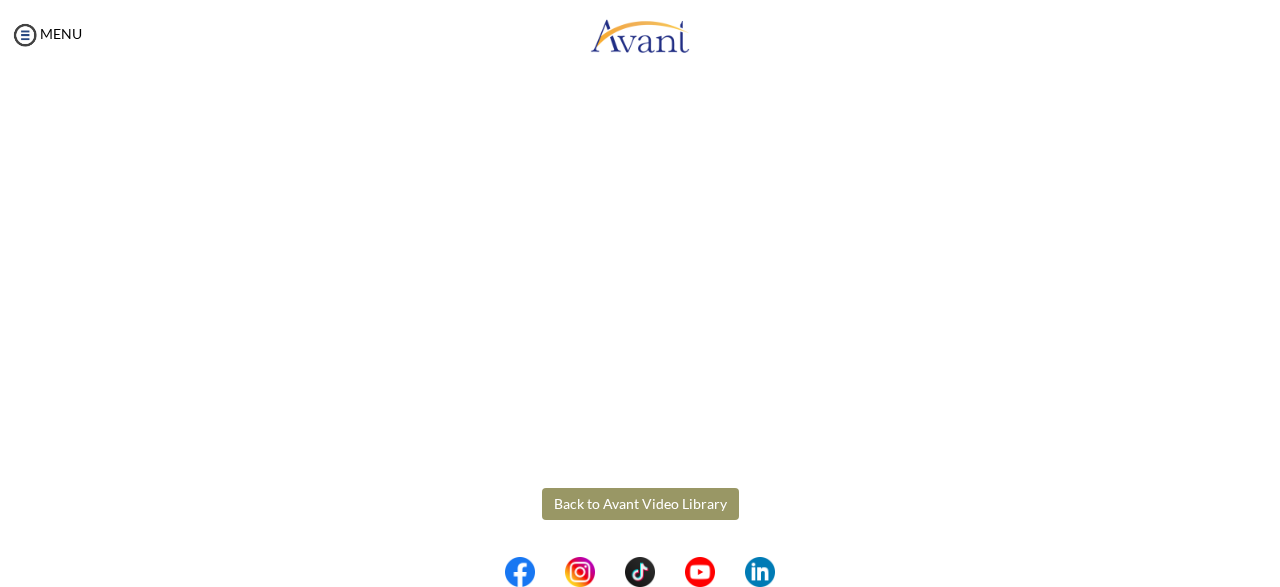 click on "Back to Avant Video Library" at bounding box center [640, 504] 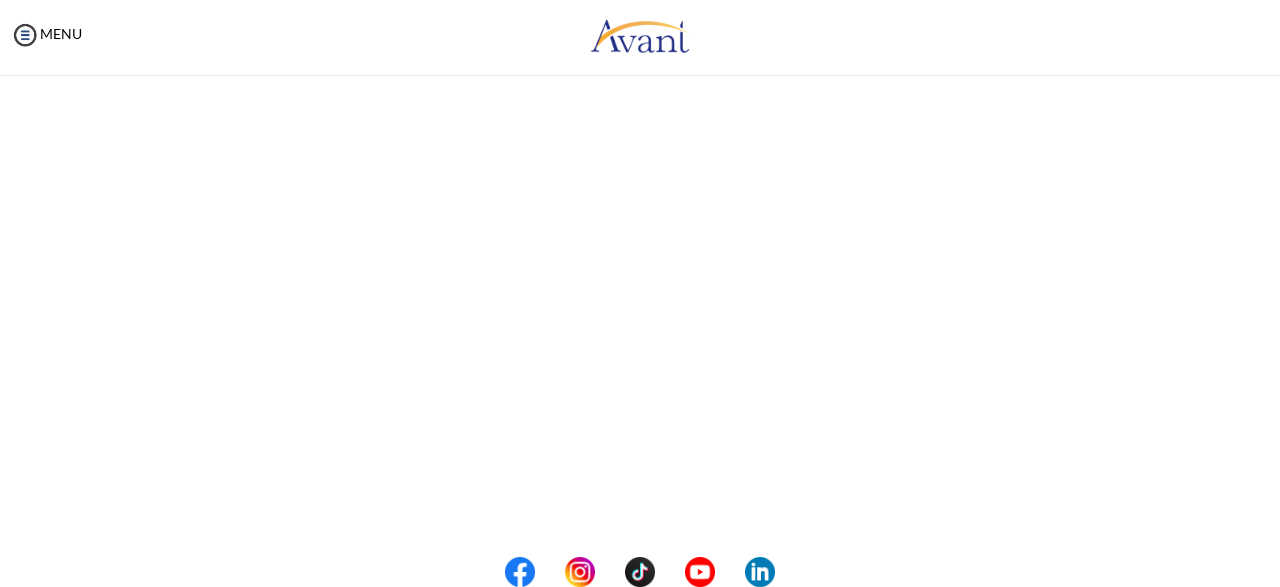 scroll, scrollTop: 641, scrollLeft: 0, axis: vertical 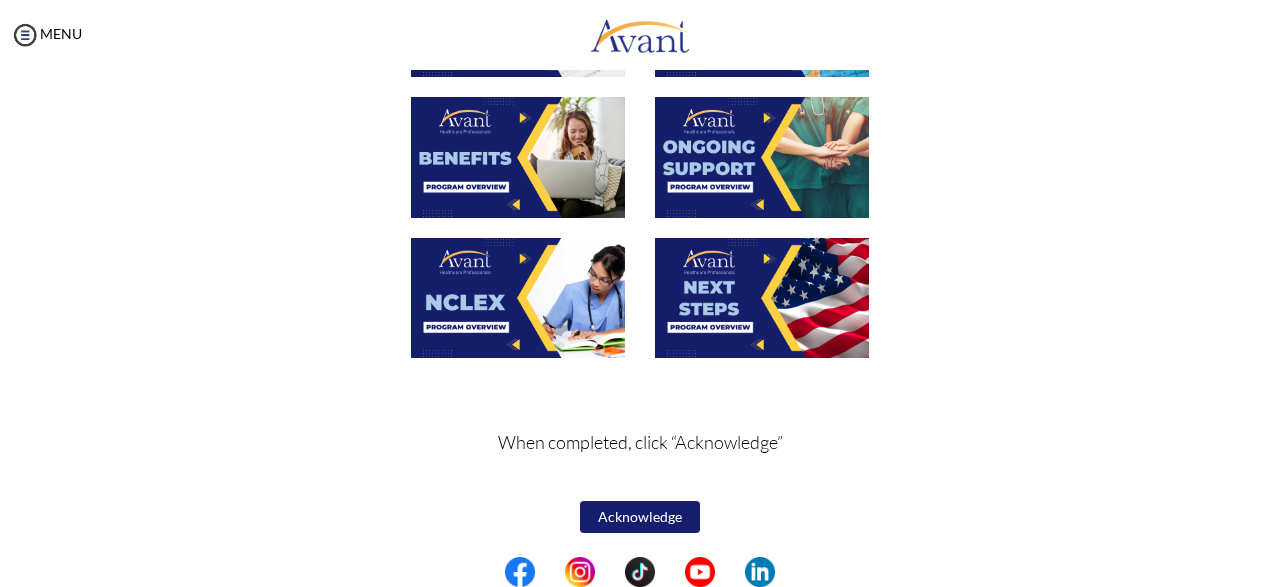 click on "Acknowledge" at bounding box center [640, 517] 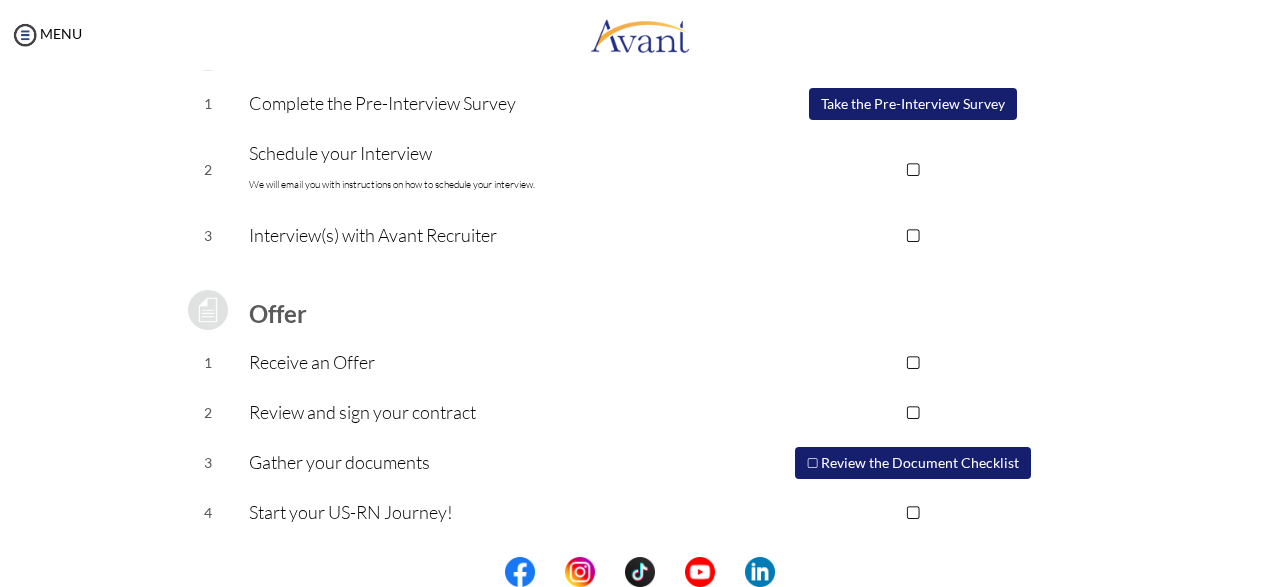 scroll, scrollTop: 0, scrollLeft: 0, axis: both 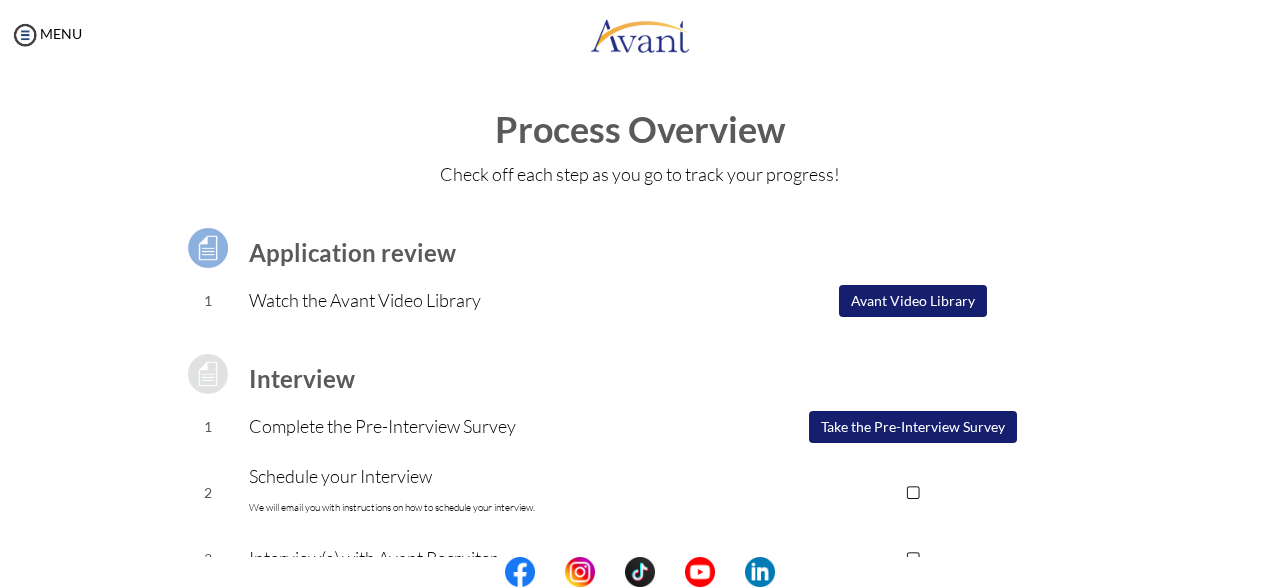 click on "Avant Video Library" at bounding box center [913, 301] 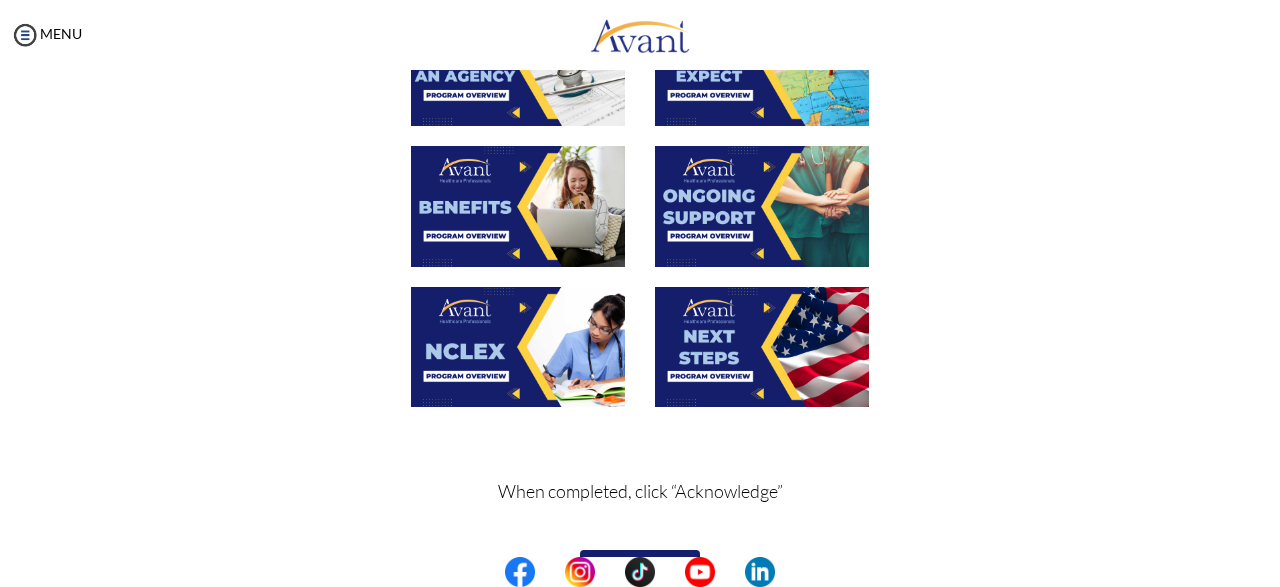 scroll, scrollTop: 857, scrollLeft: 0, axis: vertical 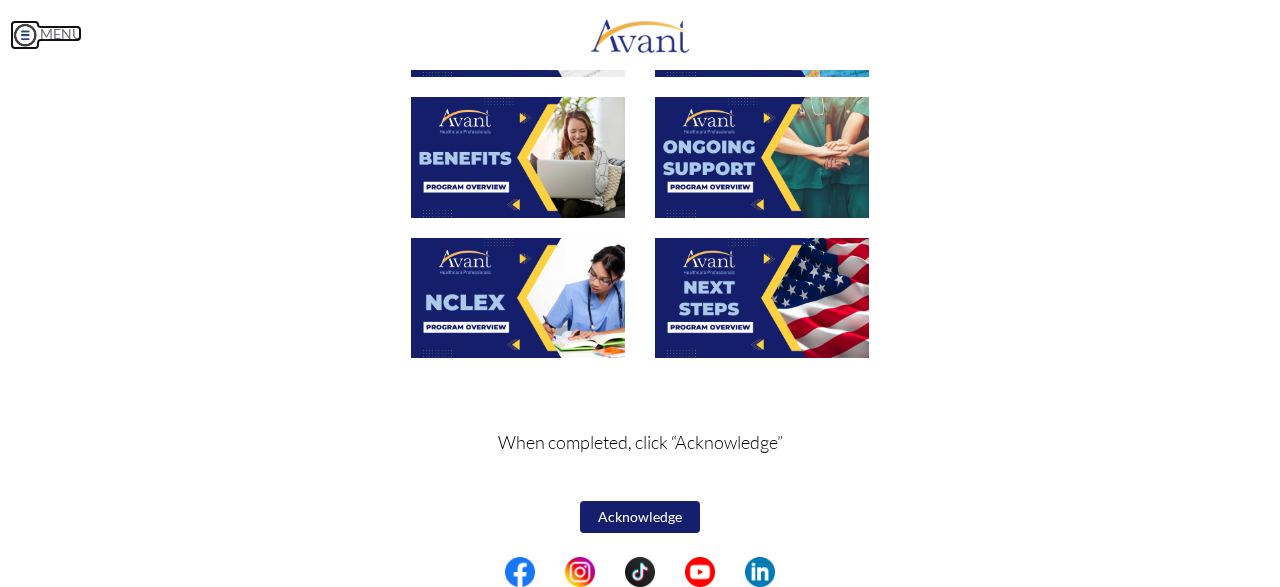 click at bounding box center (25, 35) 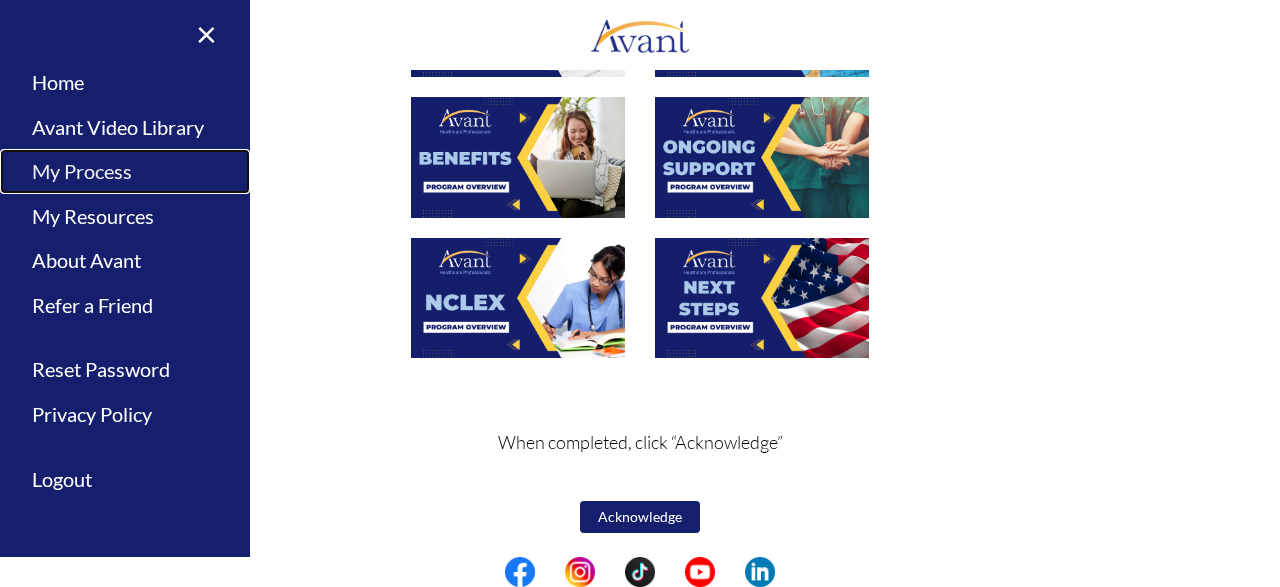 click on "My Process" at bounding box center (125, 171) 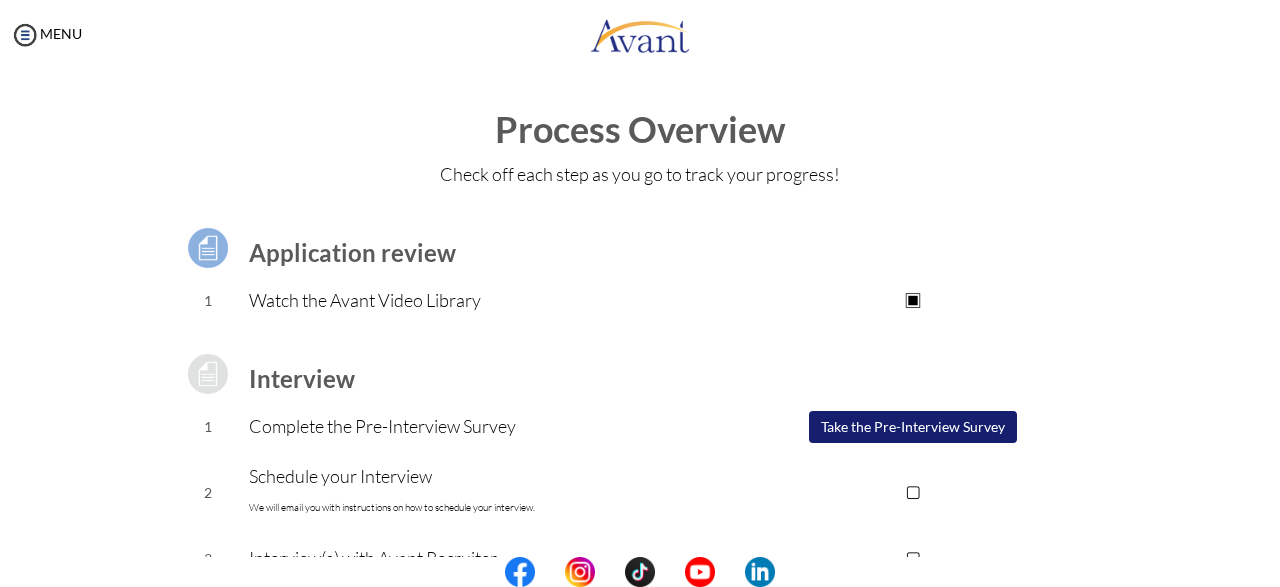 click on "Application review" at bounding box center (481, 248) 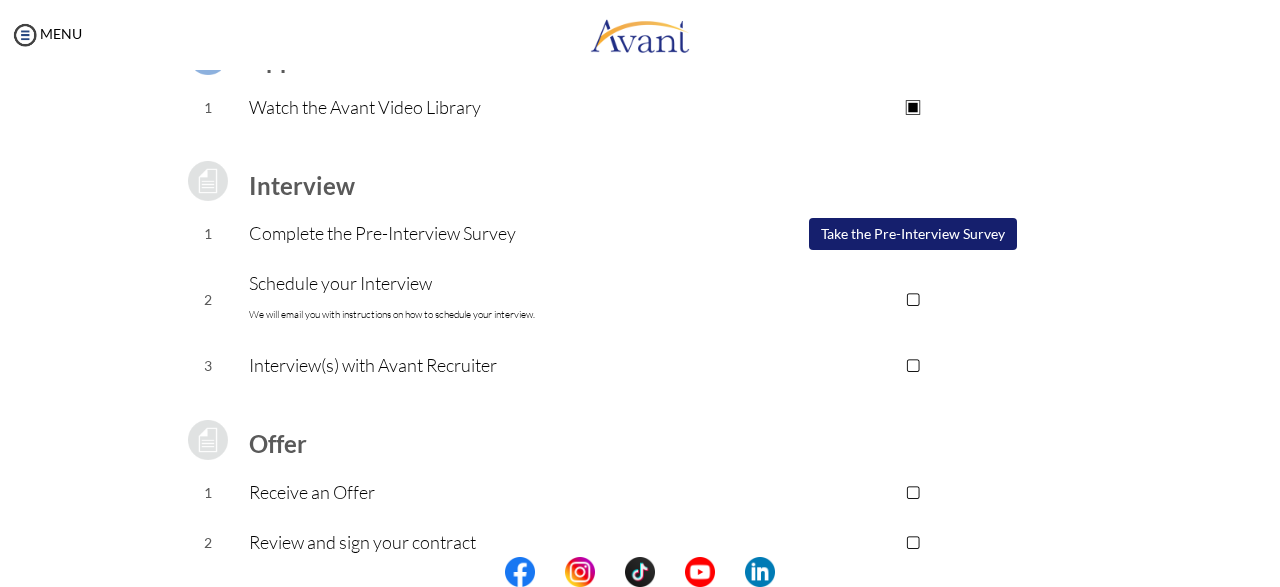 scroll, scrollTop: 193, scrollLeft: 0, axis: vertical 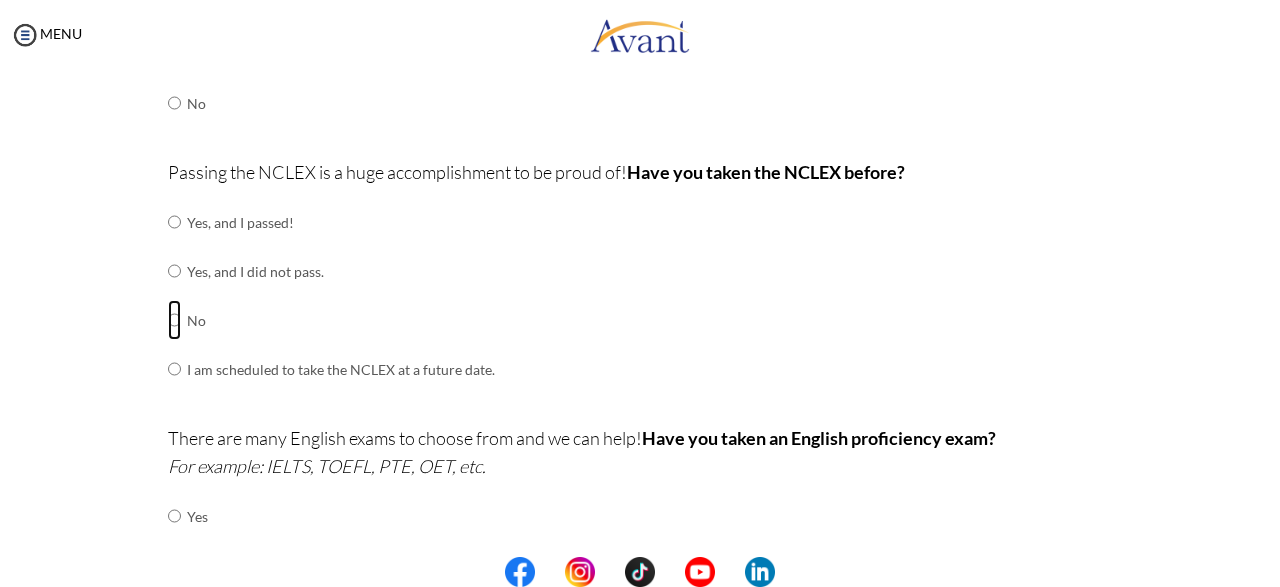 click at bounding box center [174, 222] 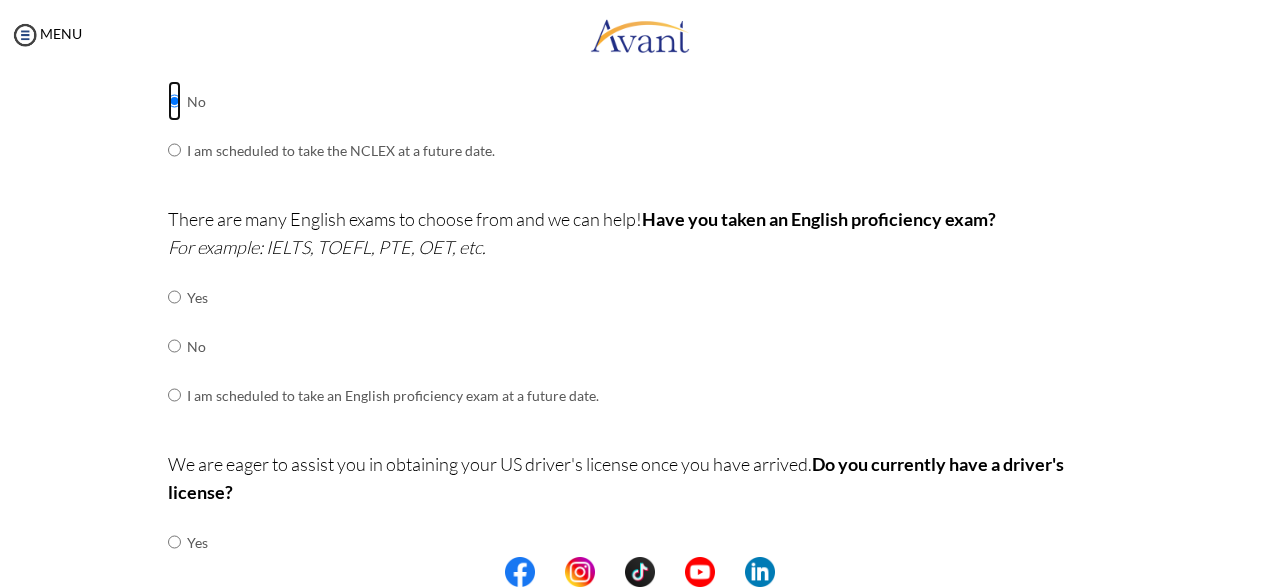 scroll, scrollTop: 413, scrollLeft: 0, axis: vertical 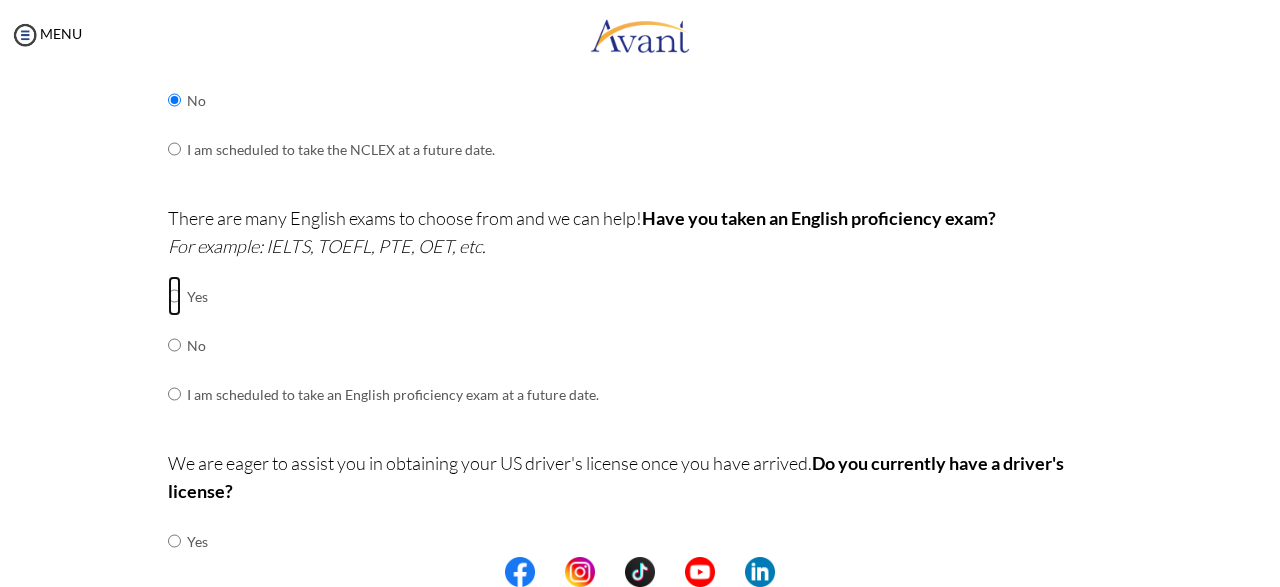 click at bounding box center [174, 296] 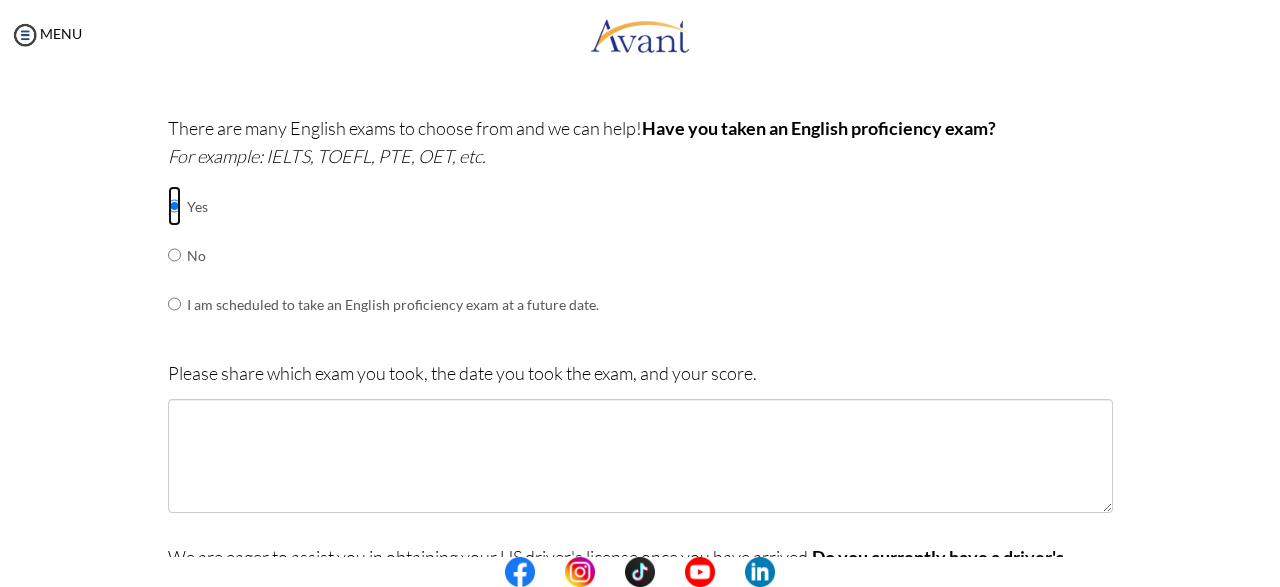 scroll, scrollTop: 508, scrollLeft: 0, axis: vertical 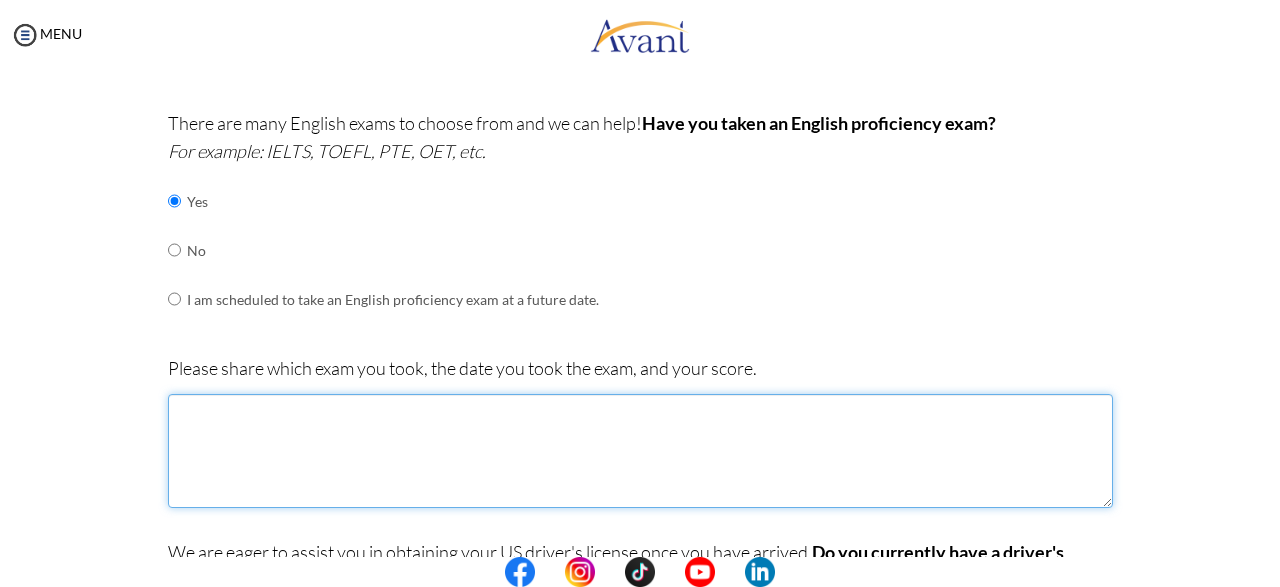click at bounding box center (640, 451) 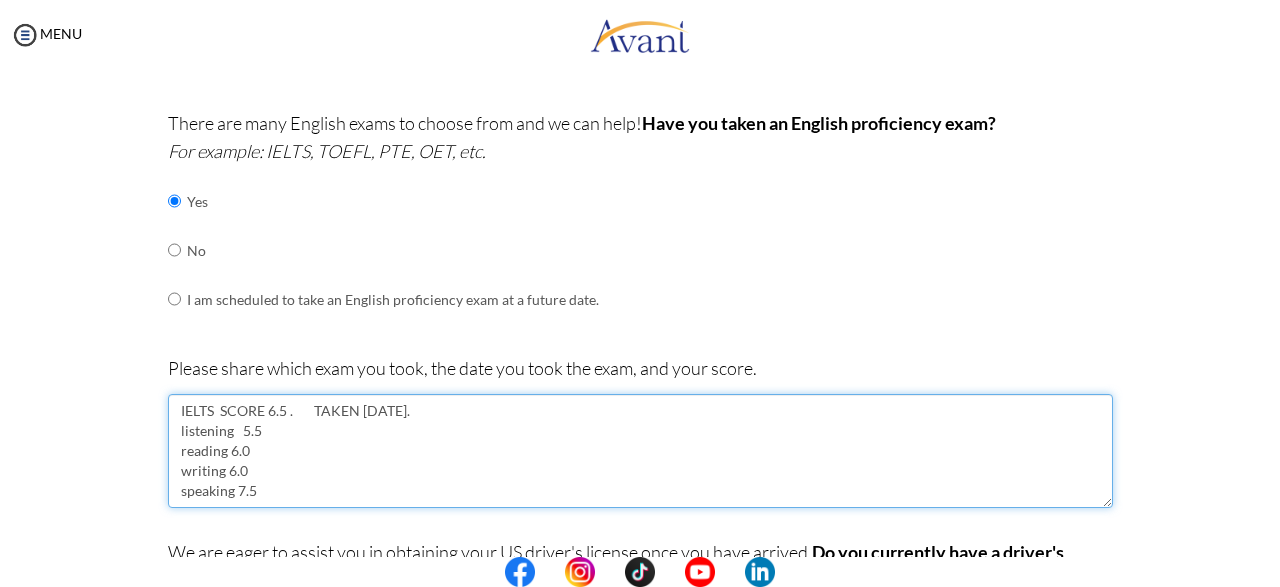 click on "IELTS  SCORE 6.5 .       TAKEN [DATE].
listening   5.5
reading 6.0
writing 6.0
speaking 7.5" at bounding box center [640, 451] 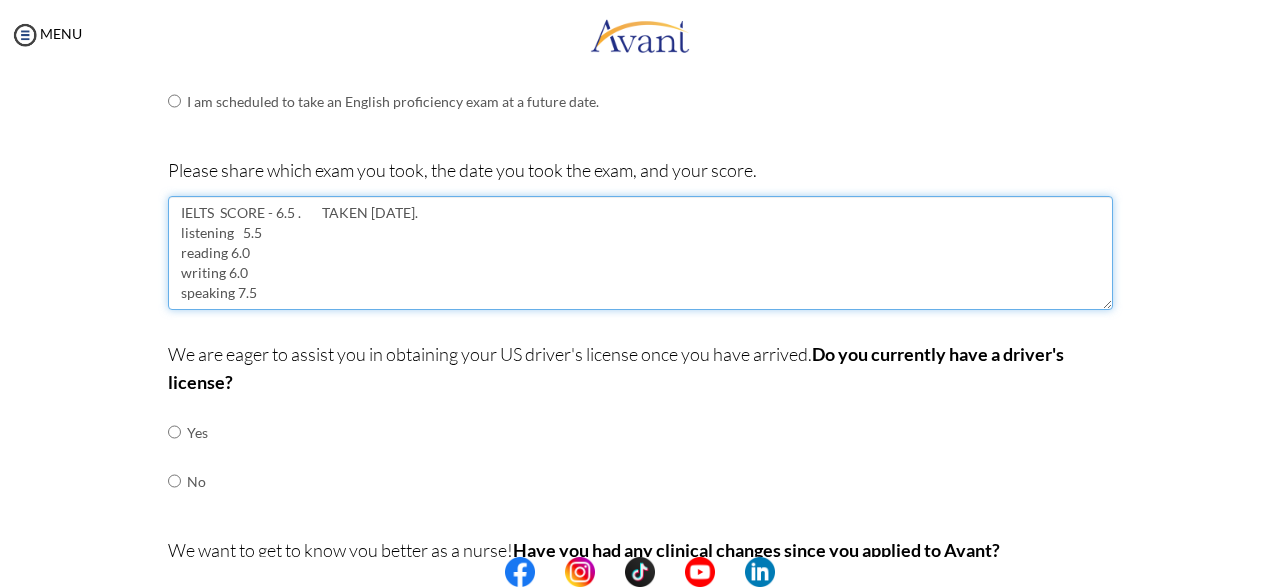 scroll, scrollTop: 707, scrollLeft: 0, axis: vertical 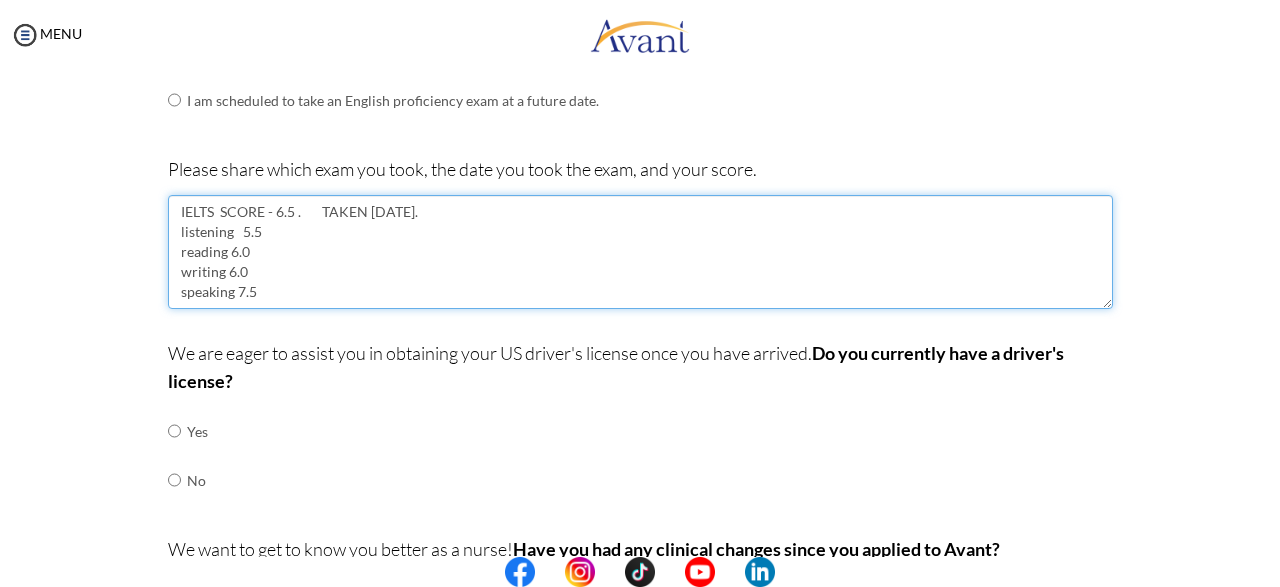 type on "IELTS  SCORE - 6.5 .       TAKEN [DATE].
listening   5.5
reading 6.0
writing 6.0
speaking 7.5" 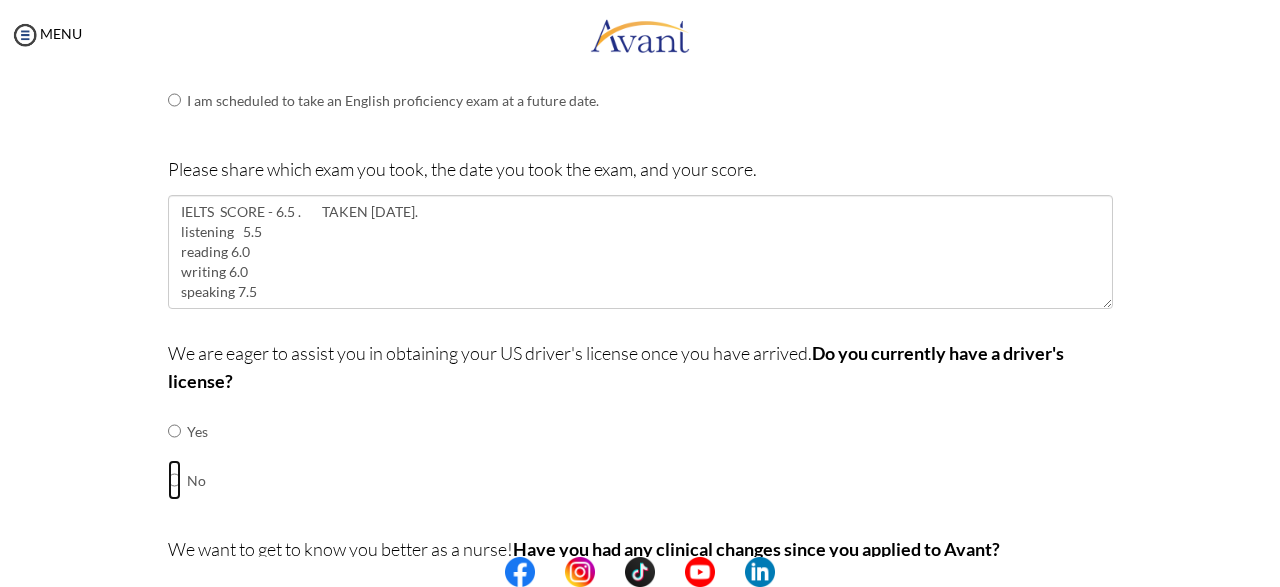 click at bounding box center (174, 431) 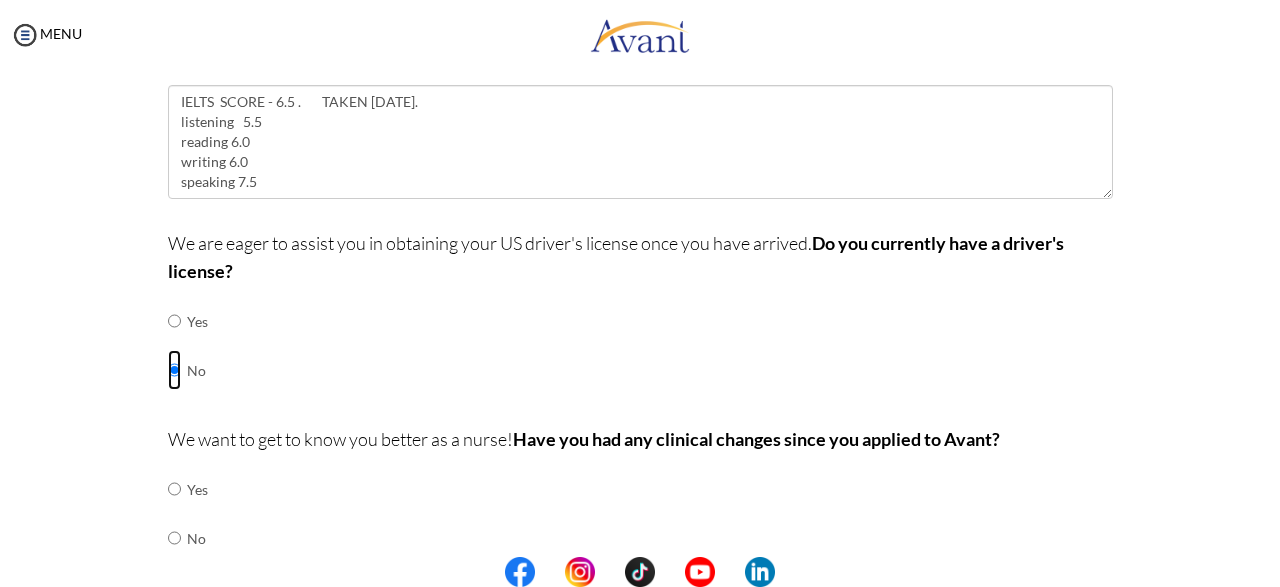 scroll, scrollTop: 869, scrollLeft: 0, axis: vertical 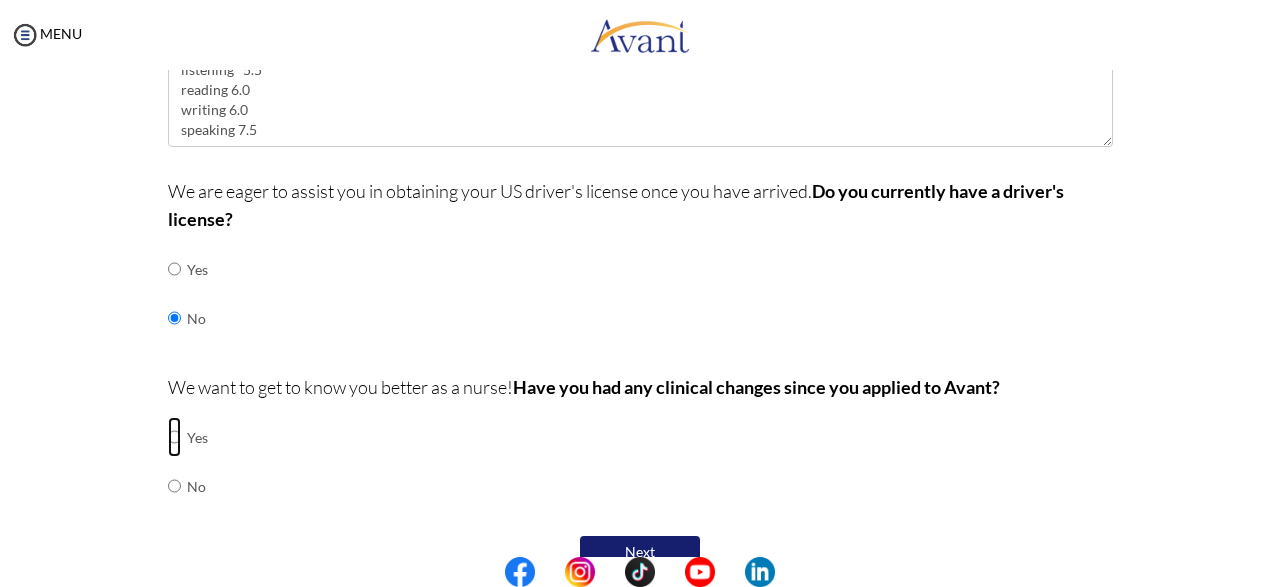 click at bounding box center [174, 437] 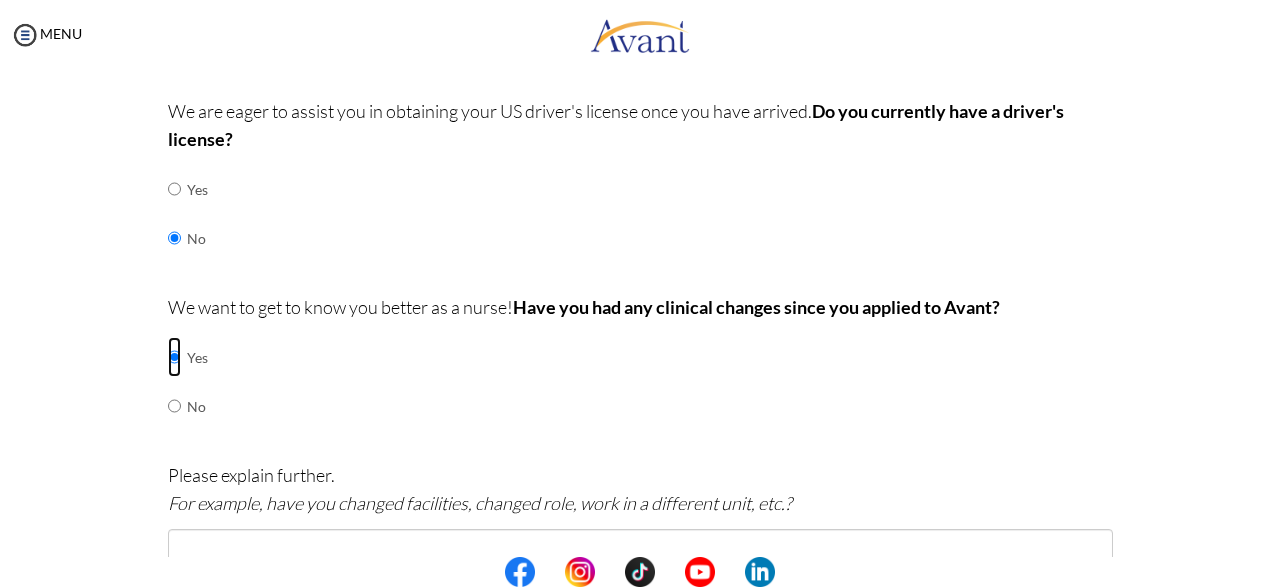 scroll, scrollTop: 955, scrollLeft: 0, axis: vertical 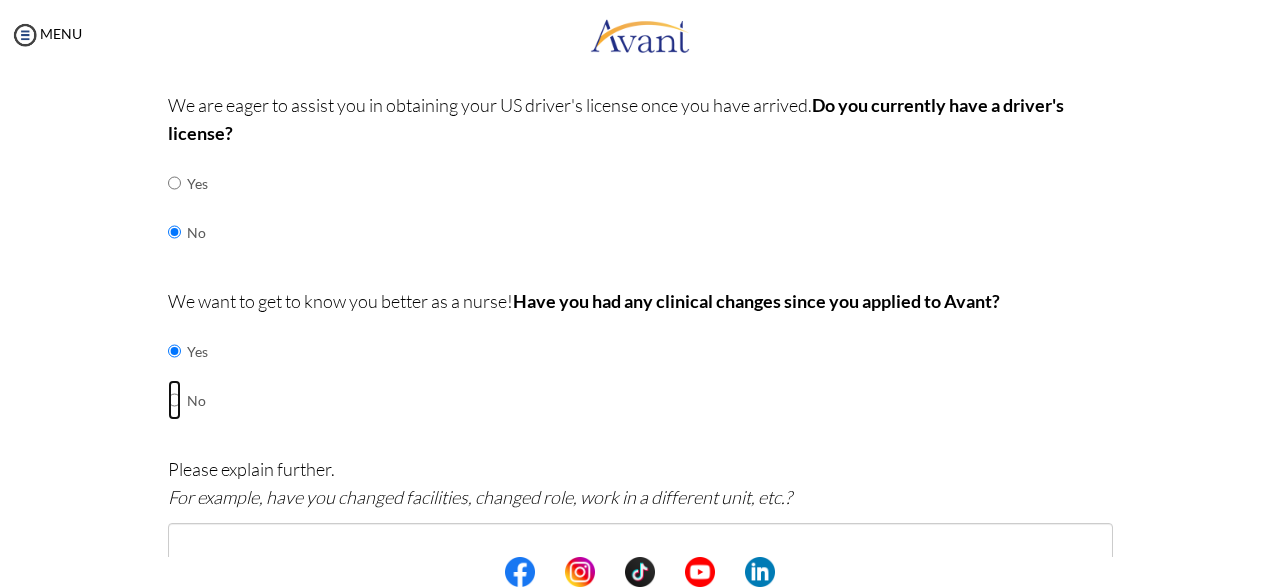 click at bounding box center [174, 351] 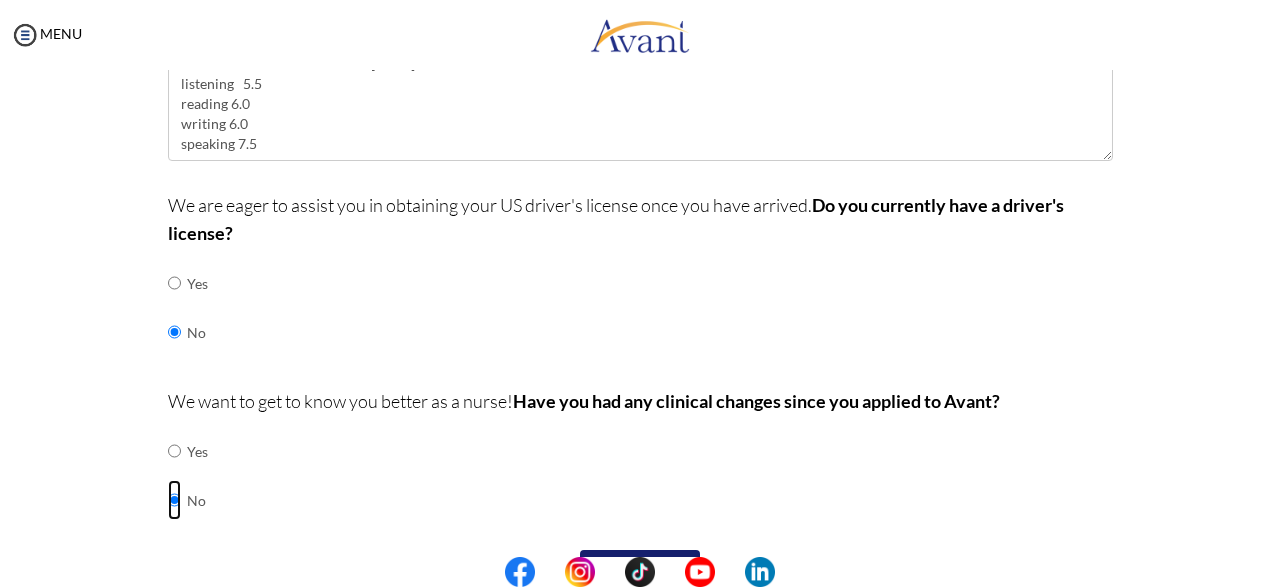scroll, scrollTop: 869, scrollLeft: 0, axis: vertical 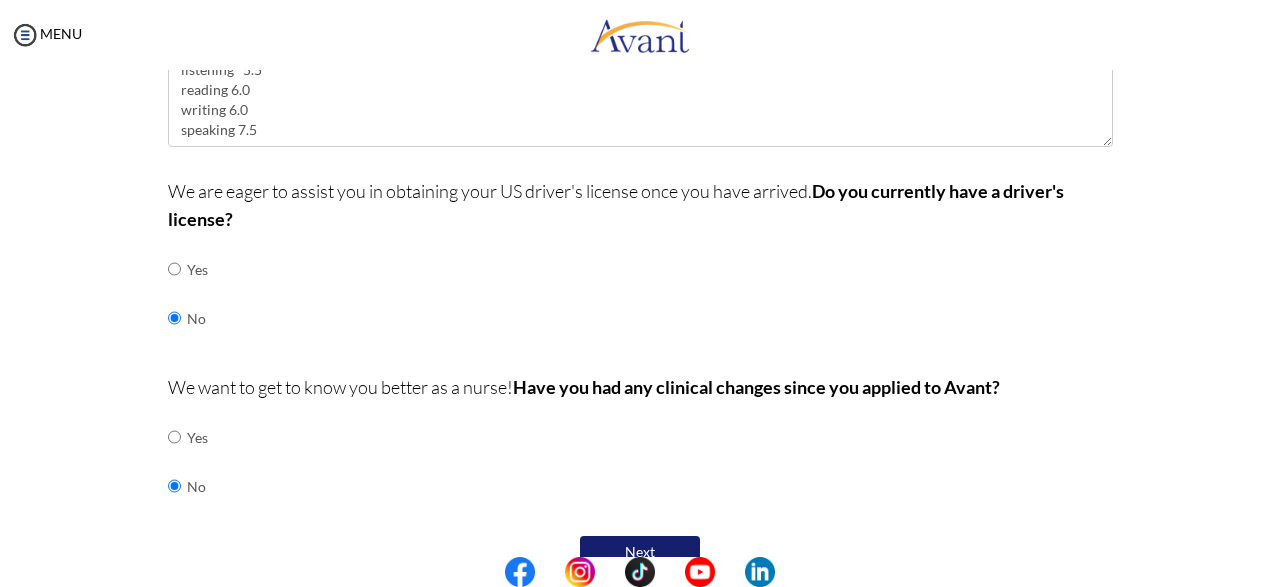 click on "Next" at bounding box center [640, 552] 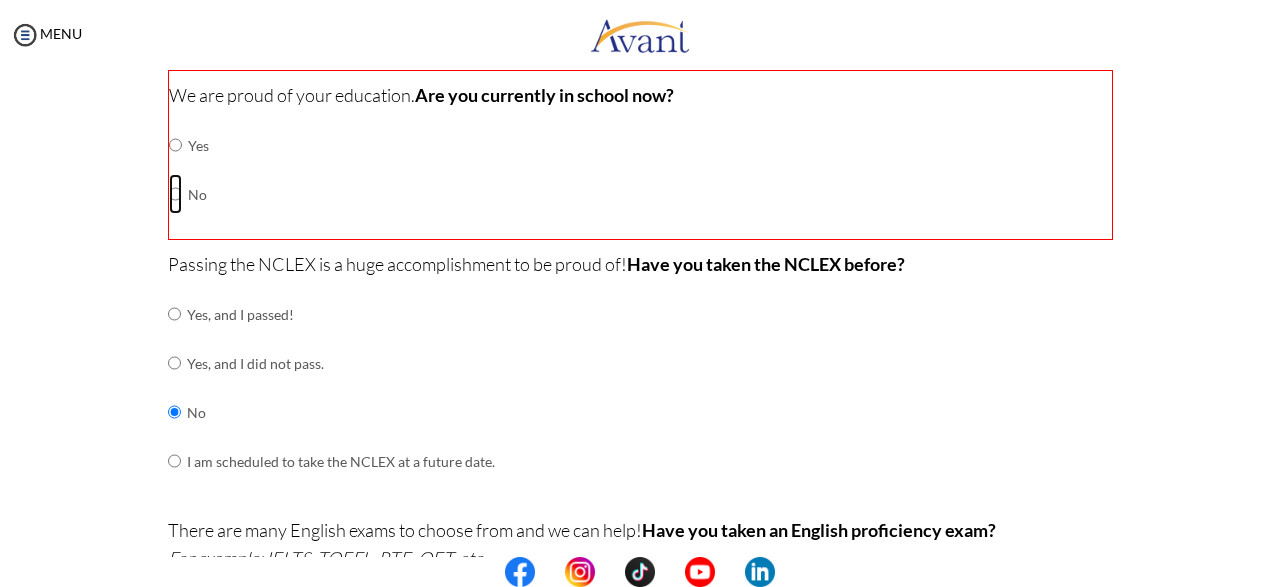 click at bounding box center (175, 145) 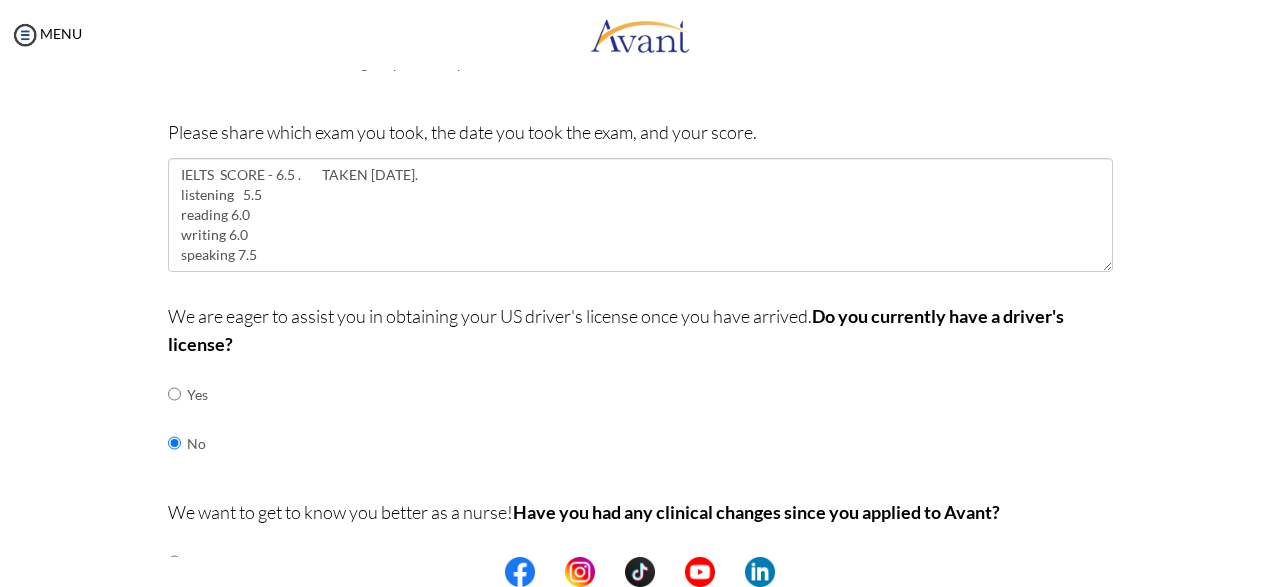 scroll, scrollTop: 871, scrollLeft: 0, axis: vertical 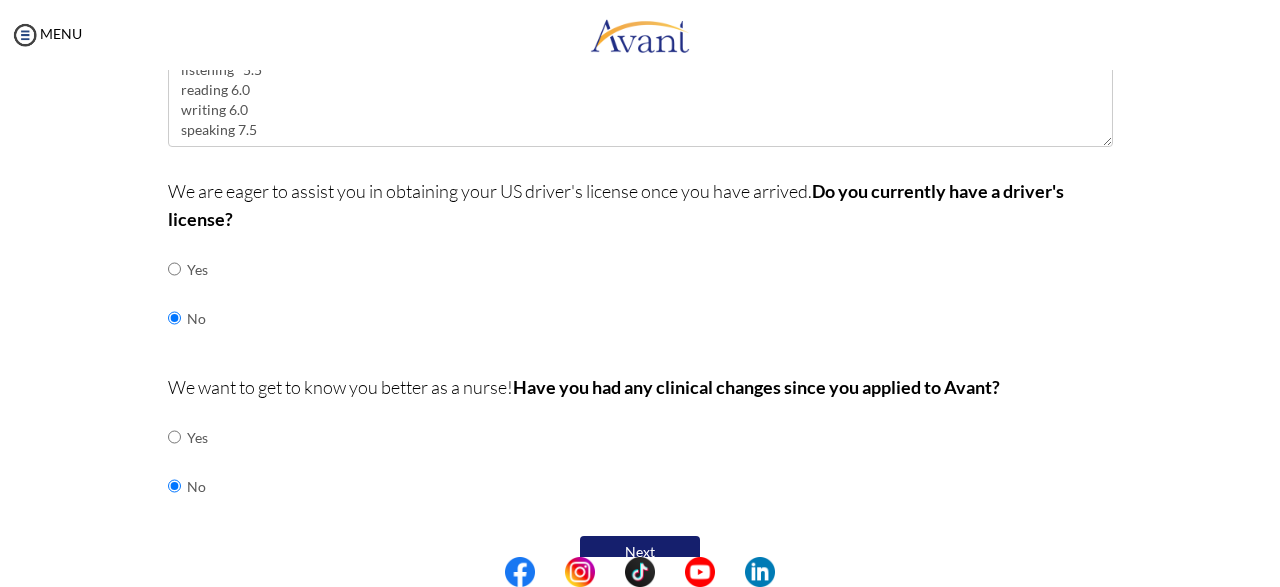 click on "Next" at bounding box center [640, 552] 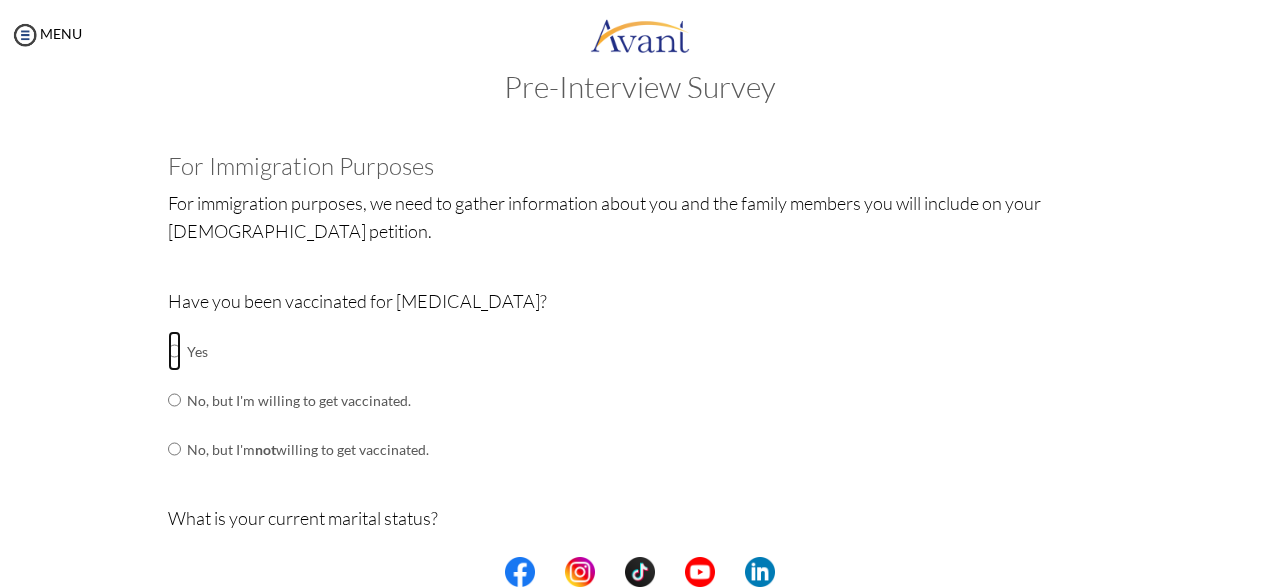 click at bounding box center (174, 351) 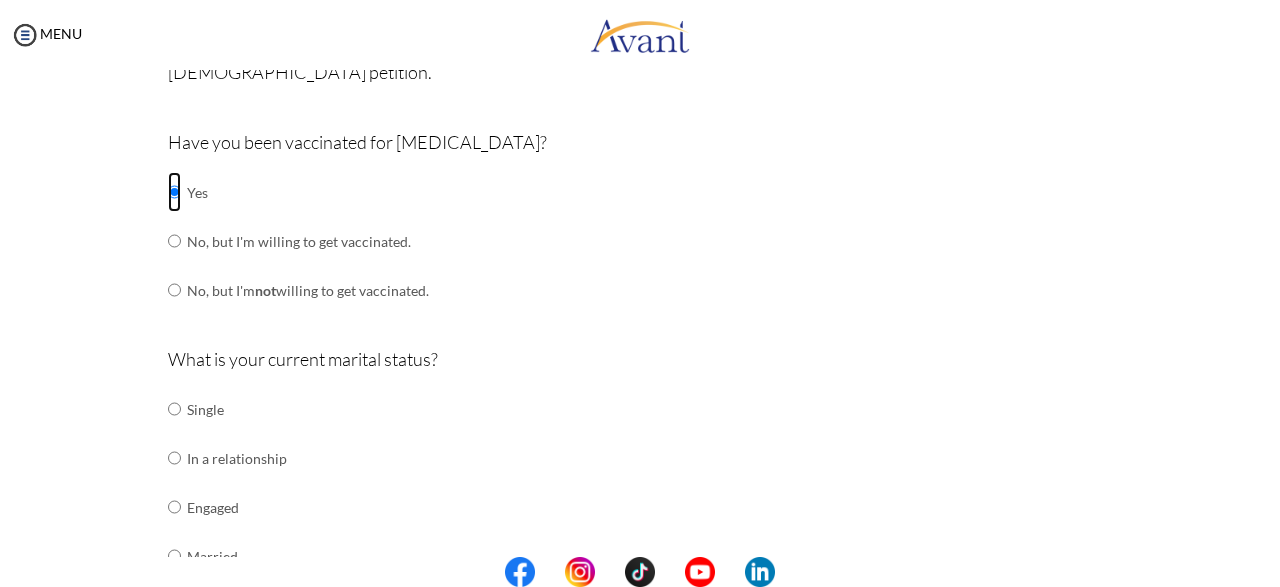 scroll, scrollTop: 201, scrollLeft: 0, axis: vertical 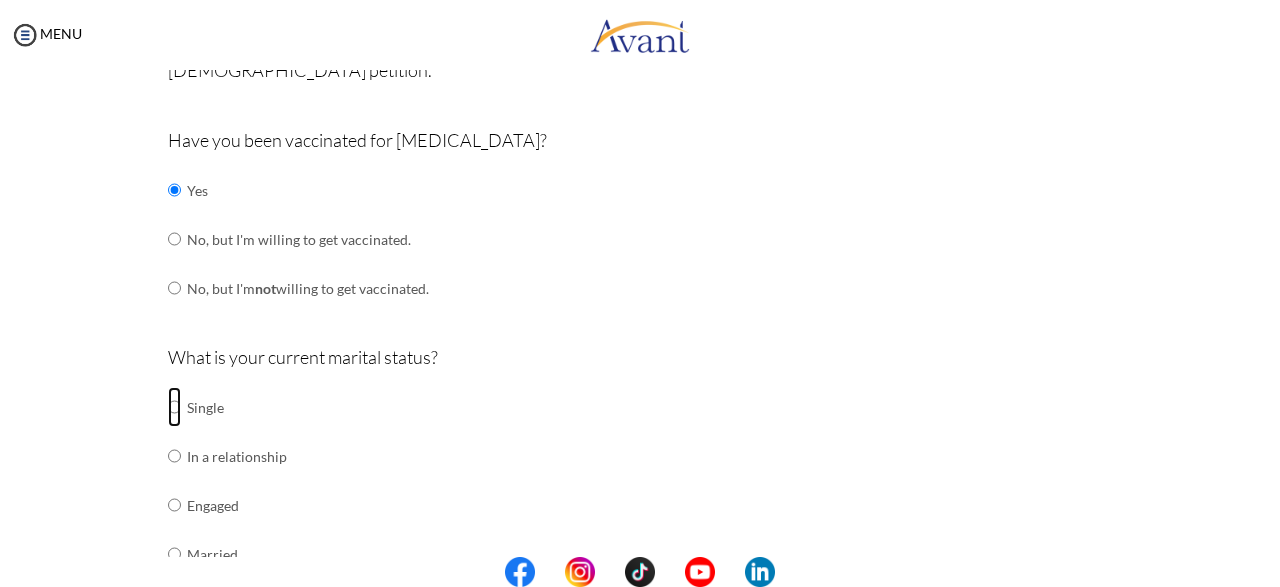 click at bounding box center (174, 407) 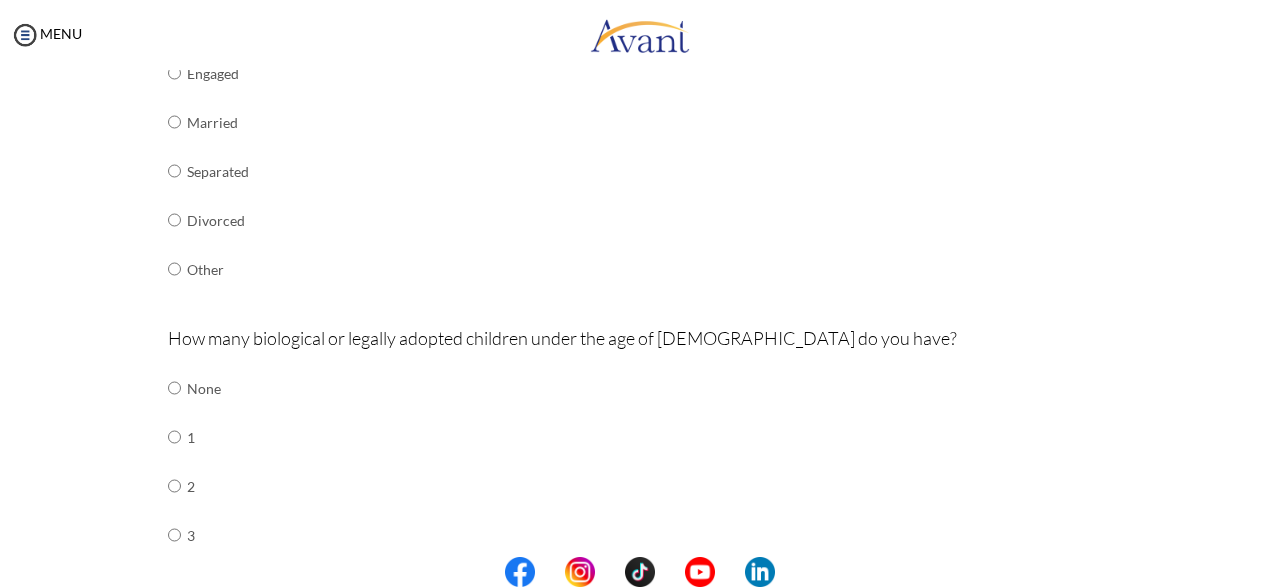 scroll, scrollTop: 634, scrollLeft: 0, axis: vertical 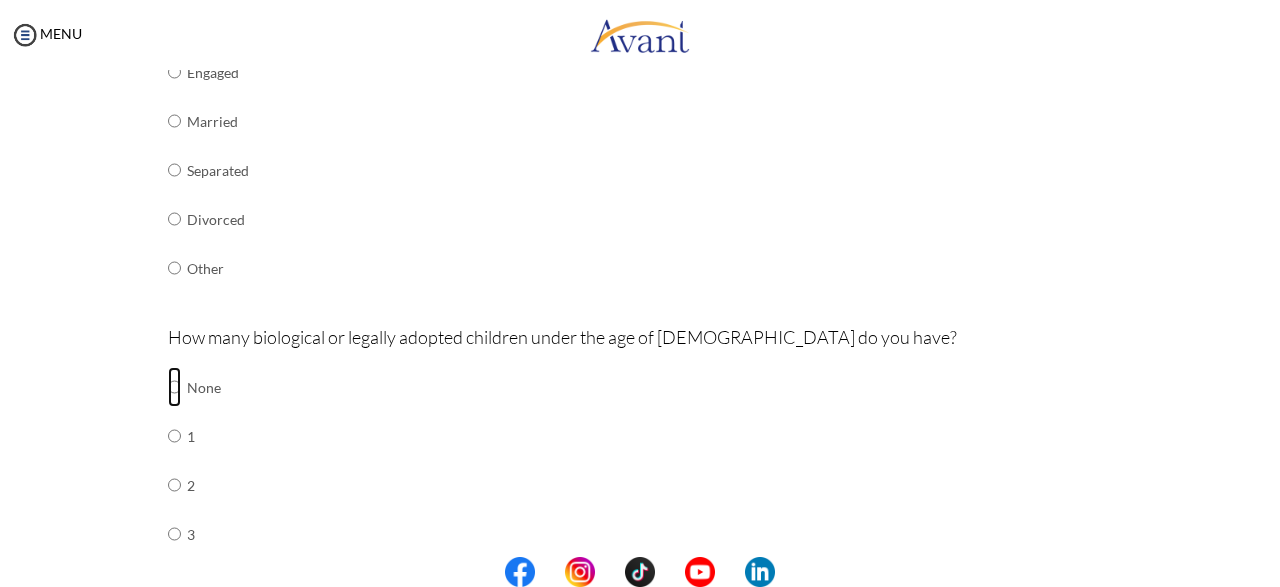 click at bounding box center (174, 387) 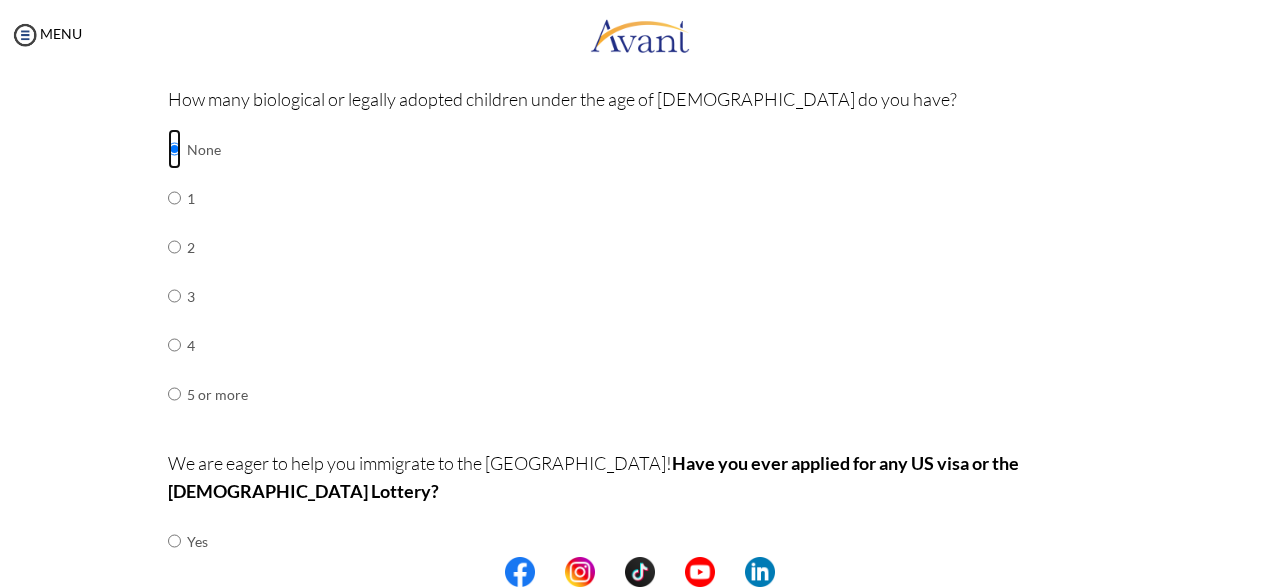 scroll, scrollTop: 936, scrollLeft: 0, axis: vertical 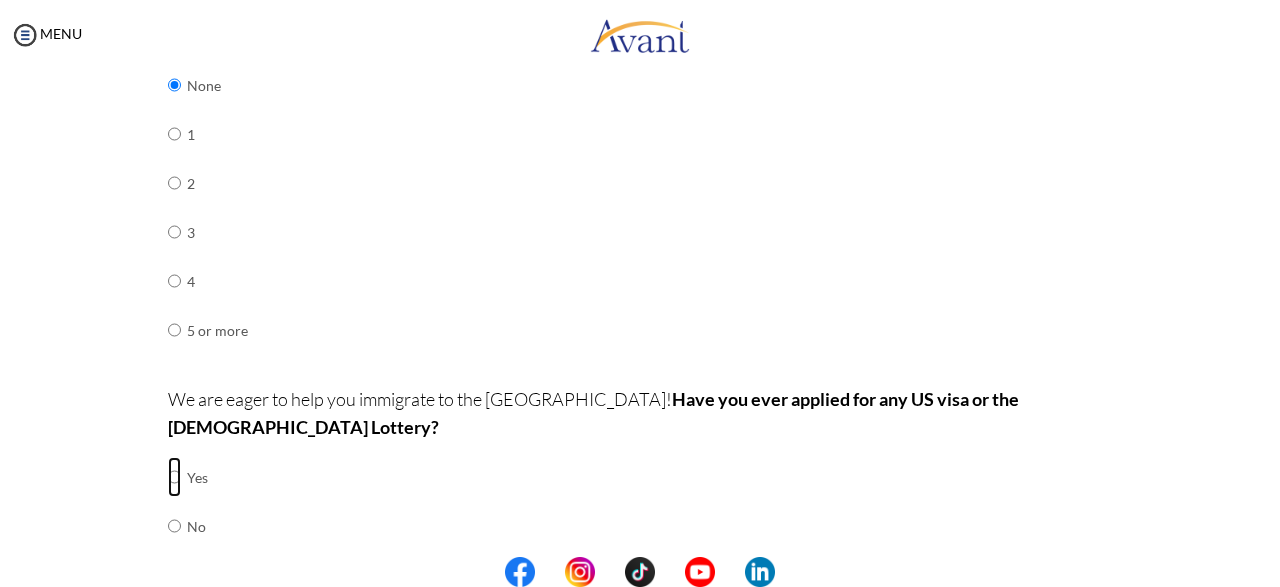 click at bounding box center [174, 477] 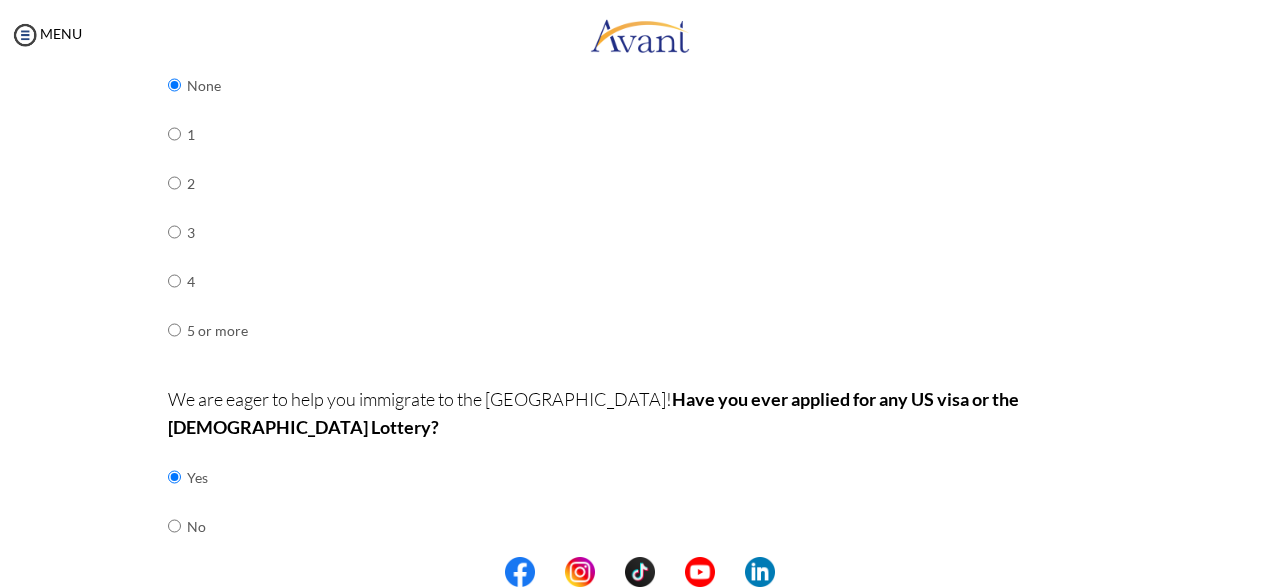 click on "Next" at bounding box center (705, 592) 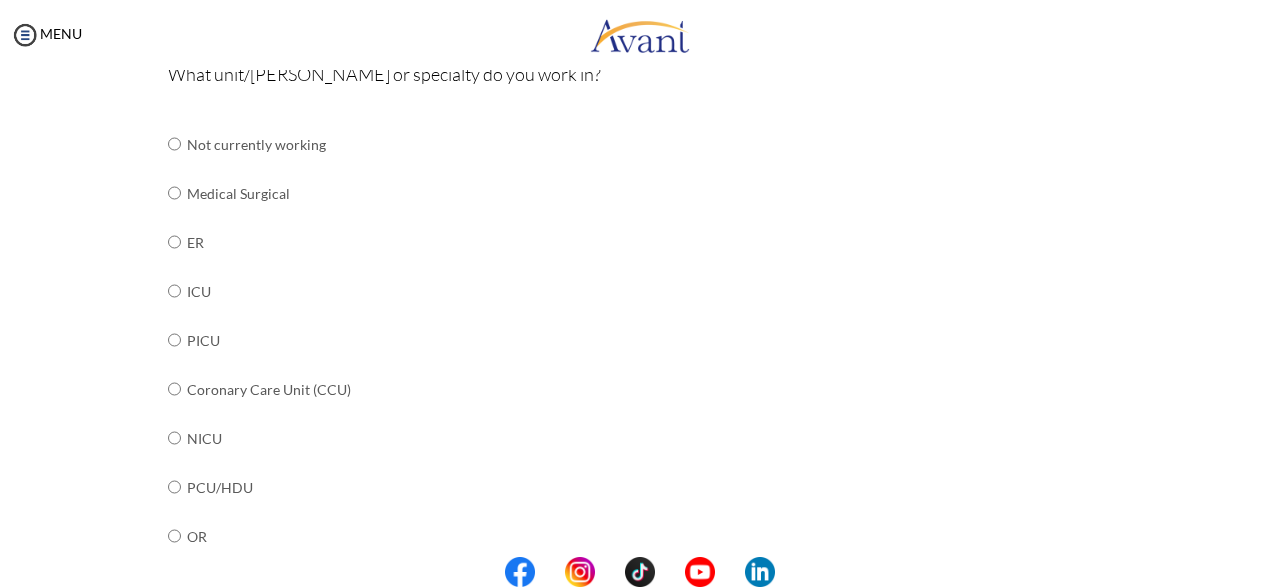 scroll, scrollTop: 241, scrollLeft: 0, axis: vertical 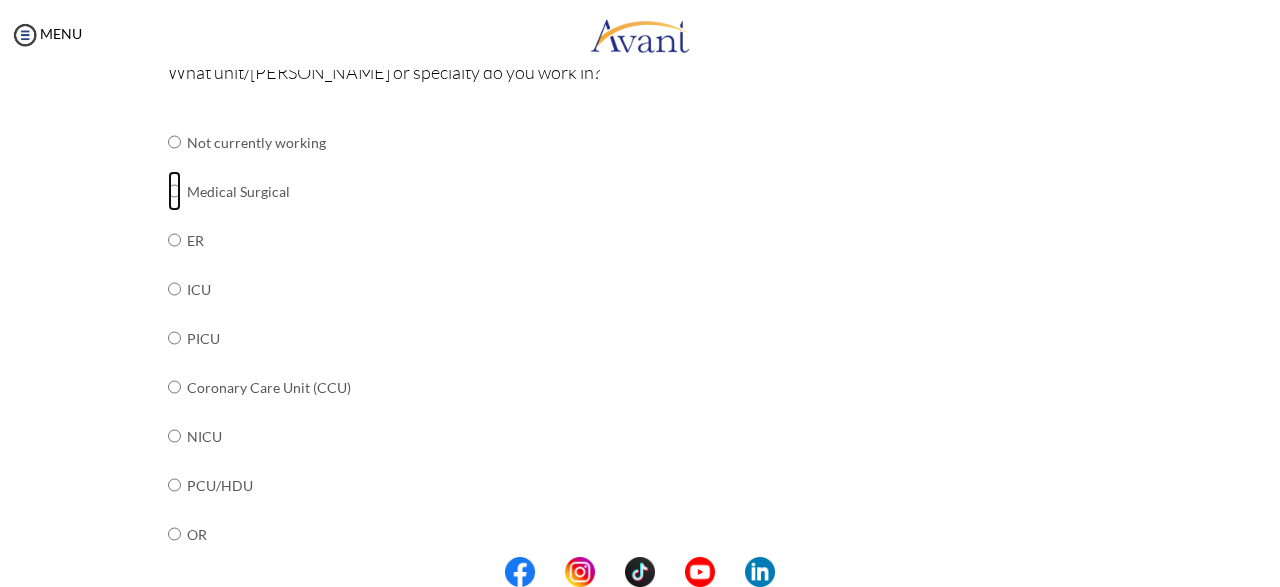 click at bounding box center (174, 142) 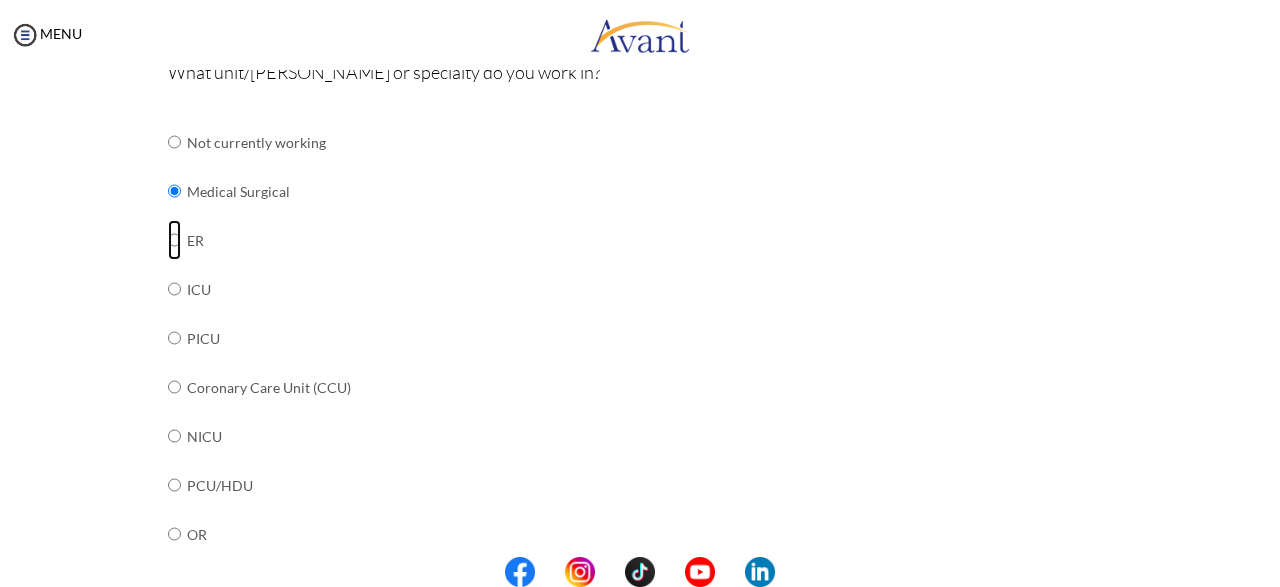 click at bounding box center (174, 142) 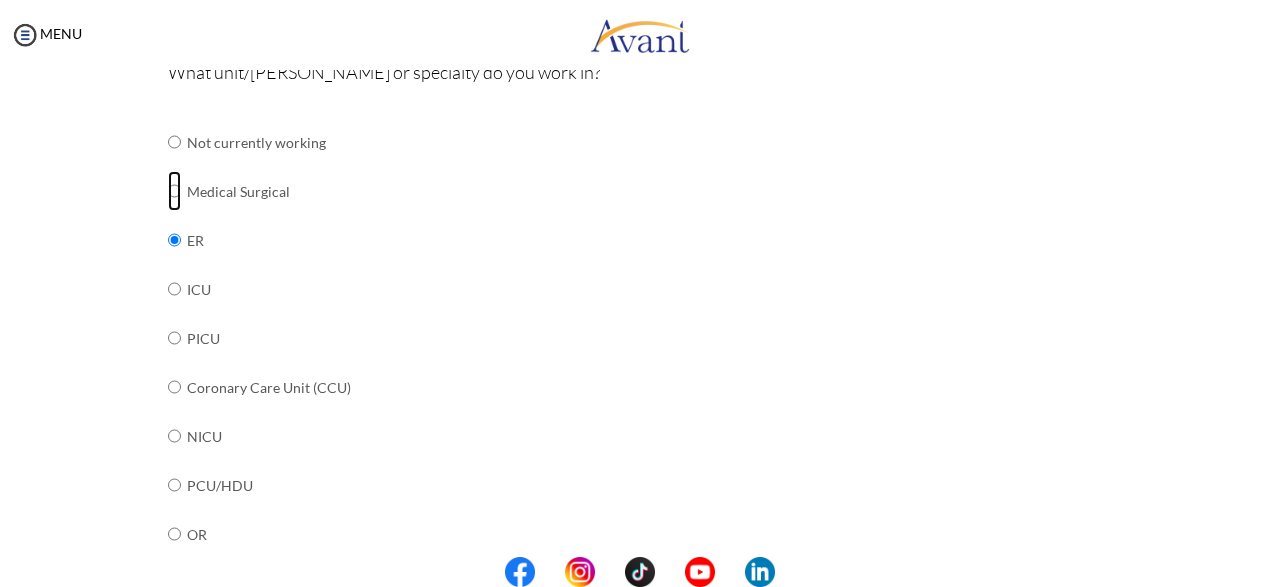 click at bounding box center (174, 142) 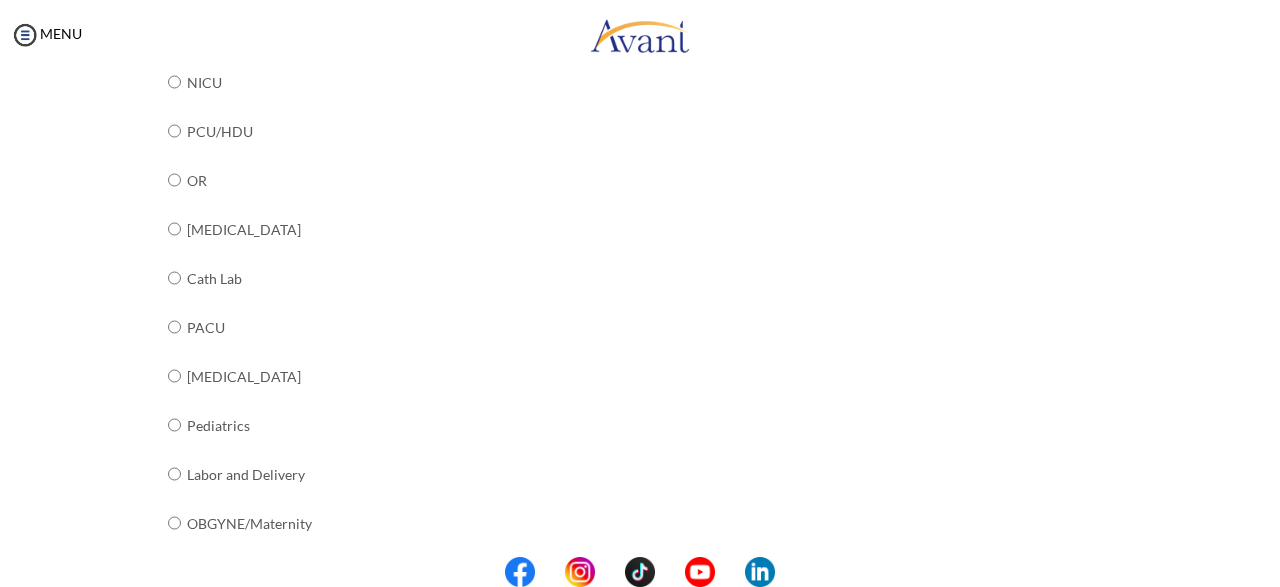 scroll, scrollTop: 811, scrollLeft: 0, axis: vertical 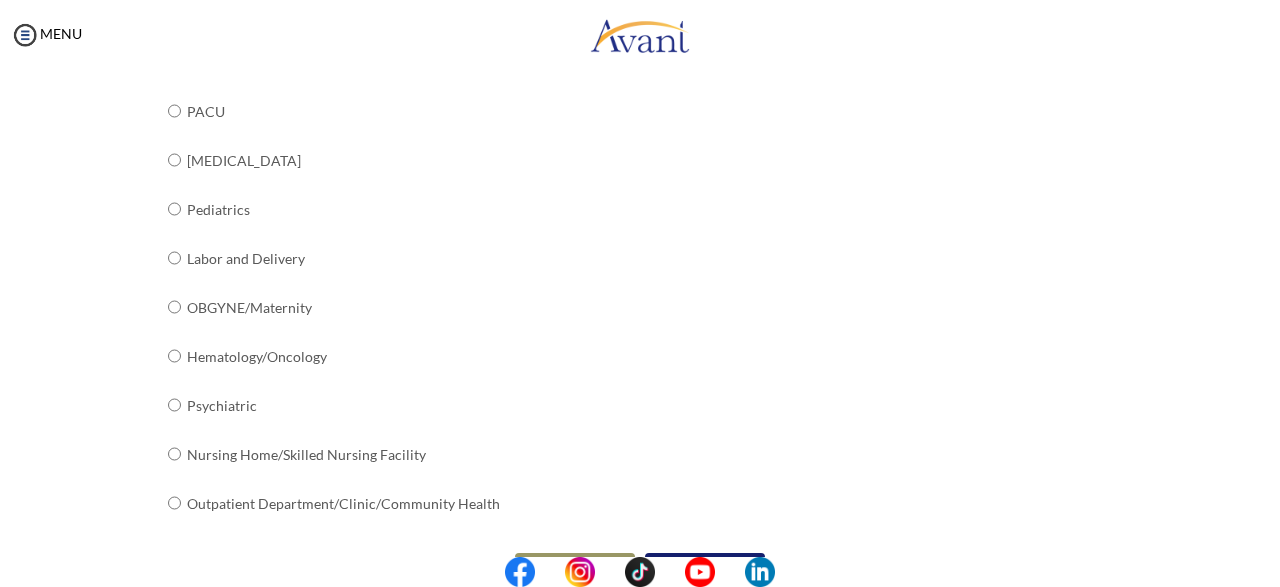 click on "Next" at bounding box center (705, 569) 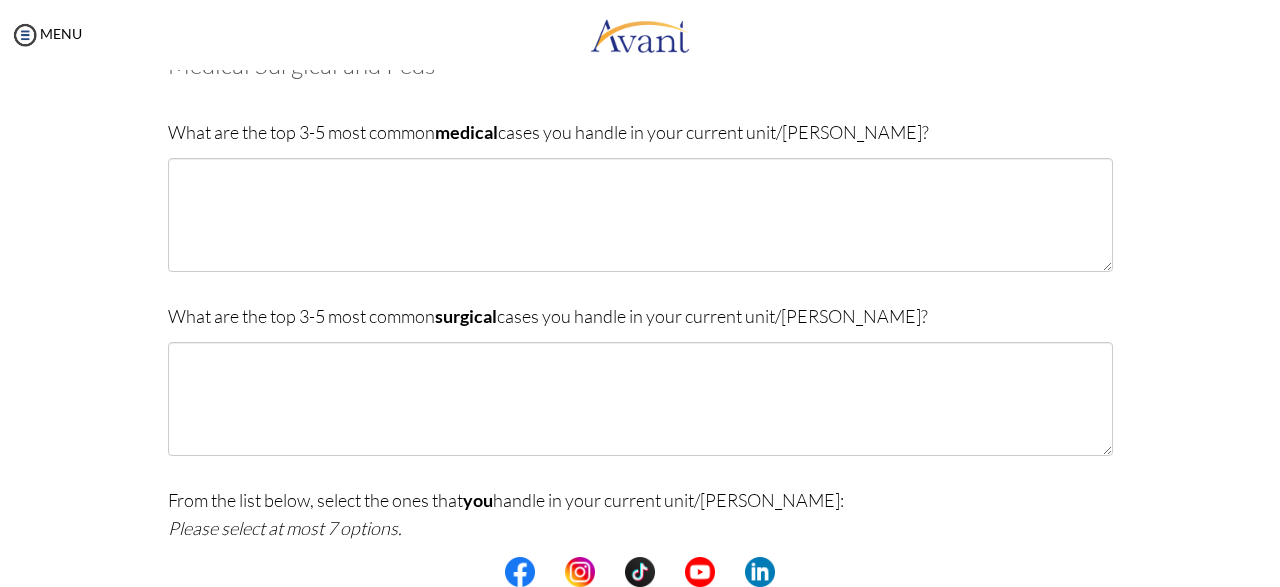 click on "From the list below, select the ones that  you  handle in your current unit/[PERSON_NAME]: Please select at most 7 options." at bounding box center [640, 514] 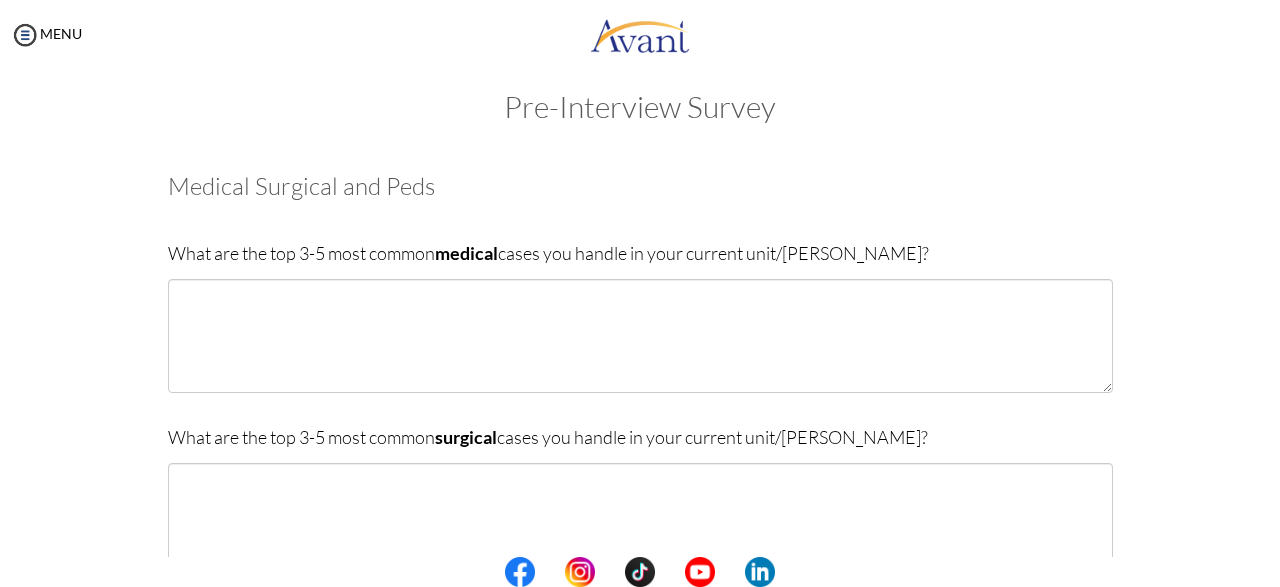 scroll, scrollTop: 0, scrollLeft: 0, axis: both 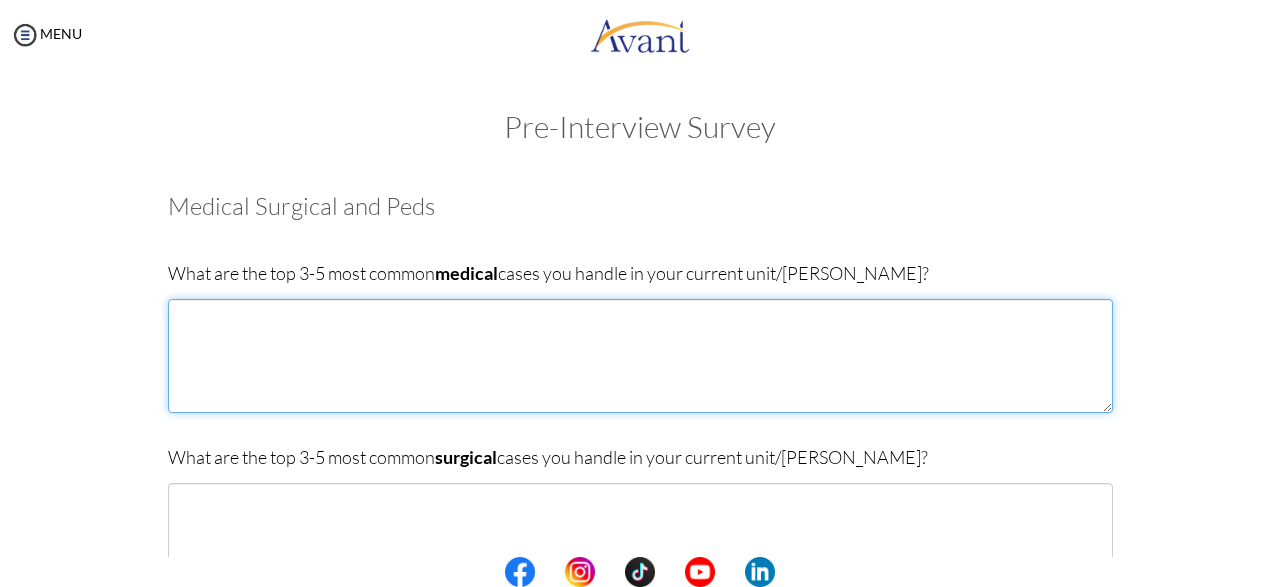 click at bounding box center (640, 356) 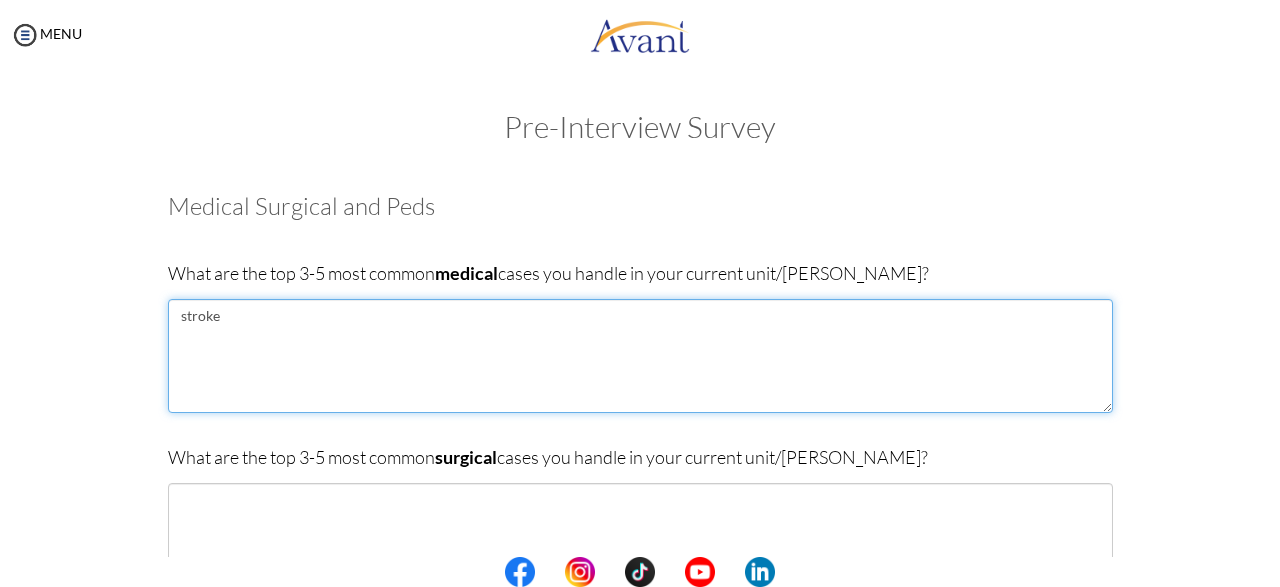 click on "stroke" at bounding box center [640, 356] 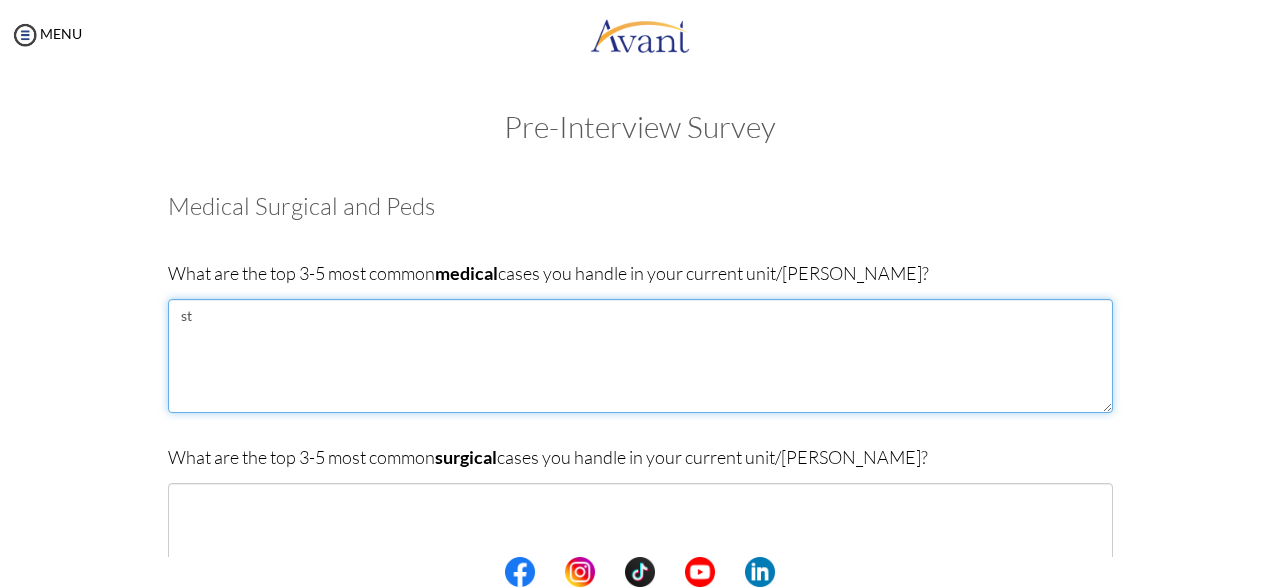 type on "s" 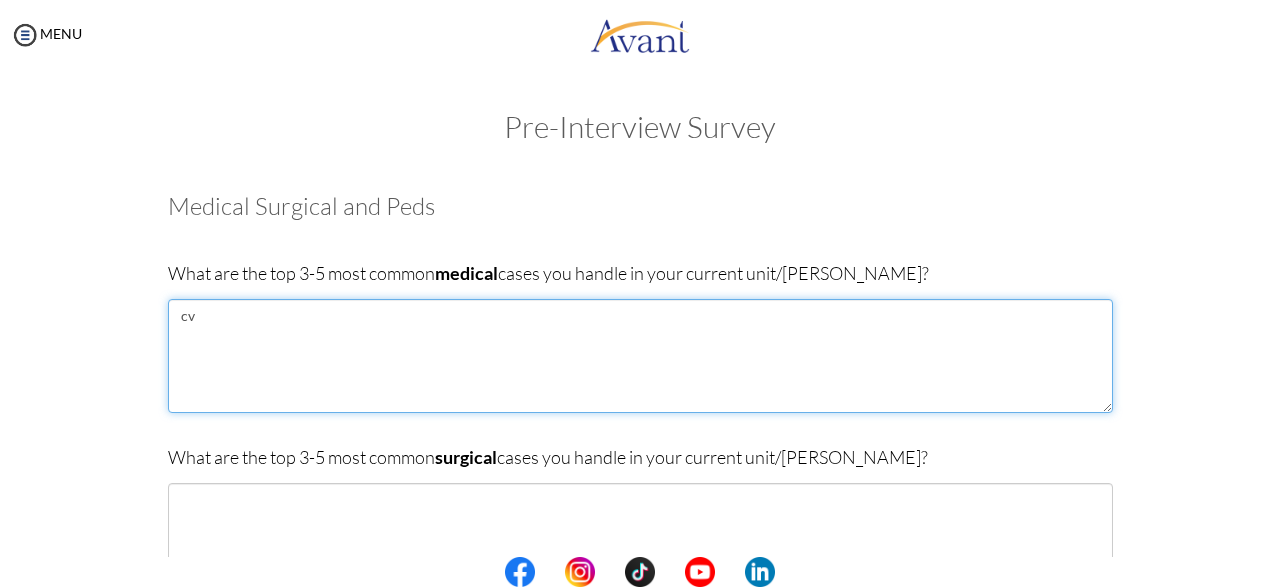 type on "c" 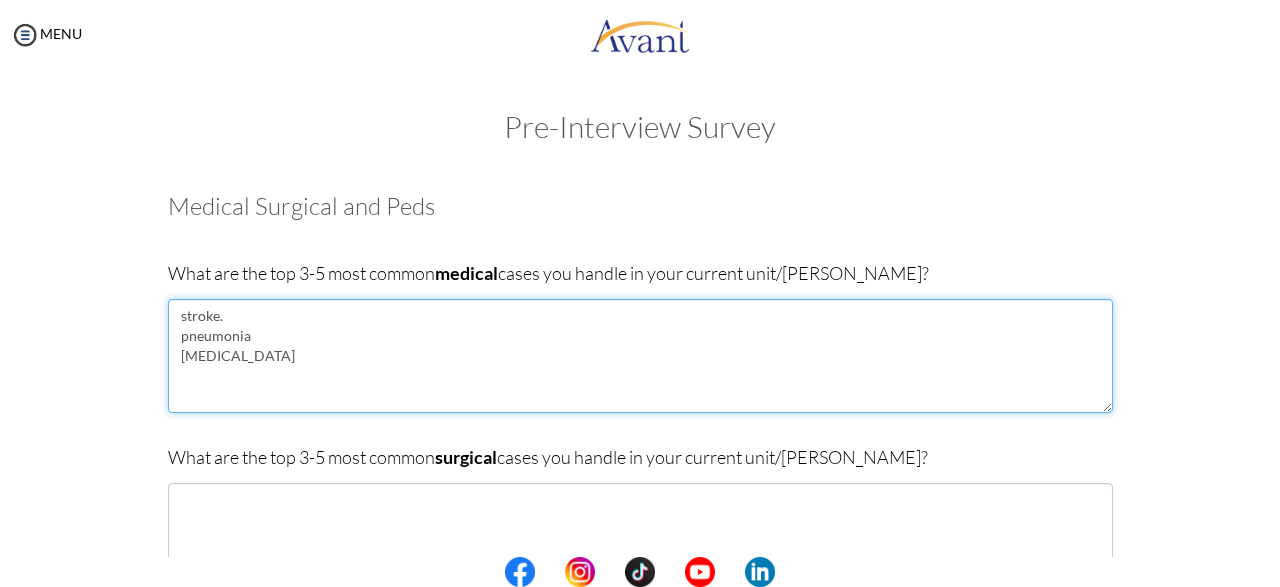 click on "stroke.
pneumonia
[MEDICAL_DATA]" at bounding box center (640, 356) 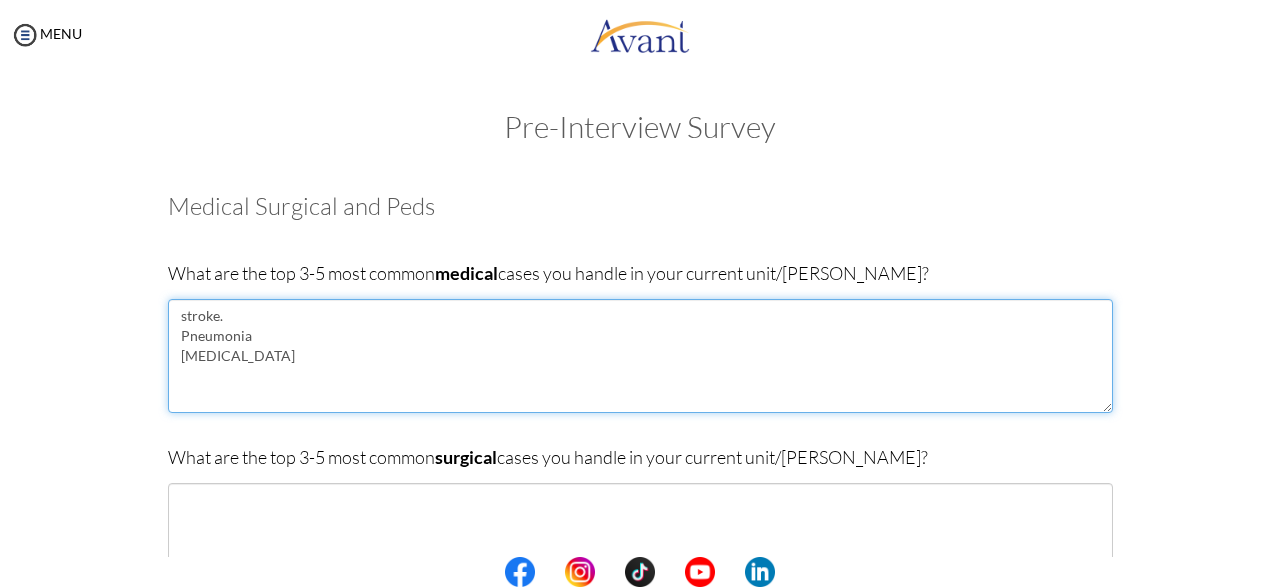 click on "stroke.
Pneumonia
[MEDICAL_DATA]" at bounding box center [640, 356] 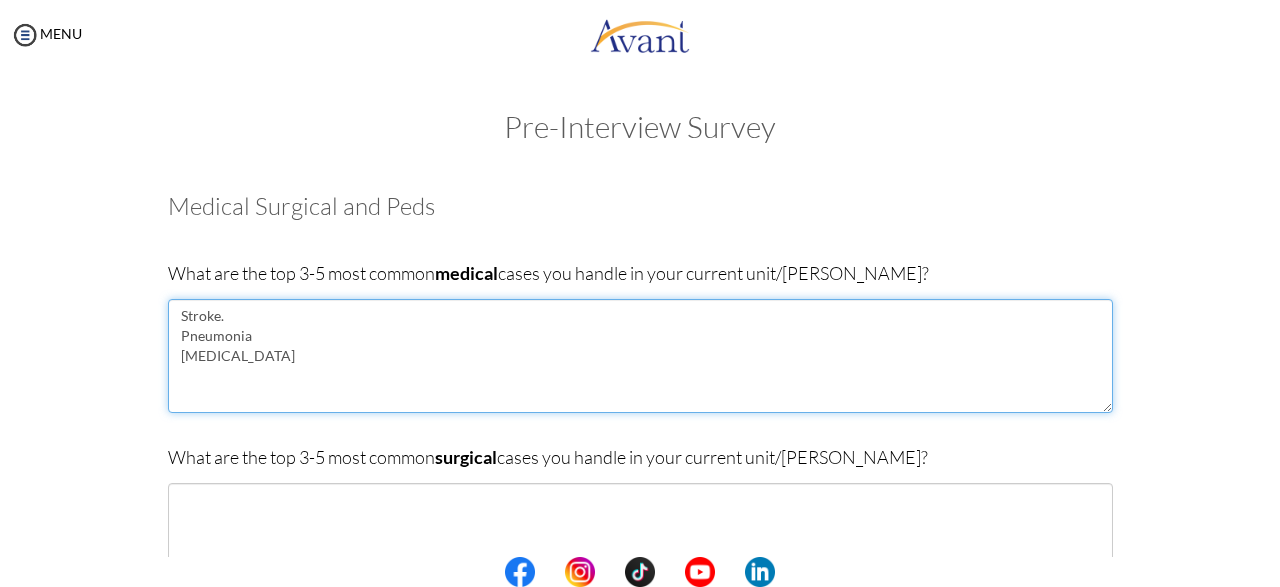 click on "Stroke.
Pneumonia
[MEDICAL_DATA]" at bounding box center (640, 356) 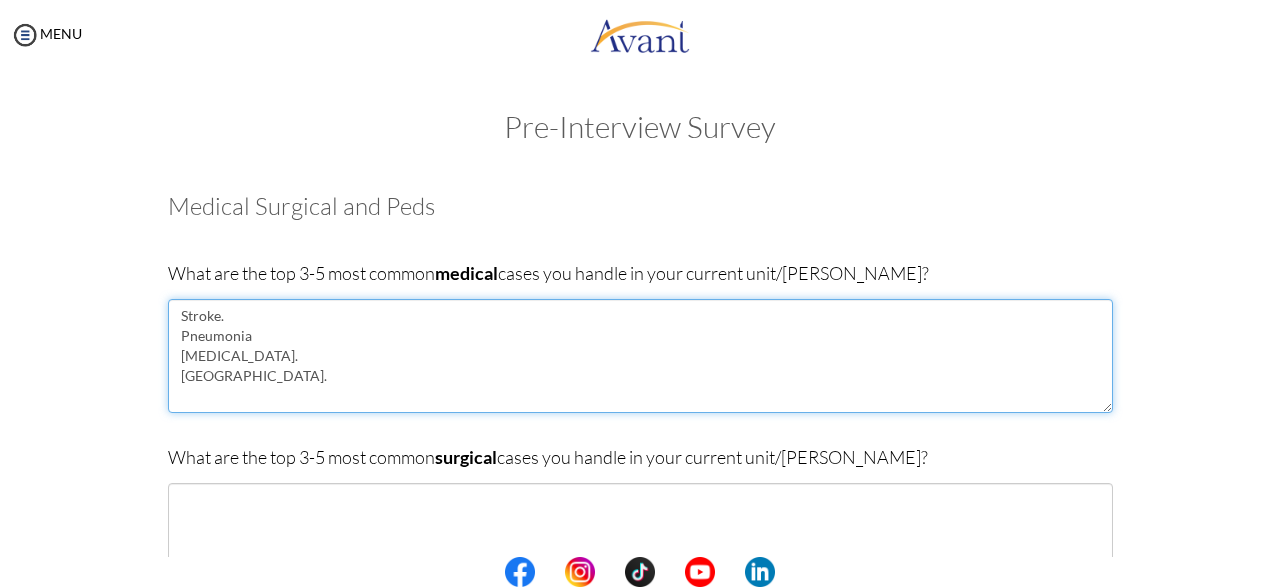 click on "Stroke.
Pneumonia
[MEDICAL_DATA].
[GEOGRAPHIC_DATA]." at bounding box center [640, 356] 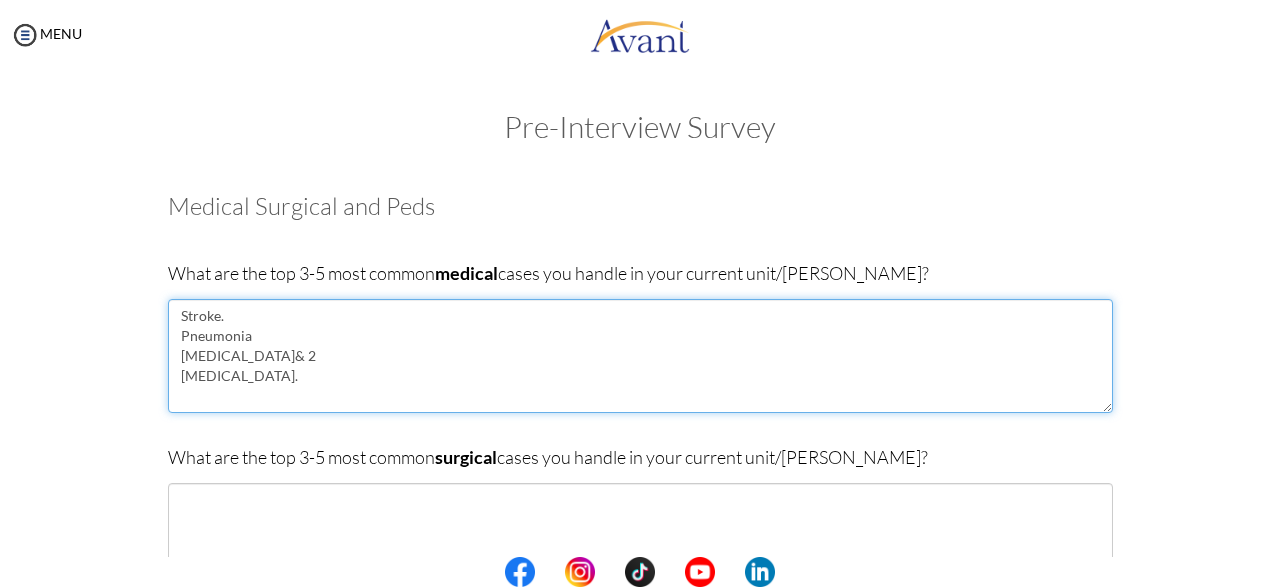 click on "Stroke.
Pneumonia
[MEDICAL_DATA]& 2
[MEDICAL_DATA]." at bounding box center [640, 356] 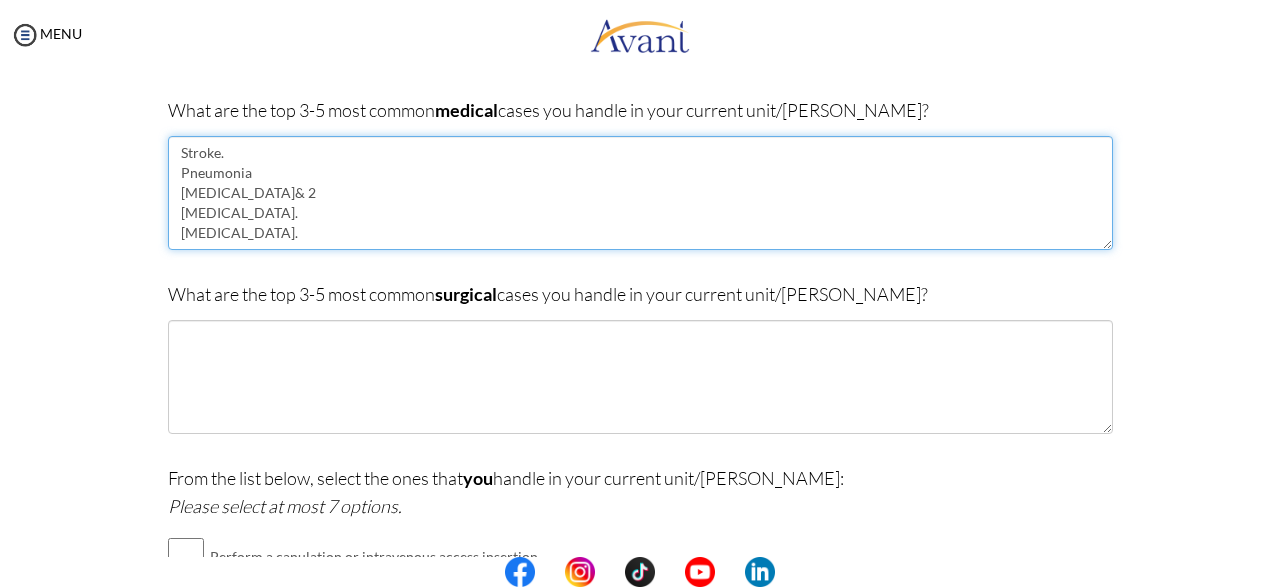 scroll, scrollTop: 191, scrollLeft: 0, axis: vertical 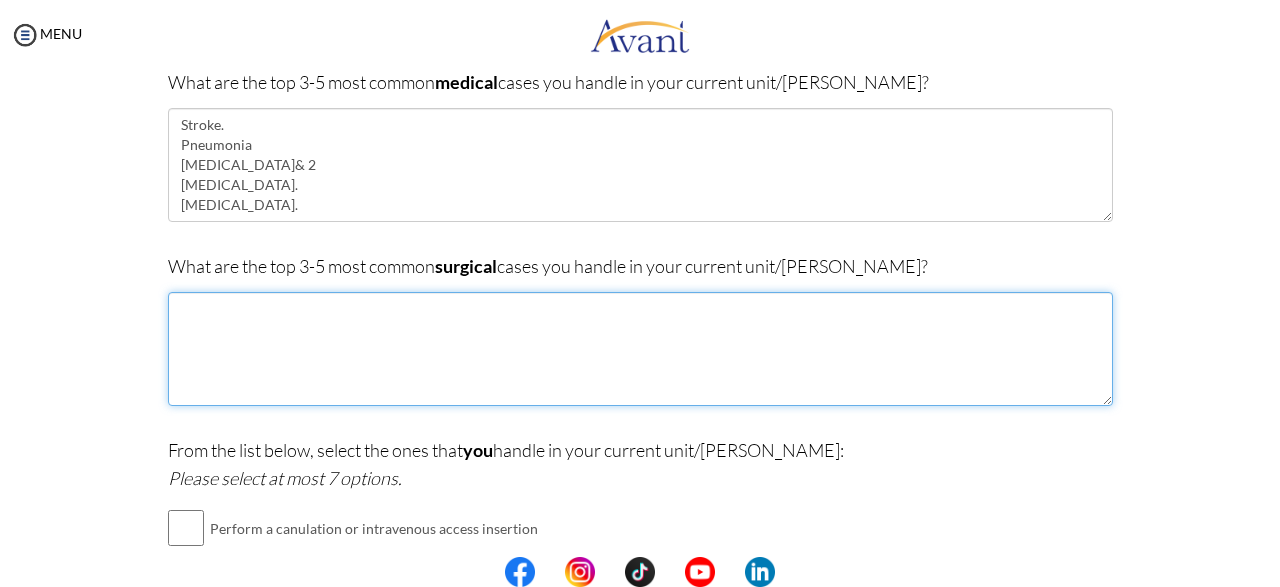 click at bounding box center [640, 349] 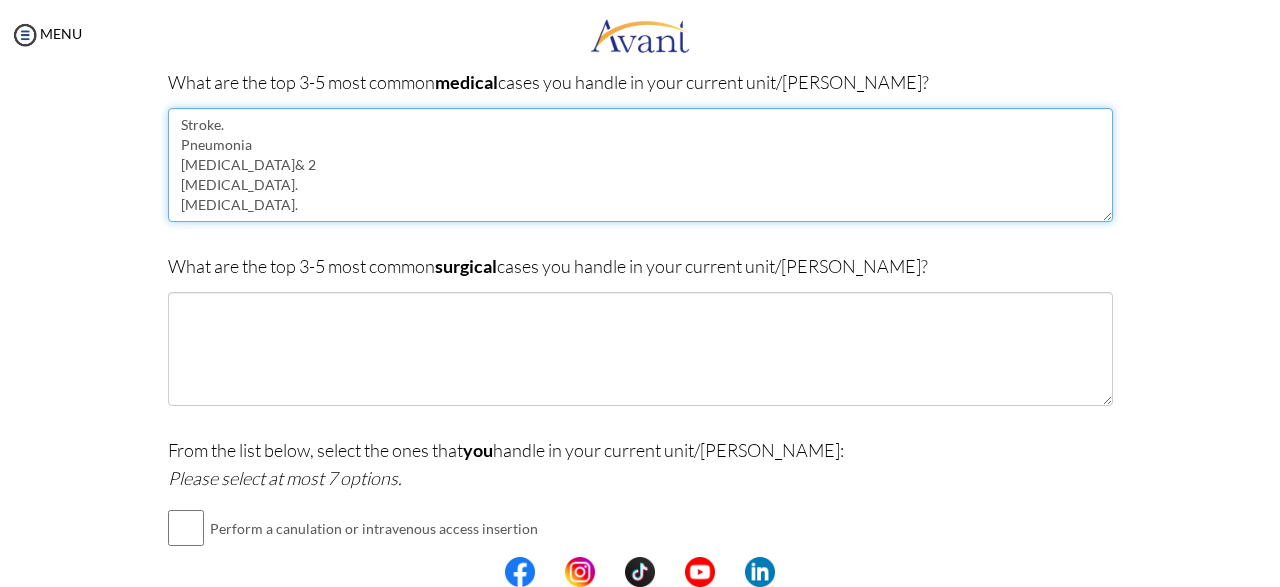 click on "Stroke.
Pneumonia
[MEDICAL_DATA]& 2
[MEDICAL_DATA].
[MEDICAL_DATA]." at bounding box center (640, 165) 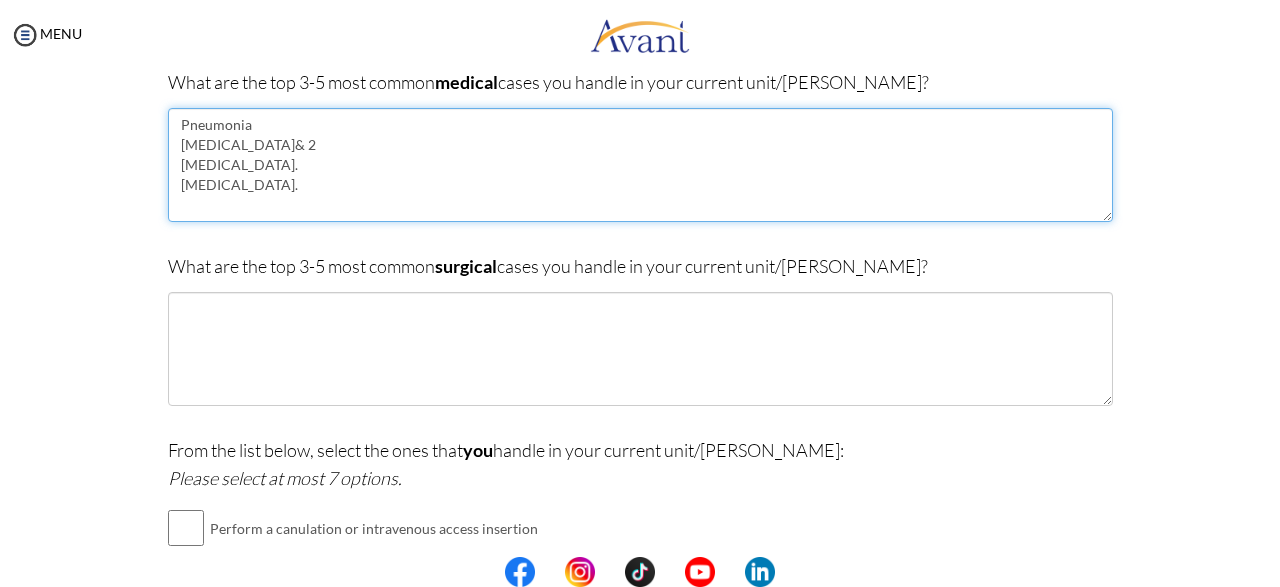 click on "Pneumonia
[MEDICAL_DATA]& 2
[MEDICAL_DATA].
[MEDICAL_DATA]." at bounding box center (640, 165) 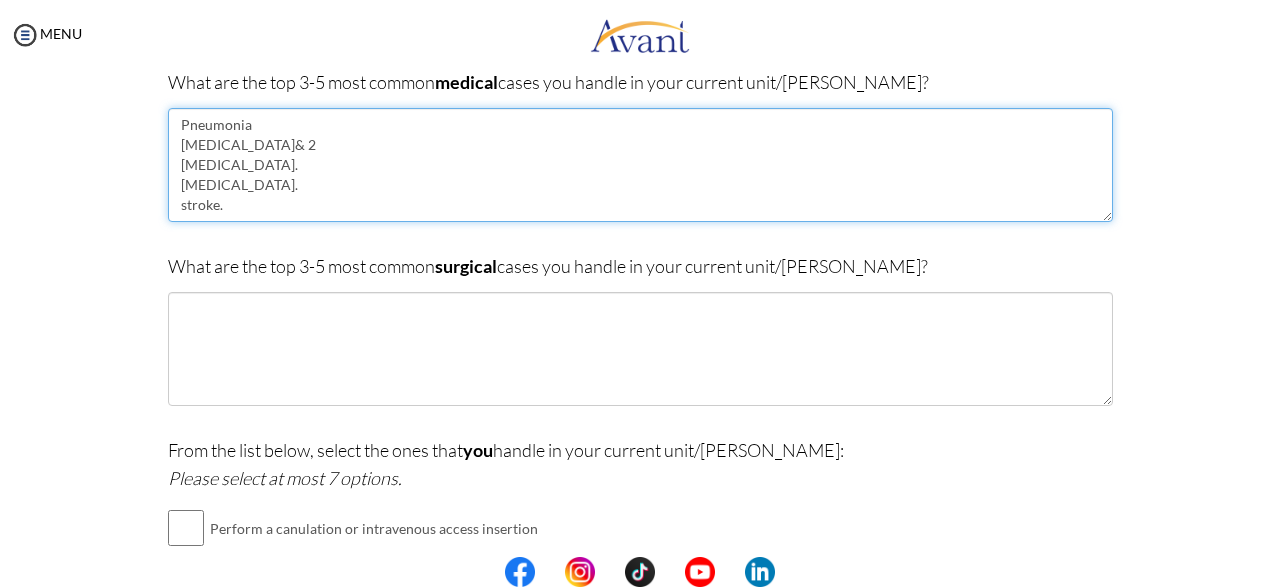 scroll, scrollTop: 0, scrollLeft: 0, axis: both 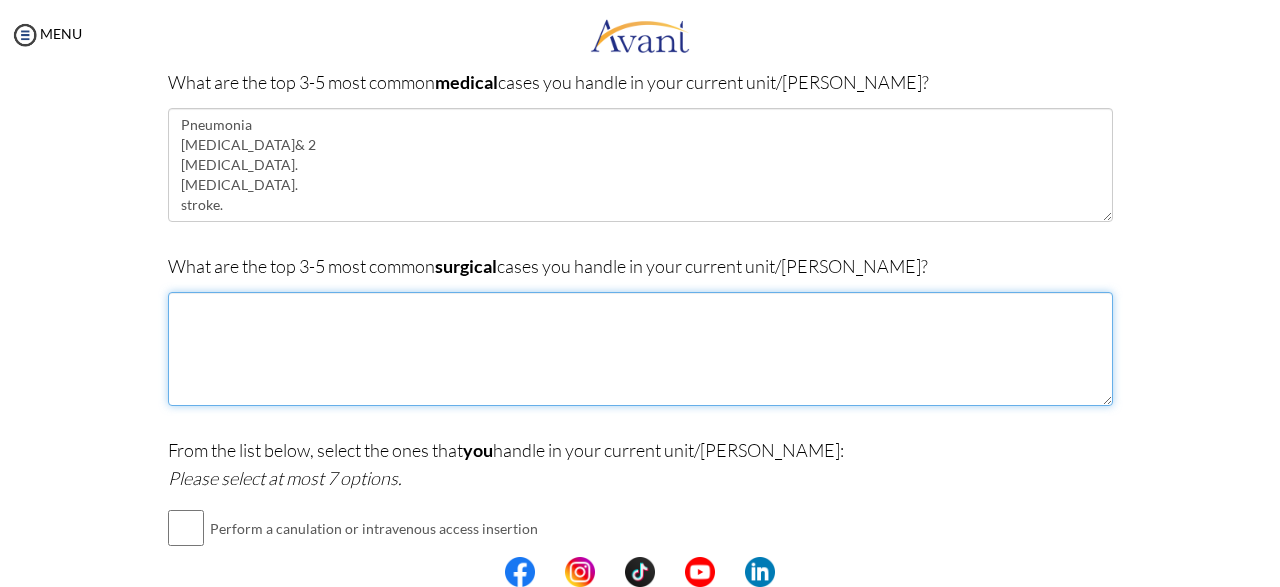 click at bounding box center (640, 349) 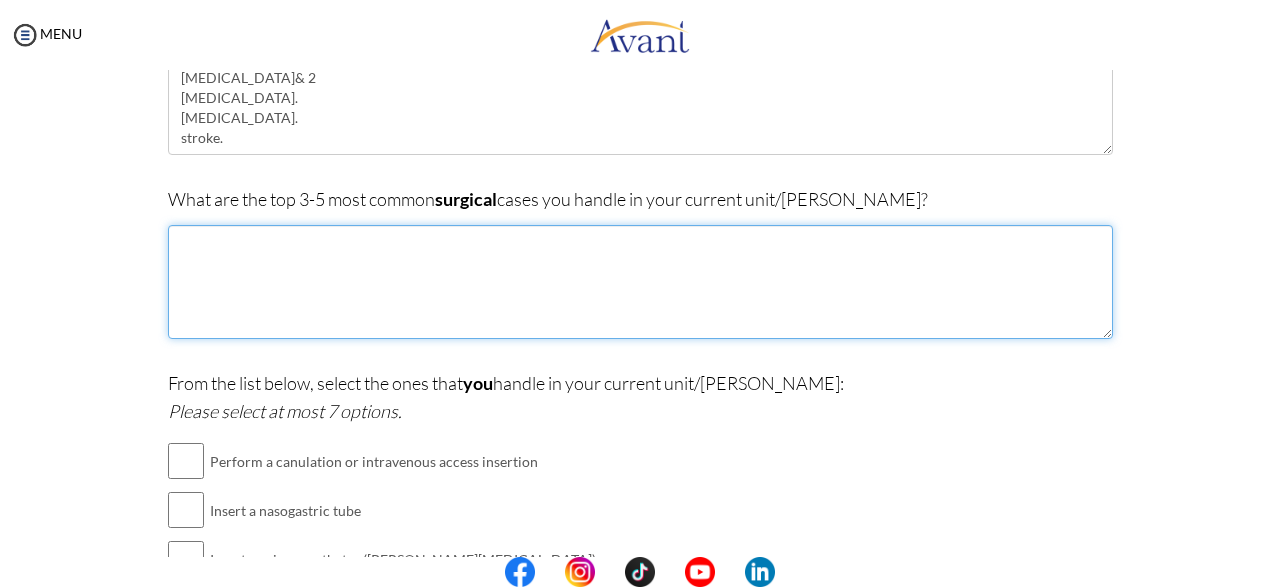 click at bounding box center [640, 282] 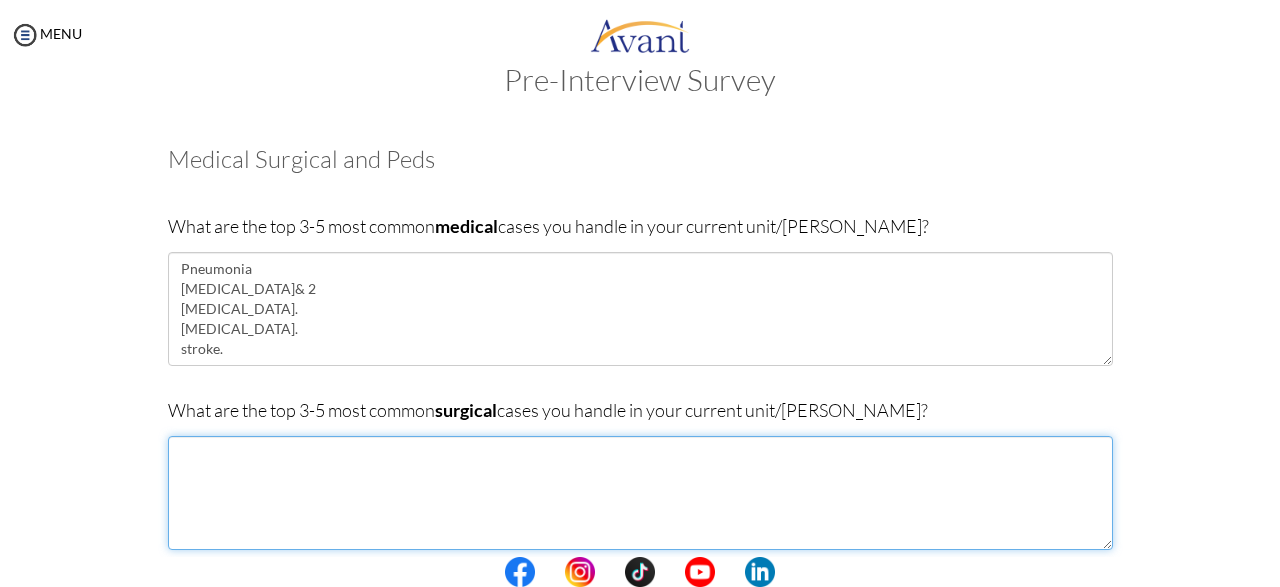 scroll, scrollTop: 45, scrollLeft: 0, axis: vertical 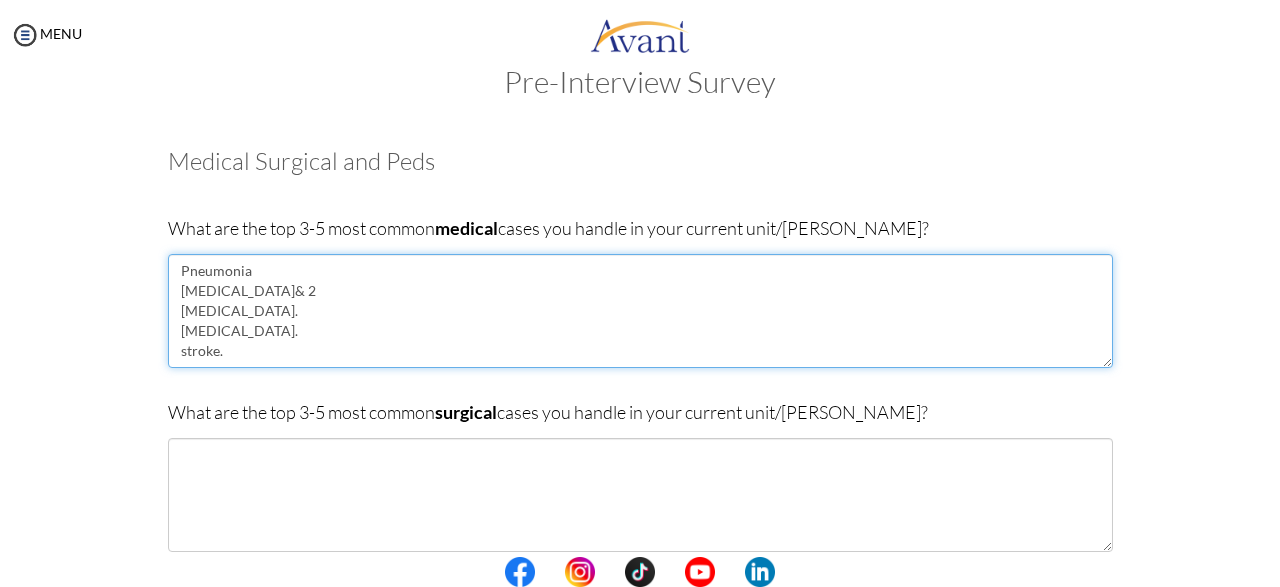 click on "Pneumonia
[MEDICAL_DATA]& 2
[MEDICAL_DATA].
[MEDICAL_DATA].
stroke." at bounding box center (640, 311) 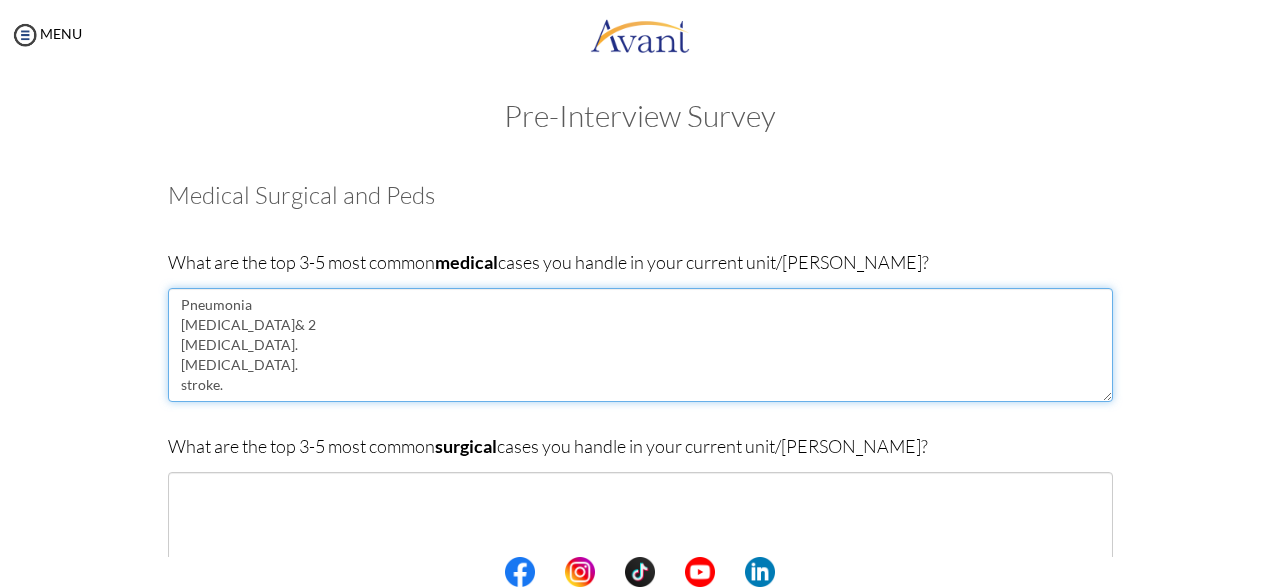scroll, scrollTop: 5, scrollLeft: 0, axis: vertical 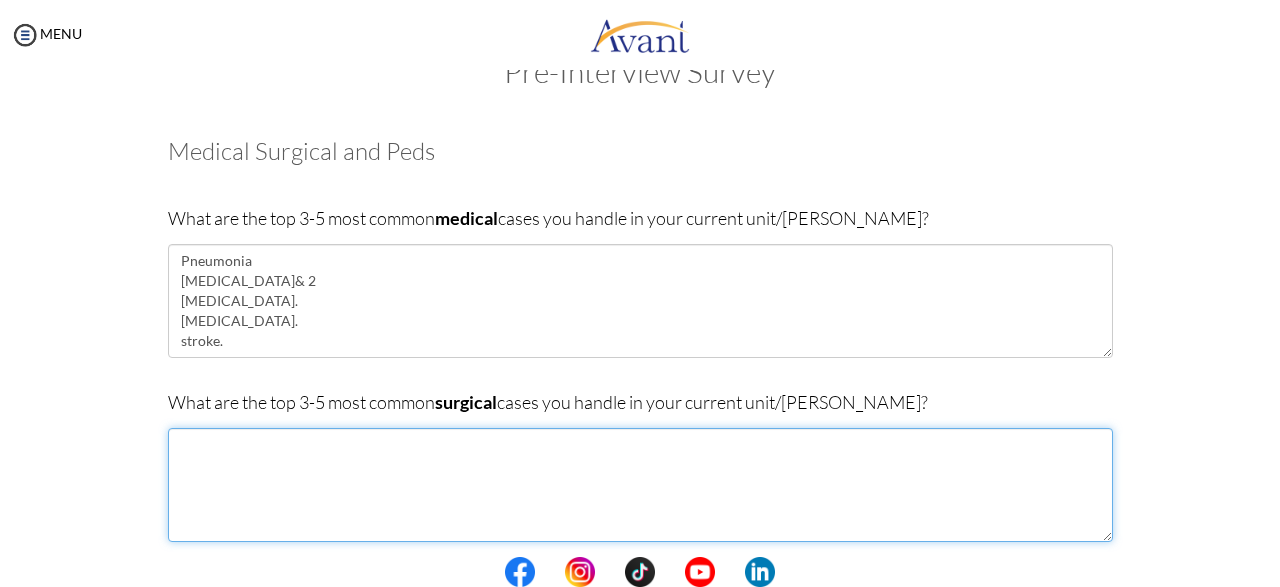click at bounding box center [640, 485] 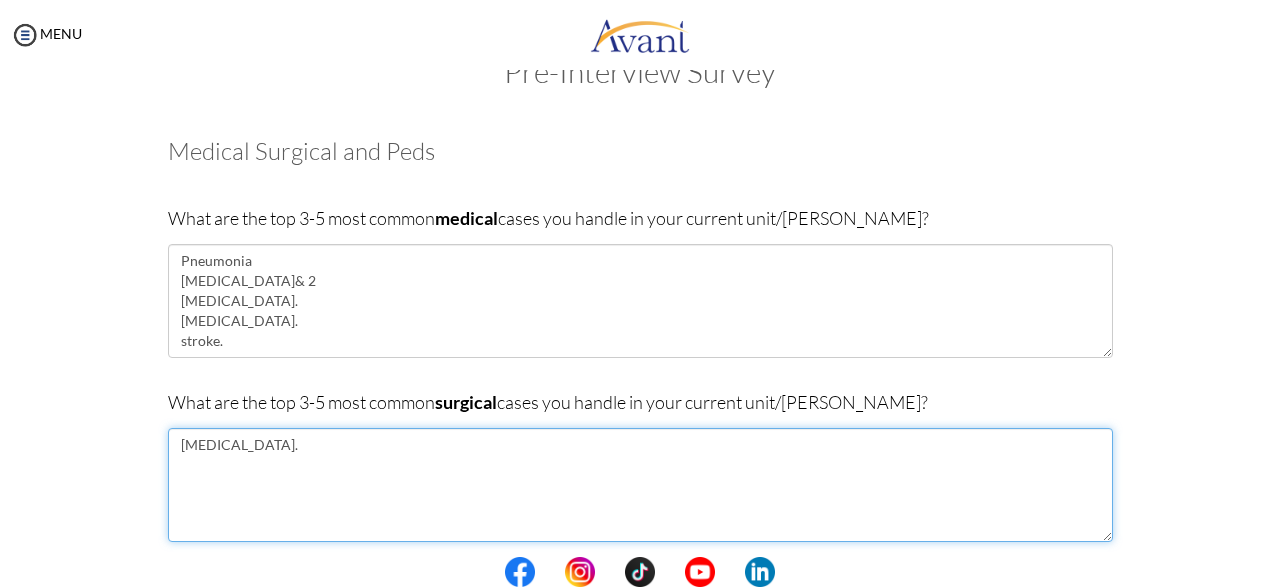 click on "[MEDICAL_DATA]." at bounding box center [640, 485] 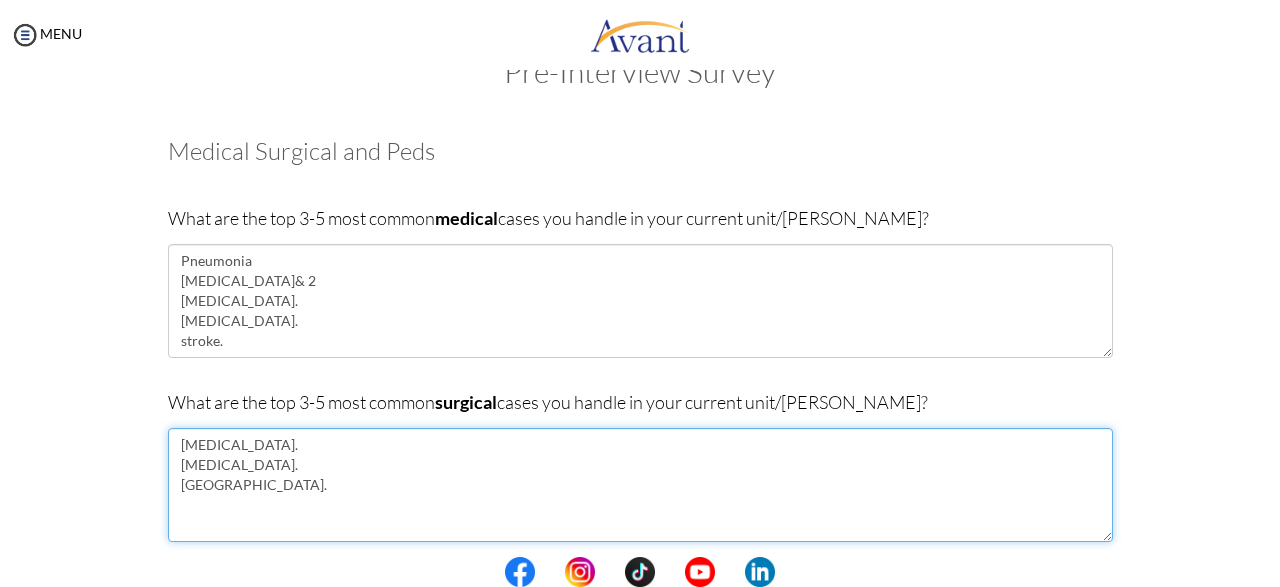 click on "[MEDICAL_DATA].
[MEDICAL_DATA].
[GEOGRAPHIC_DATA]." at bounding box center [640, 485] 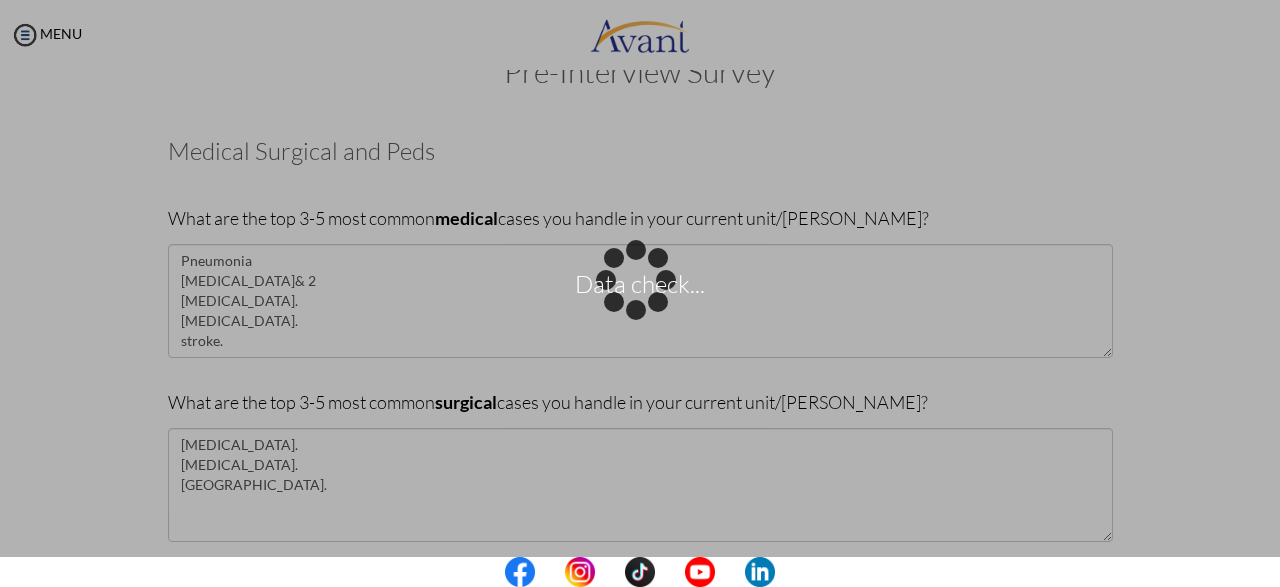 click on "Data check..." at bounding box center [640, 294] 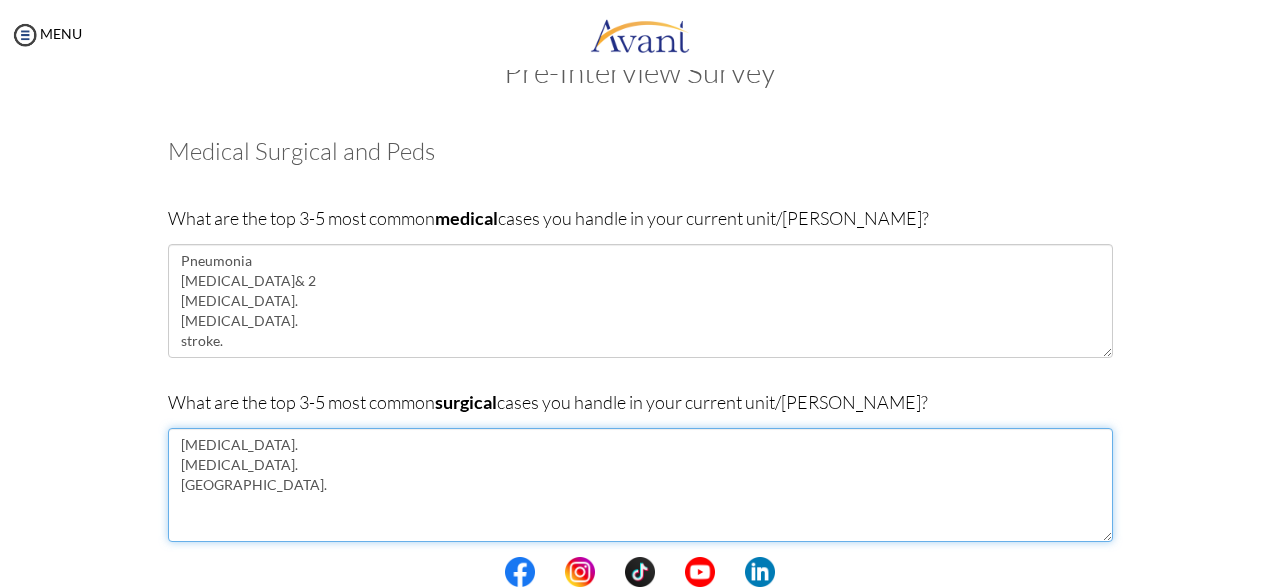 click on "[MEDICAL_DATA].
[MEDICAL_DATA].
[GEOGRAPHIC_DATA]." at bounding box center [640, 485] 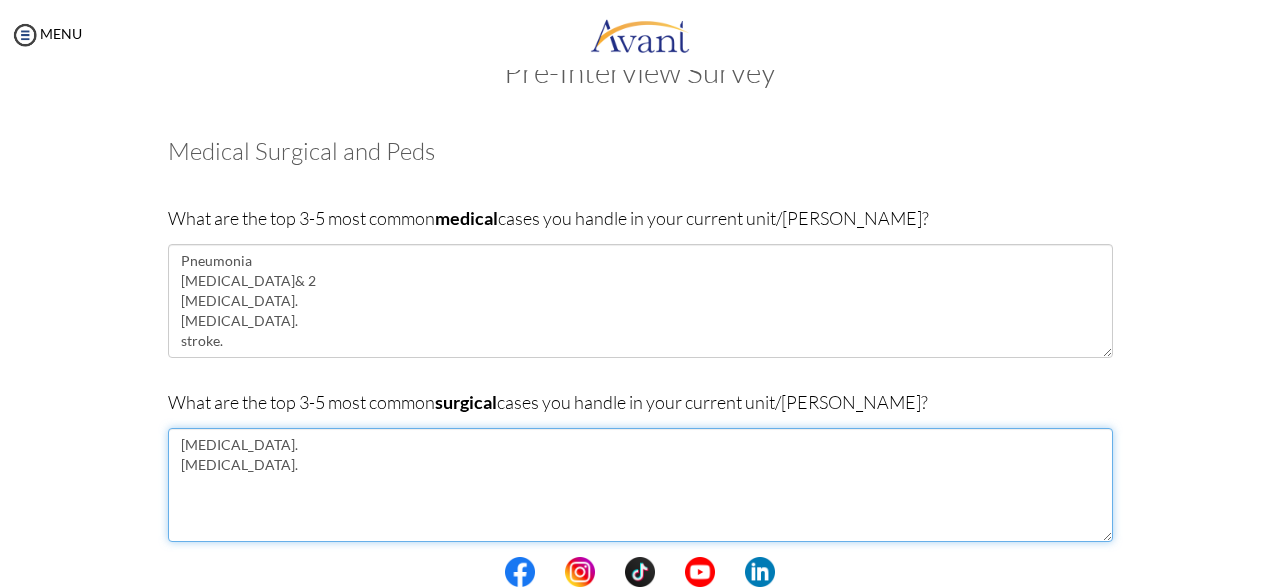 click on "[MEDICAL_DATA].
[MEDICAL_DATA]." at bounding box center (640, 485) 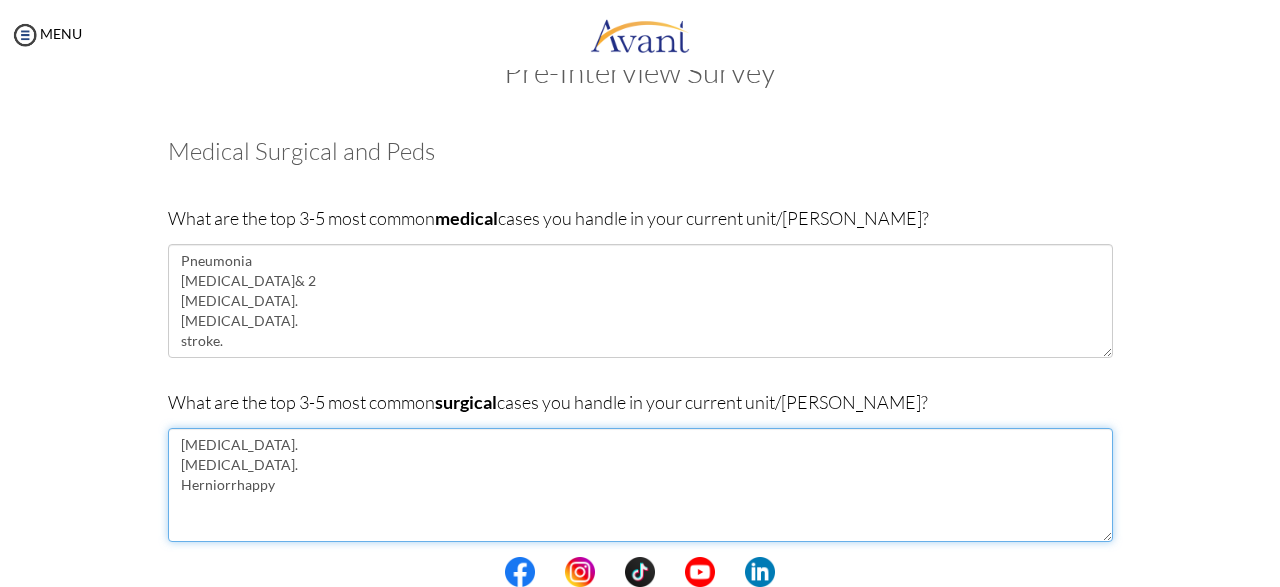 click on "[MEDICAL_DATA].
[MEDICAL_DATA].
Herniorrhappy" at bounding box center [640, 485] 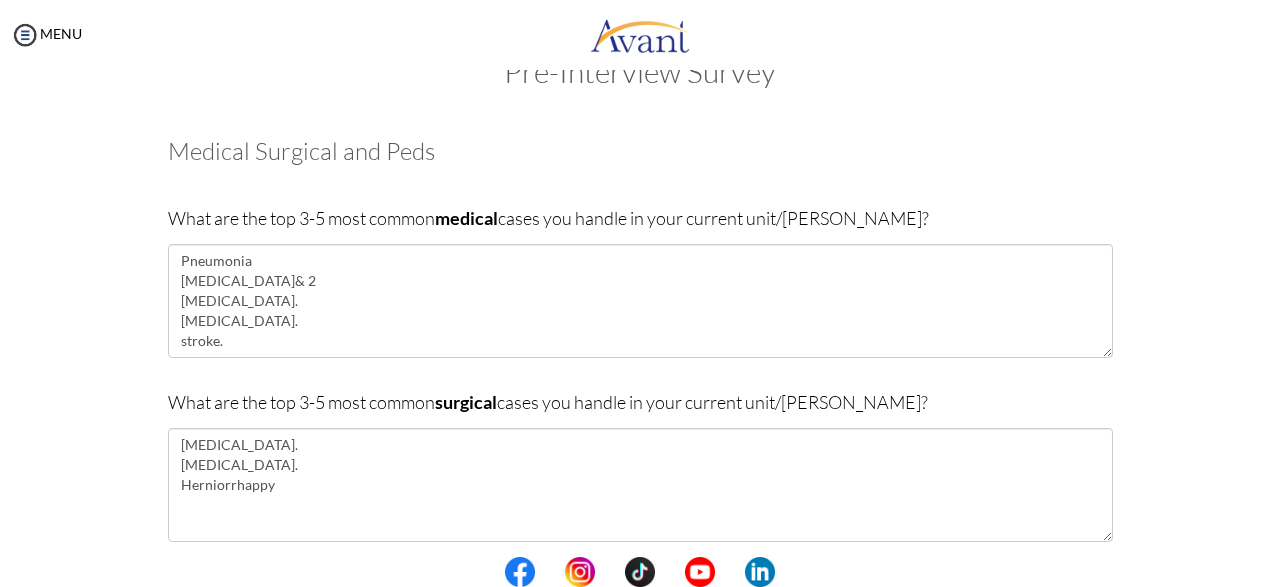 click on "We are proud of your education.  Are you currently in school now?
Yes
No
Passing the NCLEX is a huge accomplishment to be proud of!  Have you taken the NCLEX before?
Yes, and I passed!
Yes, and I did not pass.
No
I am scheduled to take the NCLEX at a future date.
Please share how many times you took the NCLEX and the dates you took each attempt.
When are you scheduled to take the NCLEX?
There are many English exams to choose from and we can help!  Have you taken an English proficiency exam? For example: IELTS, TOEFL, PTE, OET, etc." at bounding box center [640, 606] 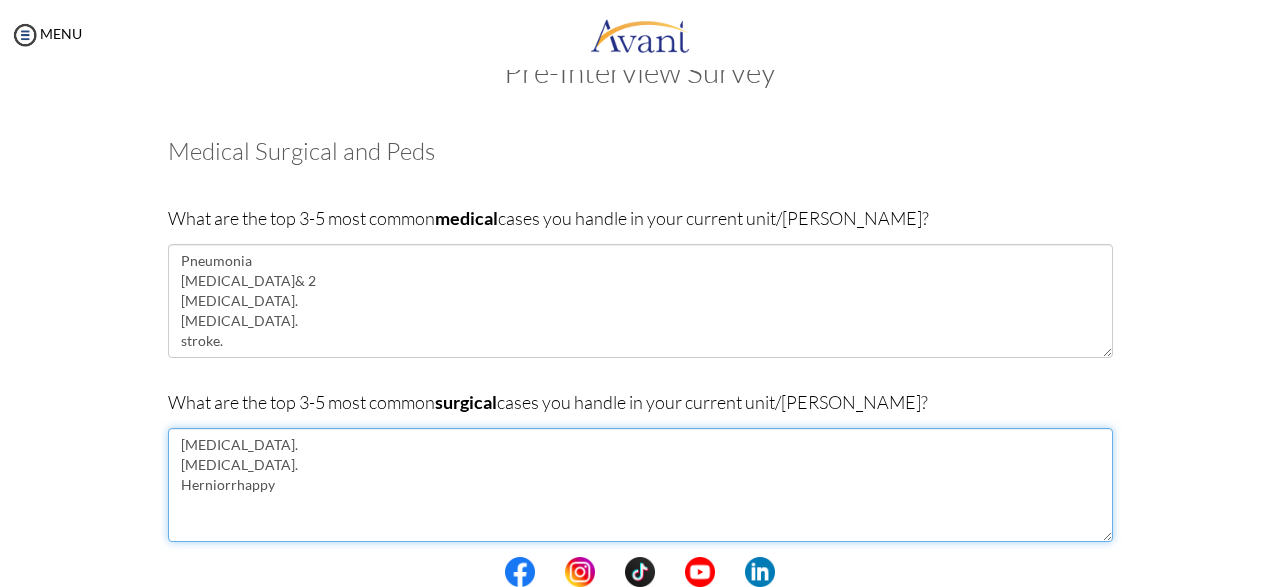 click on "[MEDICAL_DATA].
[MEDICAL_DATA].
Herniorrhappy" at bounding box center [640, 485] 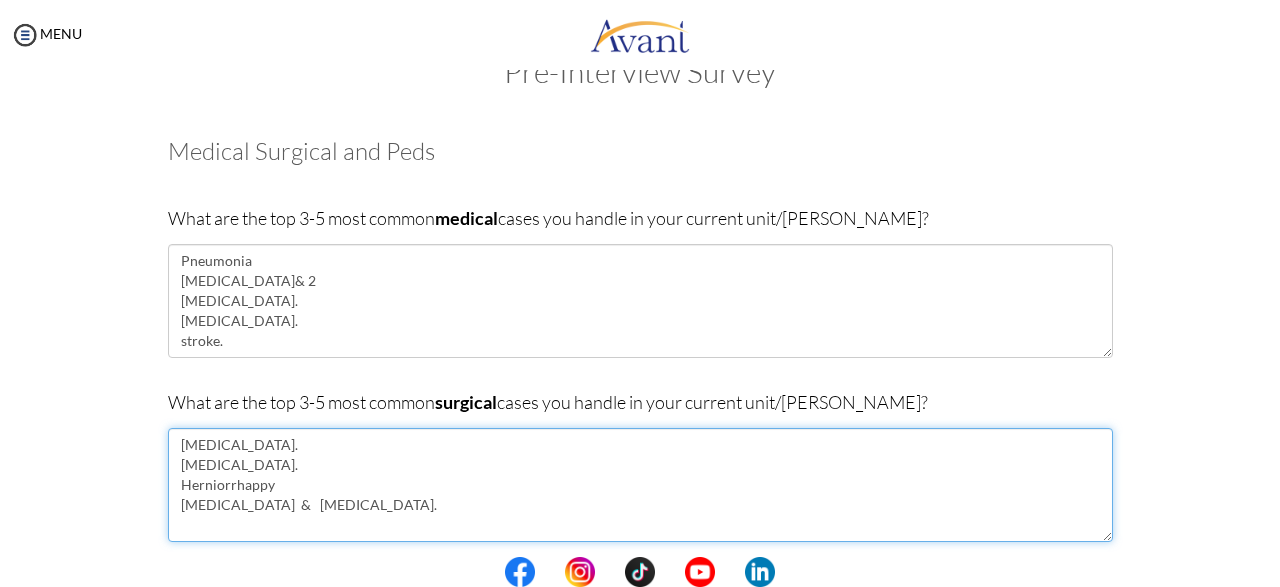 click on "[MEDICAL_DATA].
[MEDICAL_DATA].
Herniorrhappy
[MEDICAL_DATA]  &   [MEDICAL_DATA]." at bounding box center (640, 485) 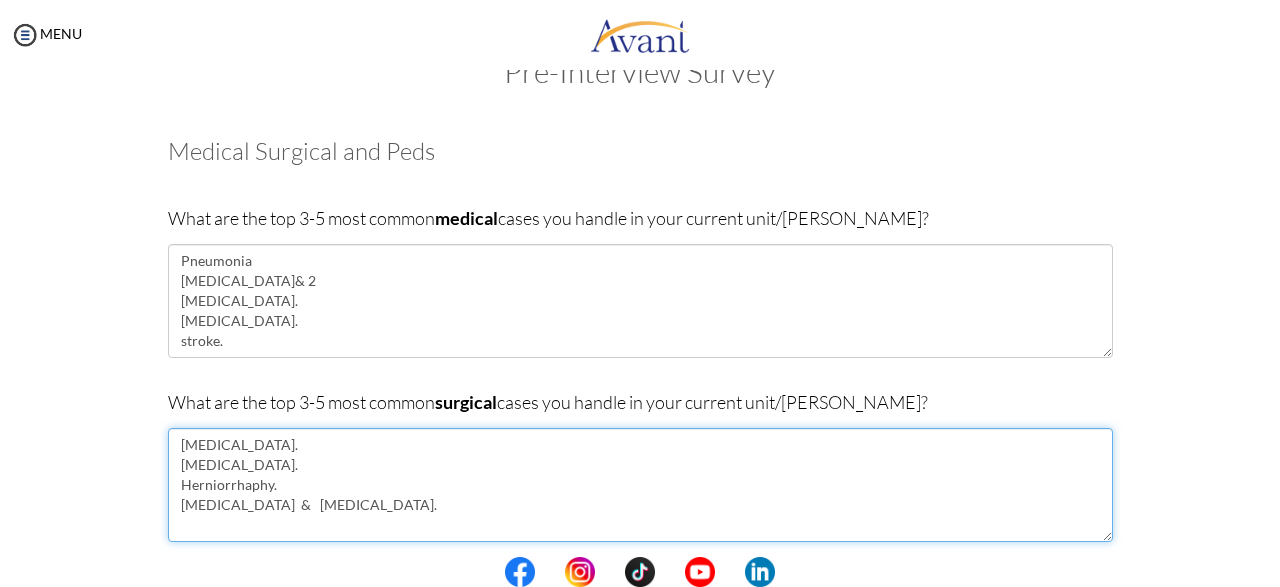 click on "[MEDICAL_DATA].
[MEDICAL_DATA].
Herniorrhaphy.
[MEDICAL_DATA]  &   [MEDICAL_DATA]." at bounding box center (640, 485) 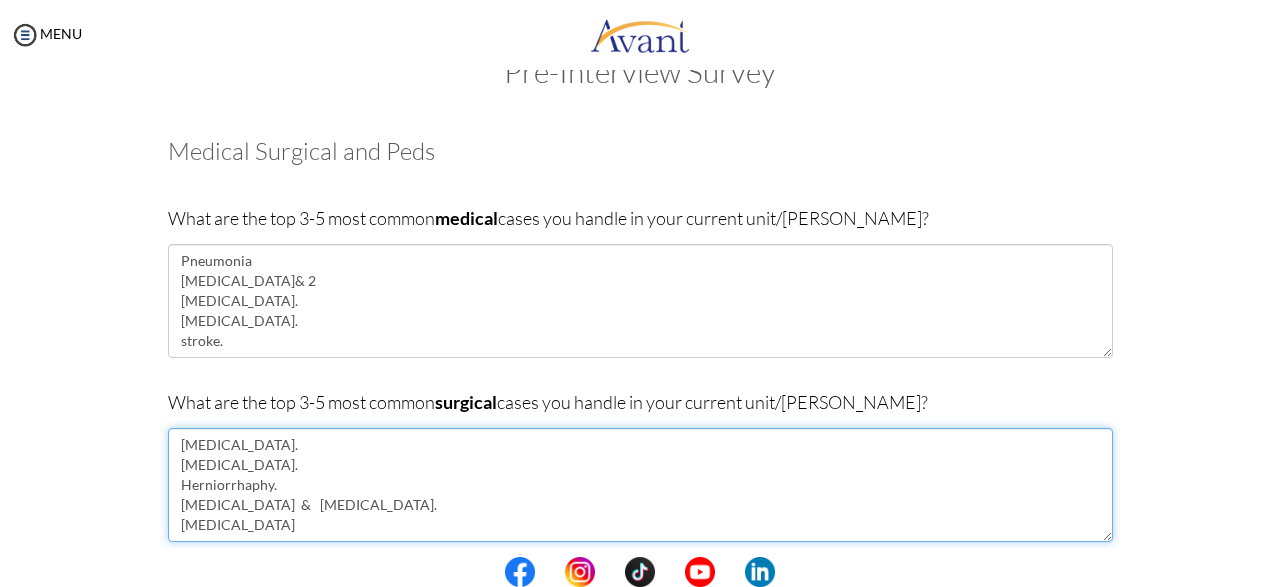 click on "[MEDICAL_DATA].
[MEDICAL_DATA].
Herniorrhaphy.
[MEDICAL_DATA]  &   [MEDICAL_DATA].
[MEDICAL_DATA]" at bounding box center [640, 485] 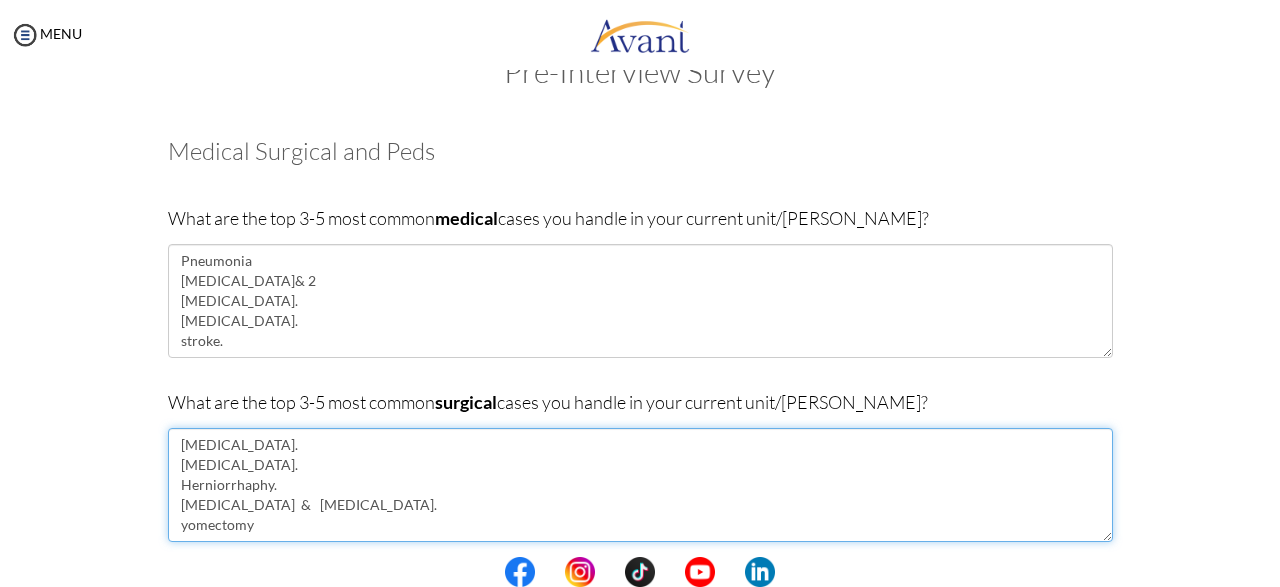 click on "[MEDICAL_DATA].
[MEDICAL_DATA].
Herniorrhaphy.
[MEDICAL_DATA]  &   [MEDICAL_DATA].
yomectomy" at bounding box center (640, 485) 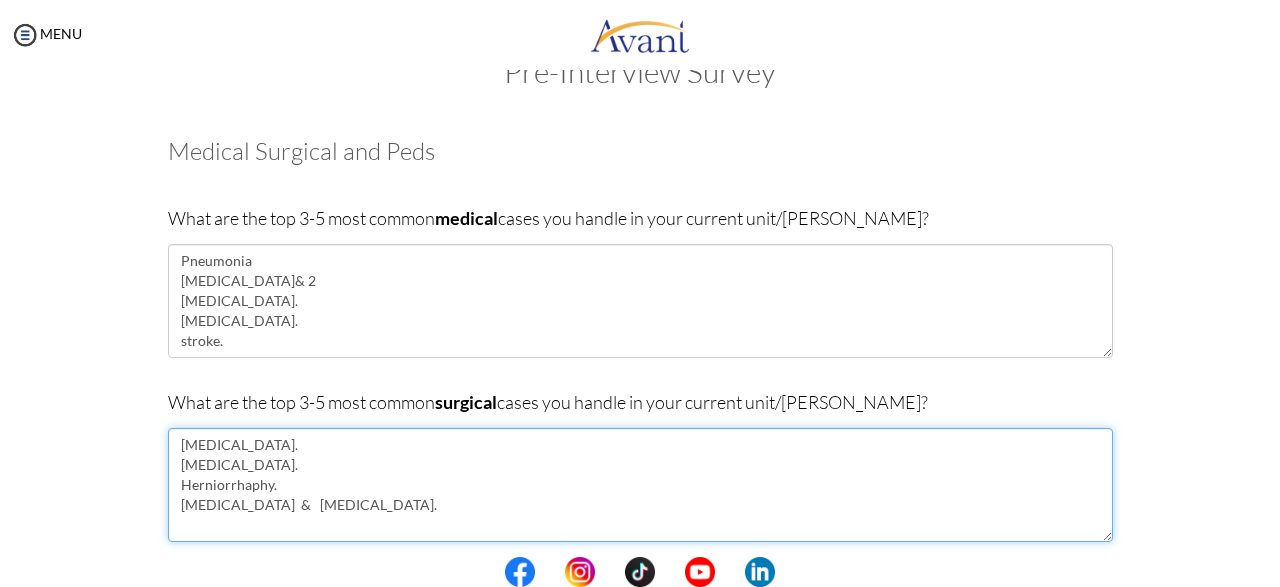 click on "[MEDICAL_DATA].
[MEDICAL_DATA].
Herniorrhaphy.
[MEDICAL_DATA]  &   [MEDICAL_DATA]." at bounding box center [640, 485] 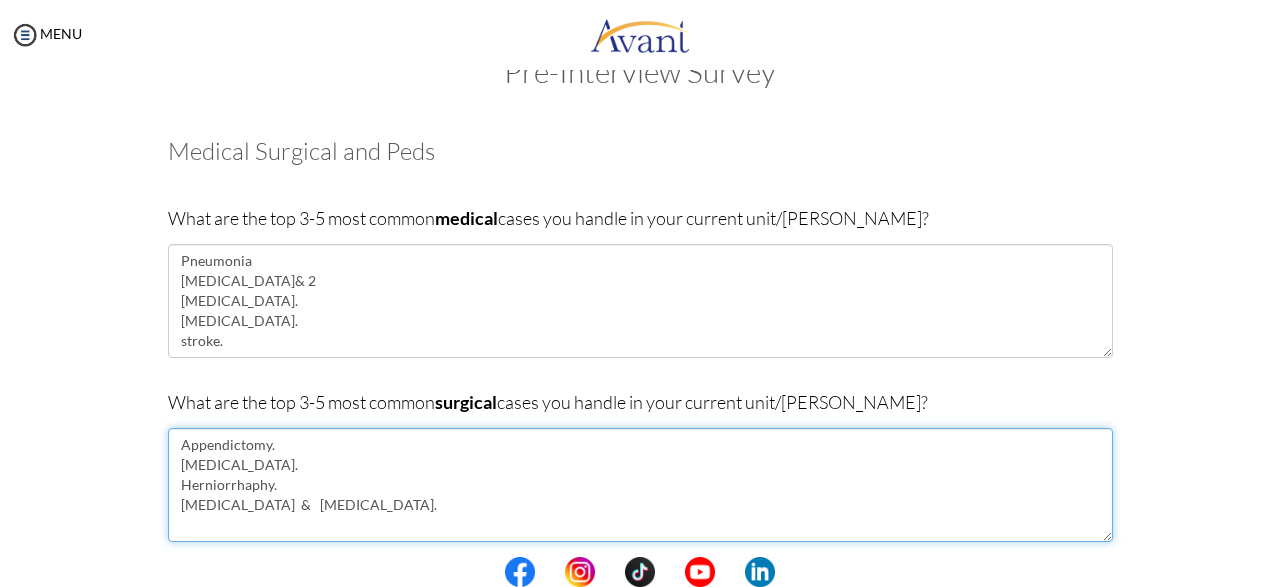 click on "Appendictomy.
[MEDICAL_DATA].
Herniorrhaphy.
[MEDICAL_DATA]  &   [MEDICAL_DATA]." at bounding box center [640, 485] 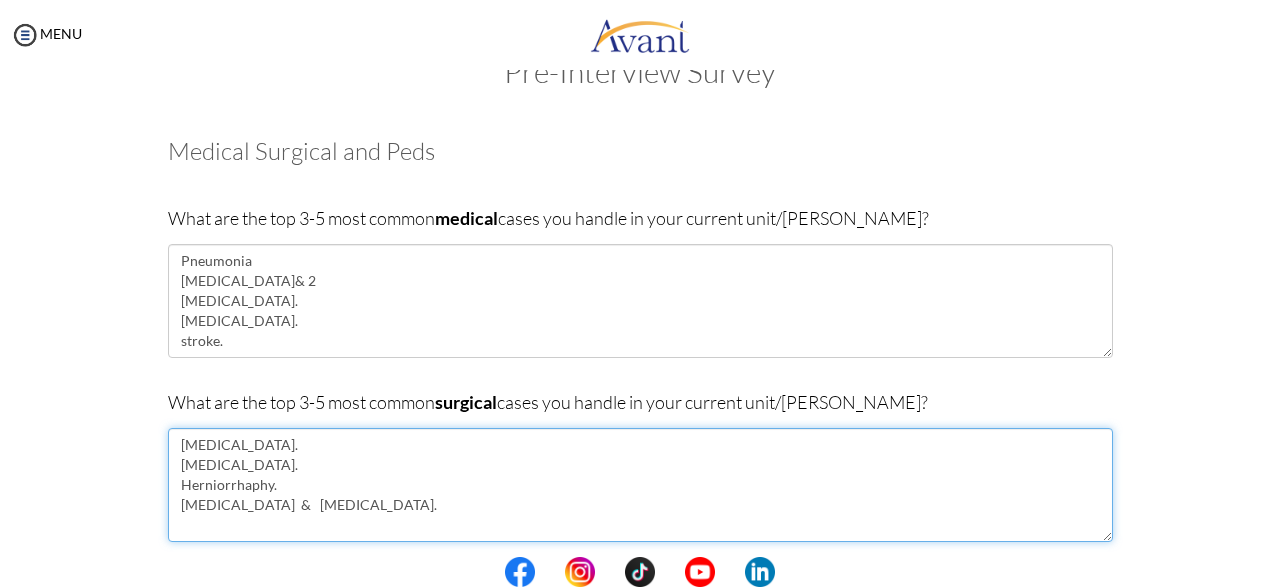 click on "[MEDICAL_DATA].
[MEDICAL_DATA].
Herniorrhaphy.
[MEDICAL_DATA]  &   [MEDICAL_DATA]." at bounding box center (640, 485) 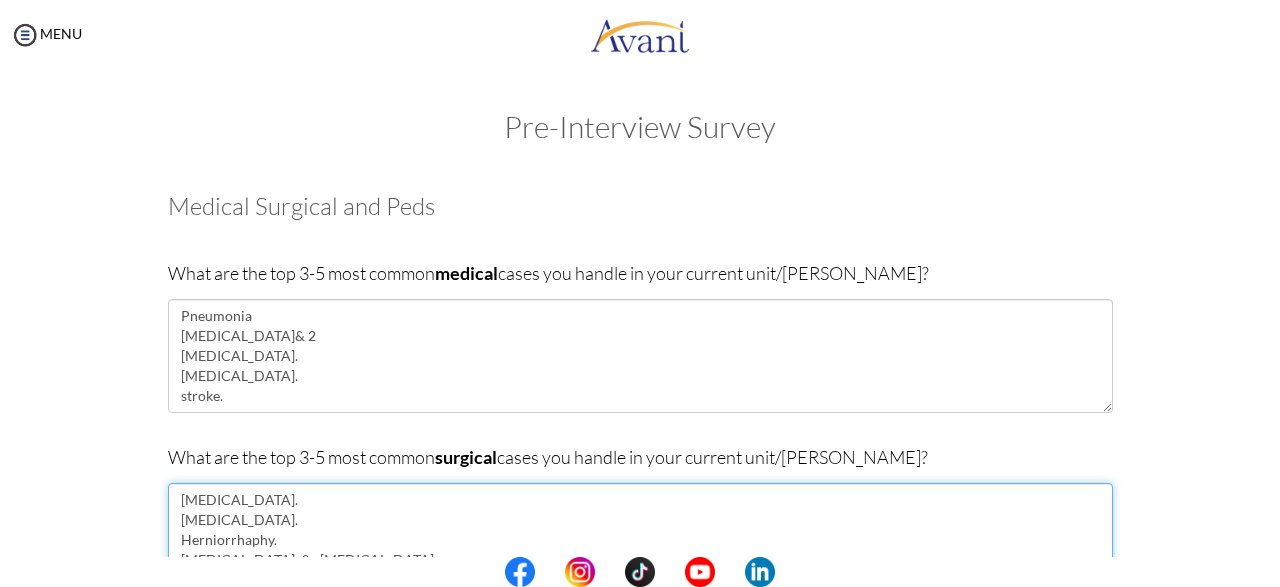 scroll, scrollTop: 40, scrollLeft: 0, axis: vertical 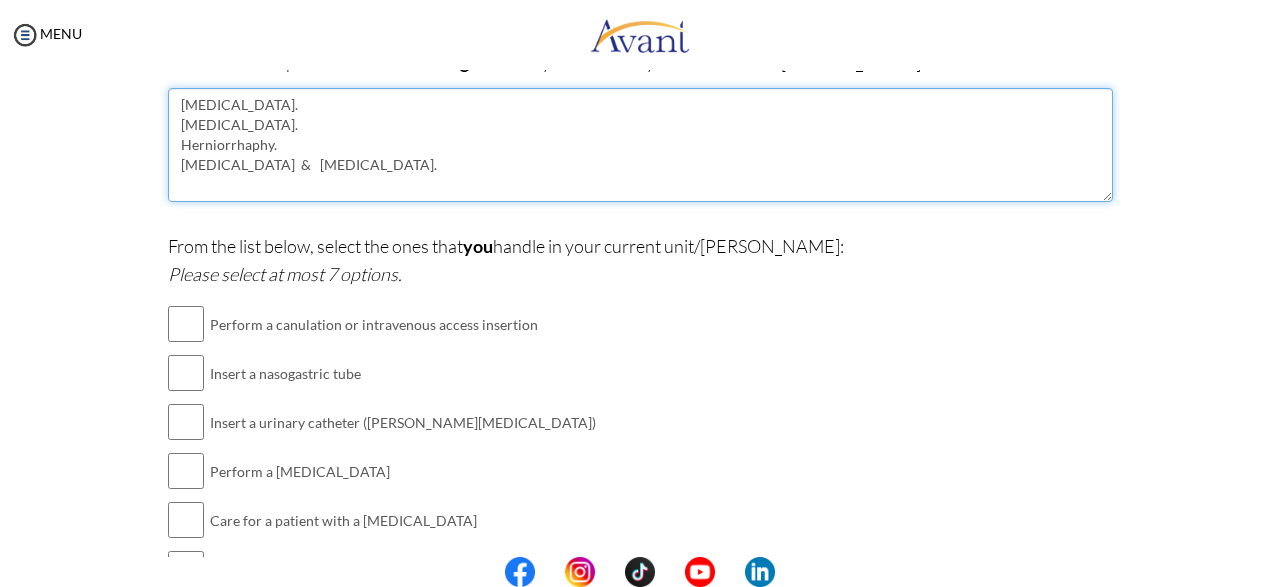 type on "[MEDICAL_DATA].
[MEDICAL_DATA].
Herniorrhaphy.
[MEDICAL_DATA]  &   [MEDICAL_DATA]." 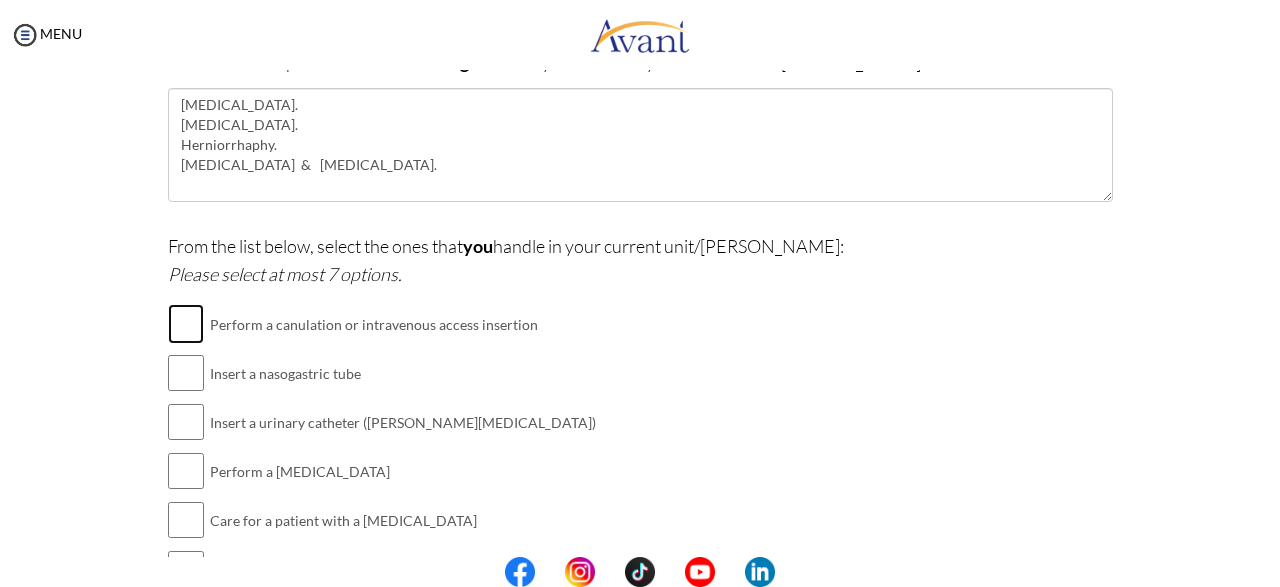 click at bounding box center (186, 324) 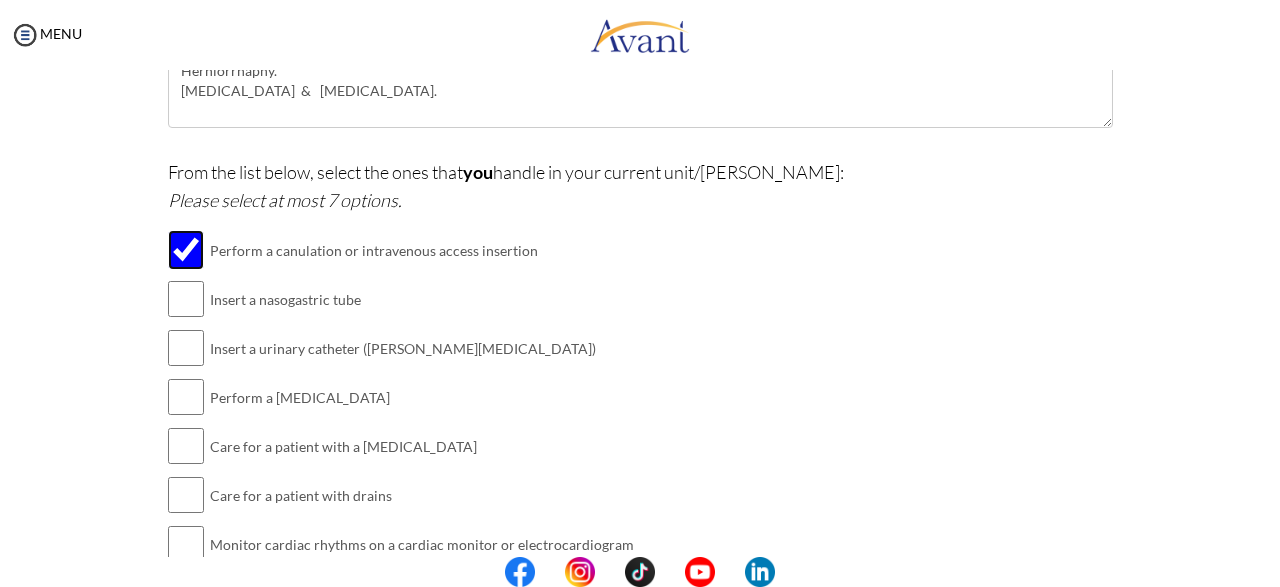 scroll, scrollTop: 469, scrollLeft: 0, axis: vertical 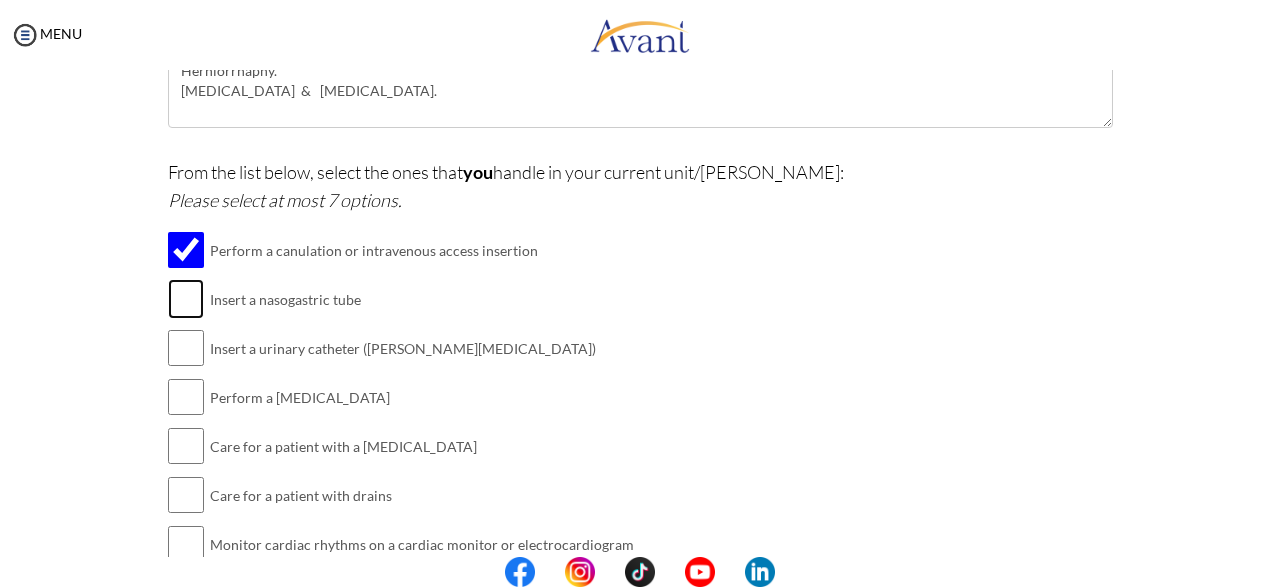 click at bounding box center (186, 299) 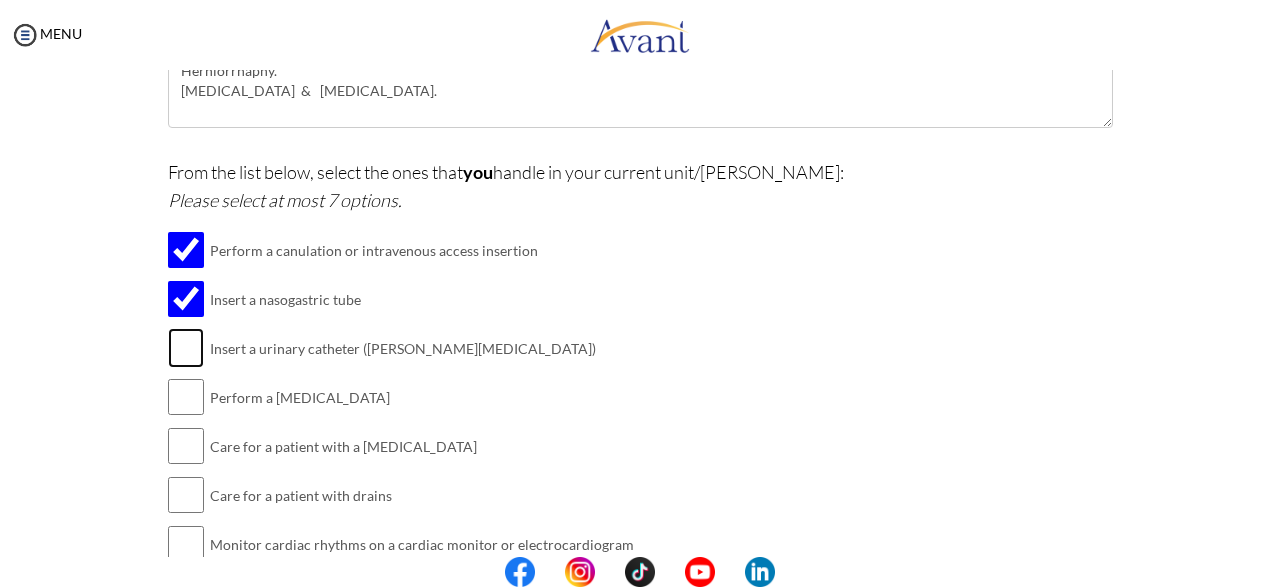 click at bounding box center (186, 348) 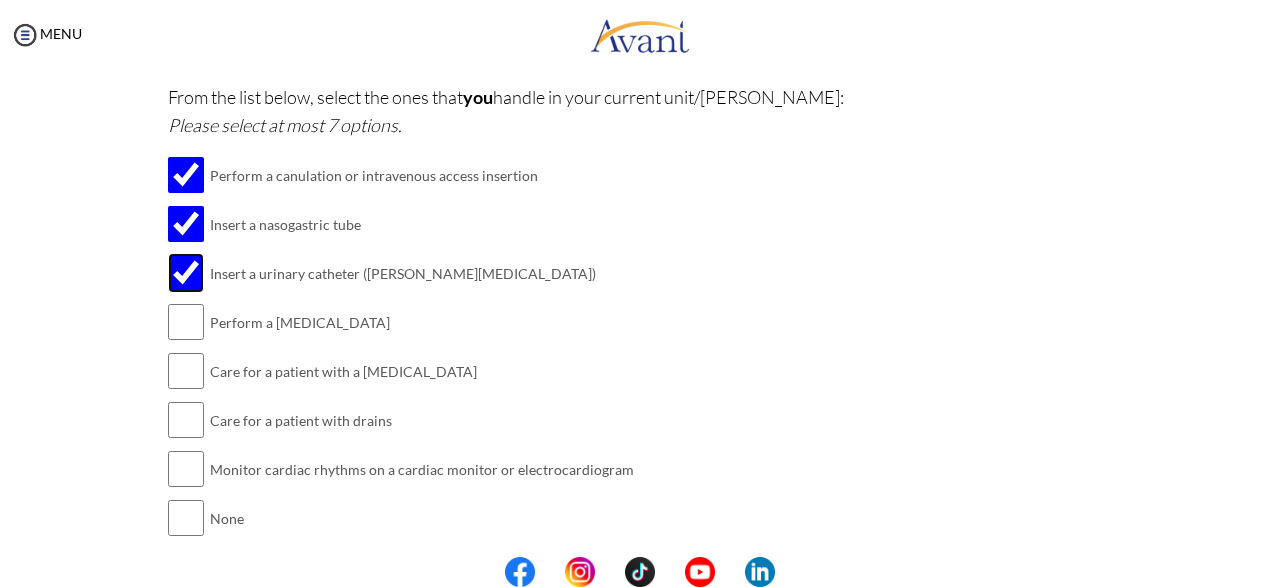 scroll, scrollTop: 545, scrollLeft: 0, axis: vertical 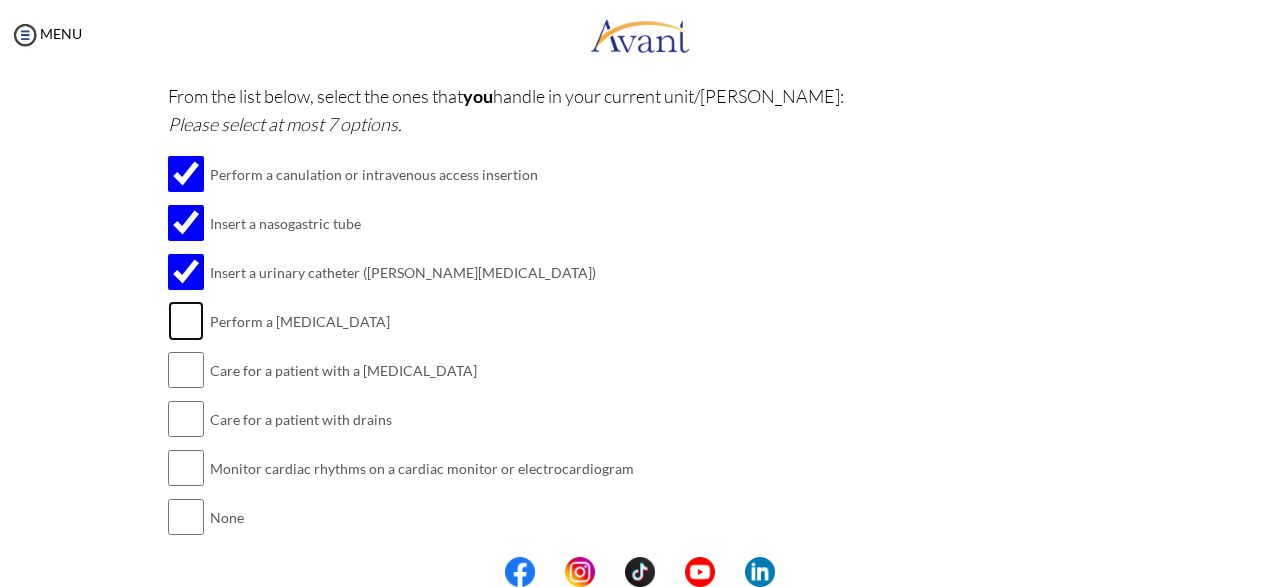 click at bounding box center (186, 321) 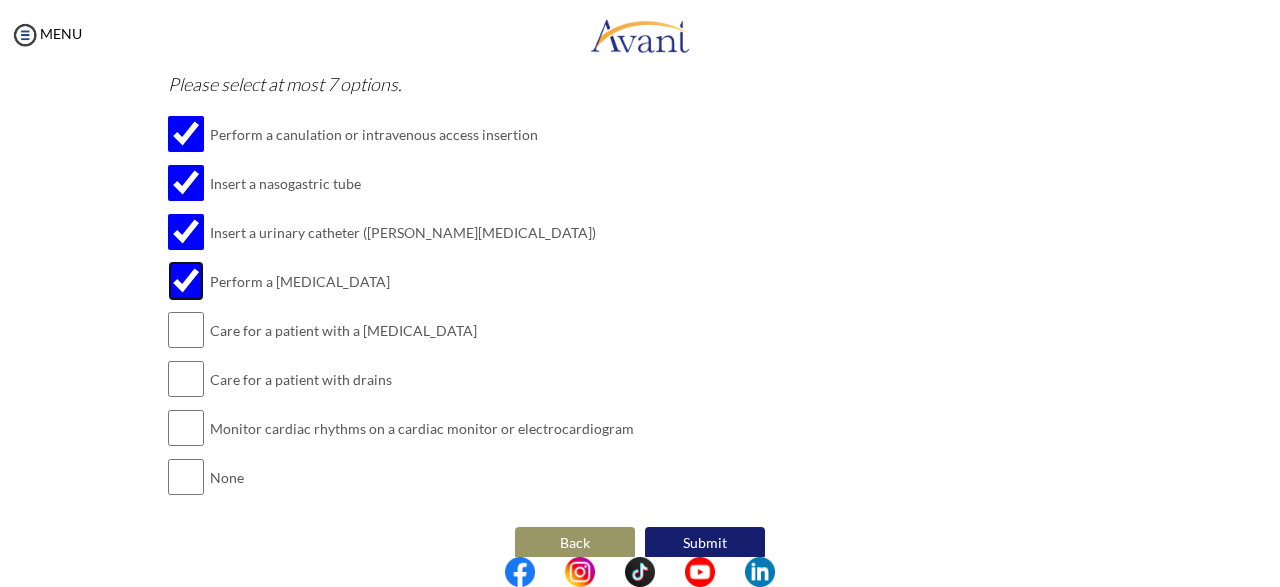 scroll, scrollTop: 589, scrollLeft: 0, axis: vertical 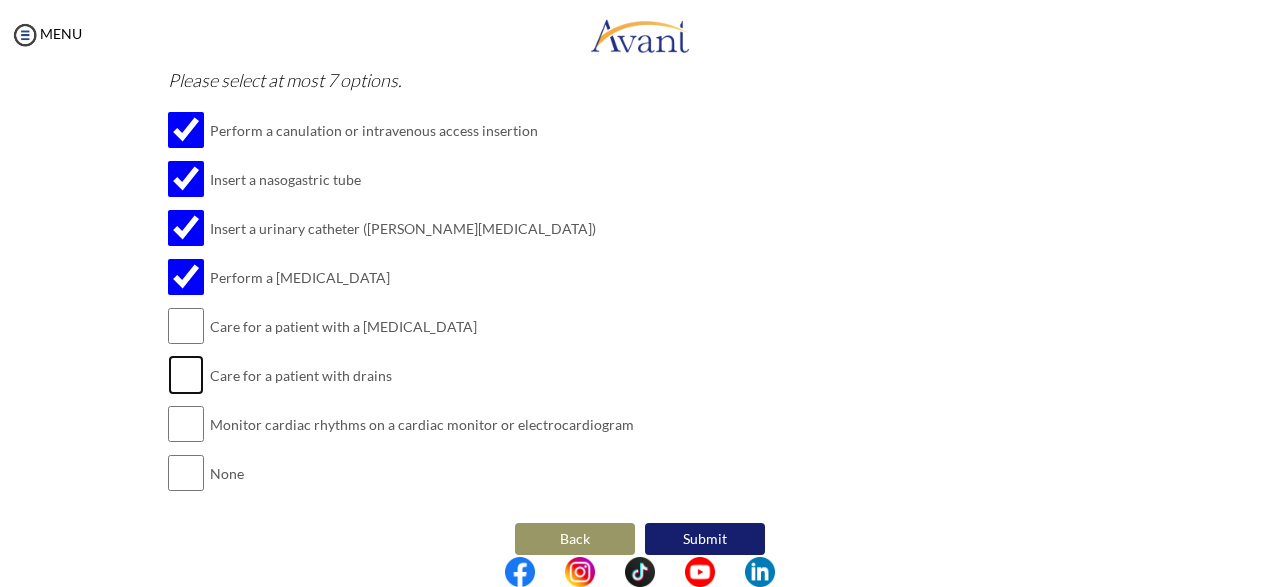 click at bounding box center (186, 375) 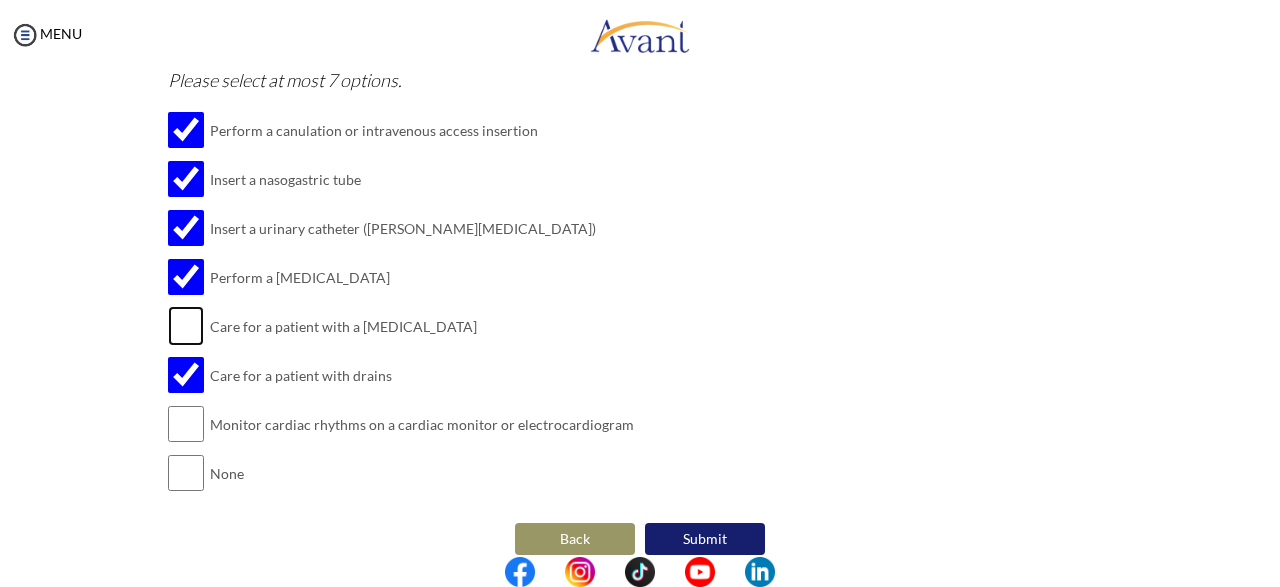 click at bounding box center (186, 326) 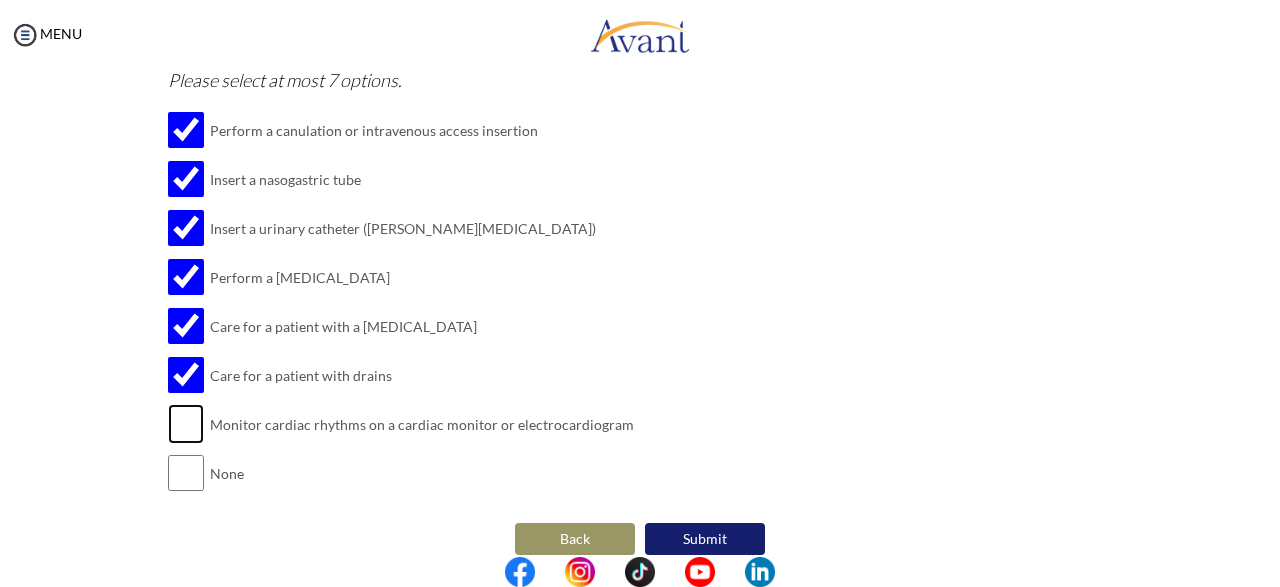 click at bounding box center [186, 424] 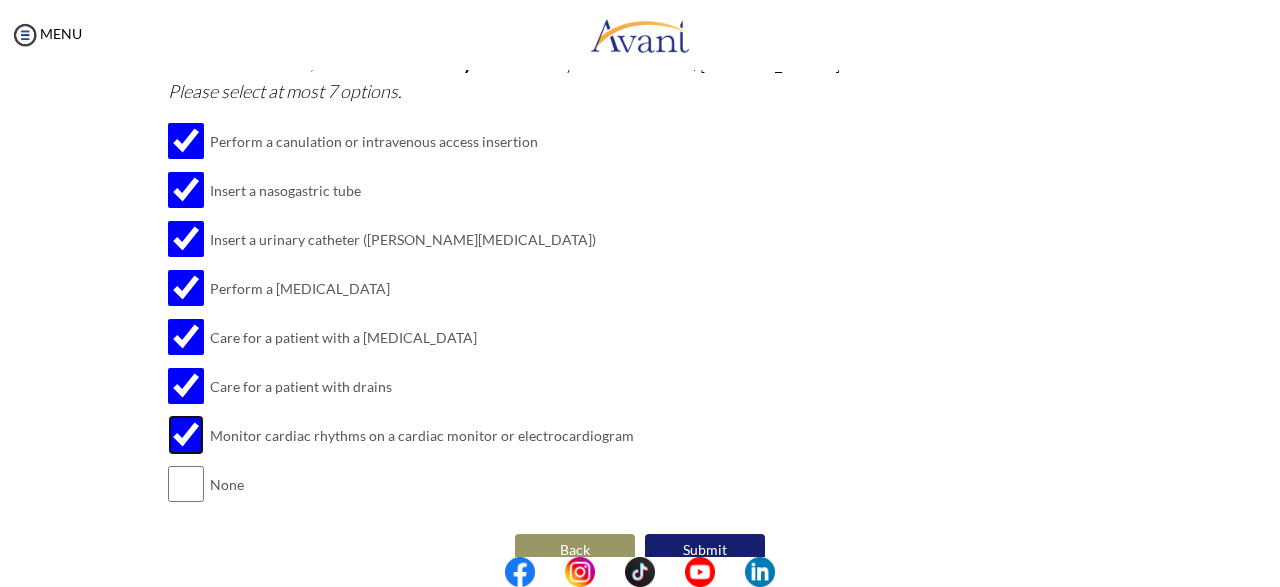 scroll, scrollTop: 579, scrollLeft: 0, axis: vertical 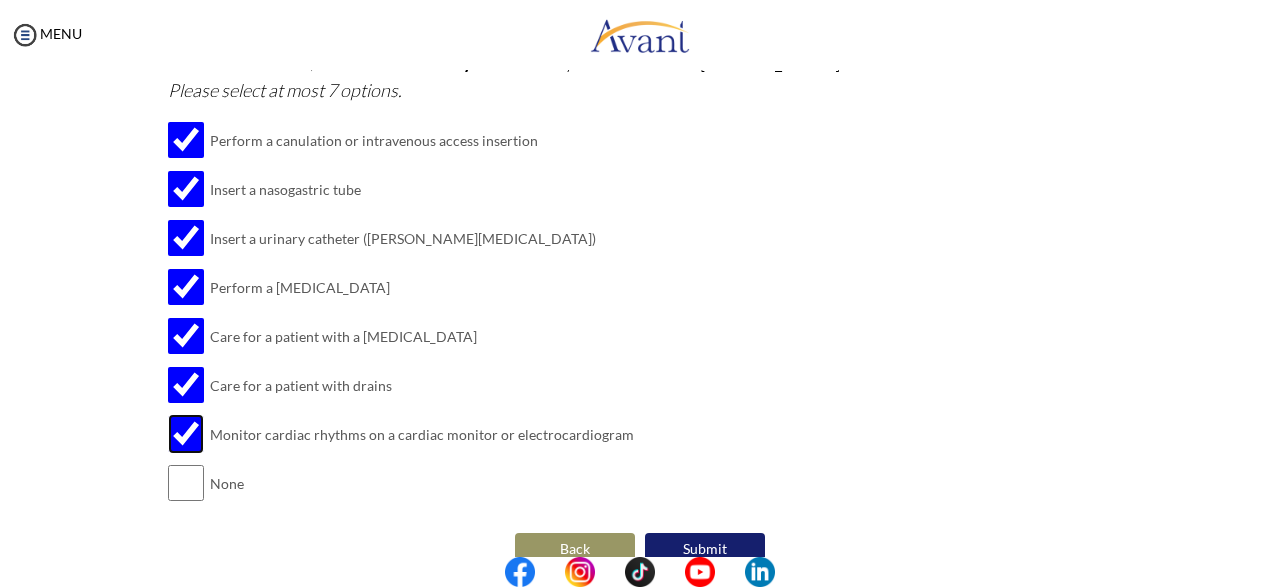 click at bounding box center [186, 434] 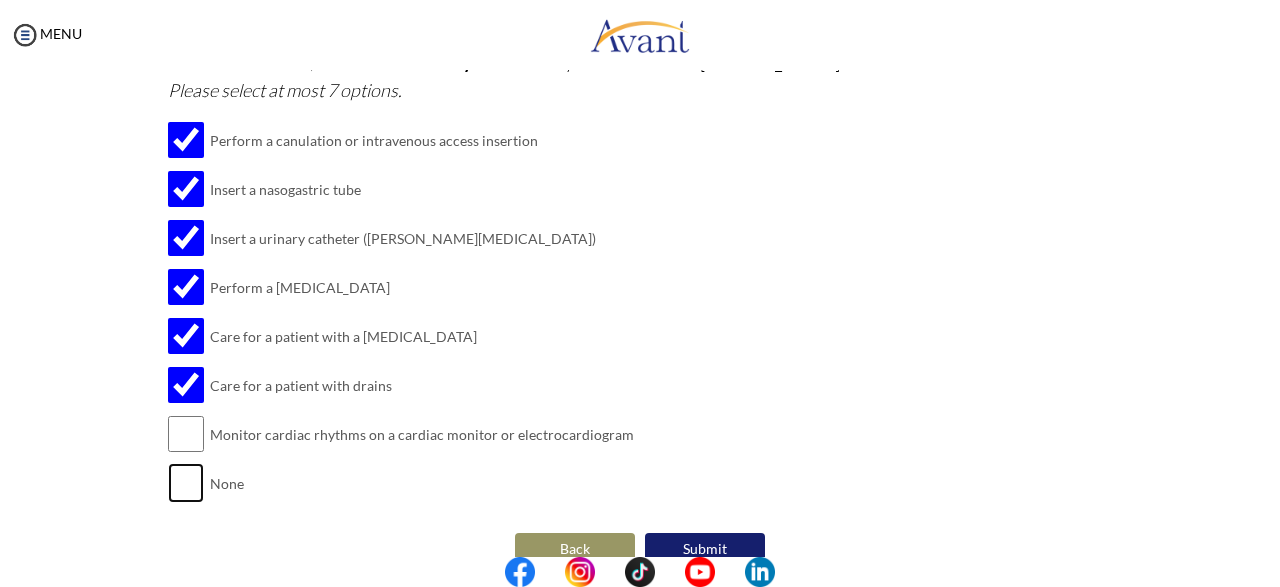 click at bounding box center [186, 483] 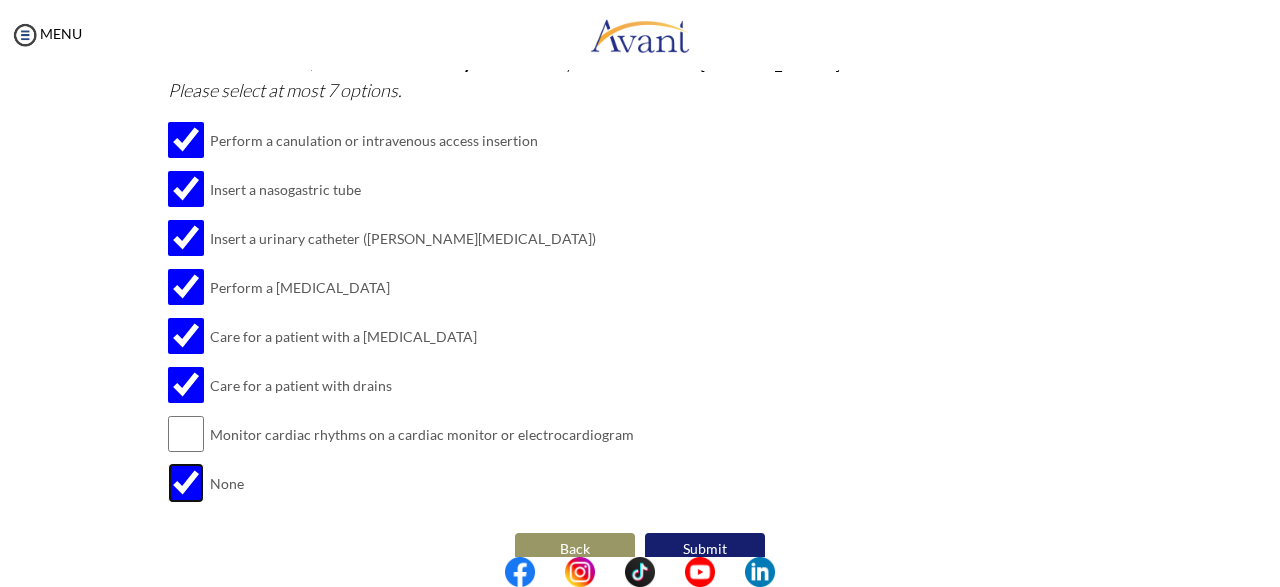 click at bounding box center (186, 483) 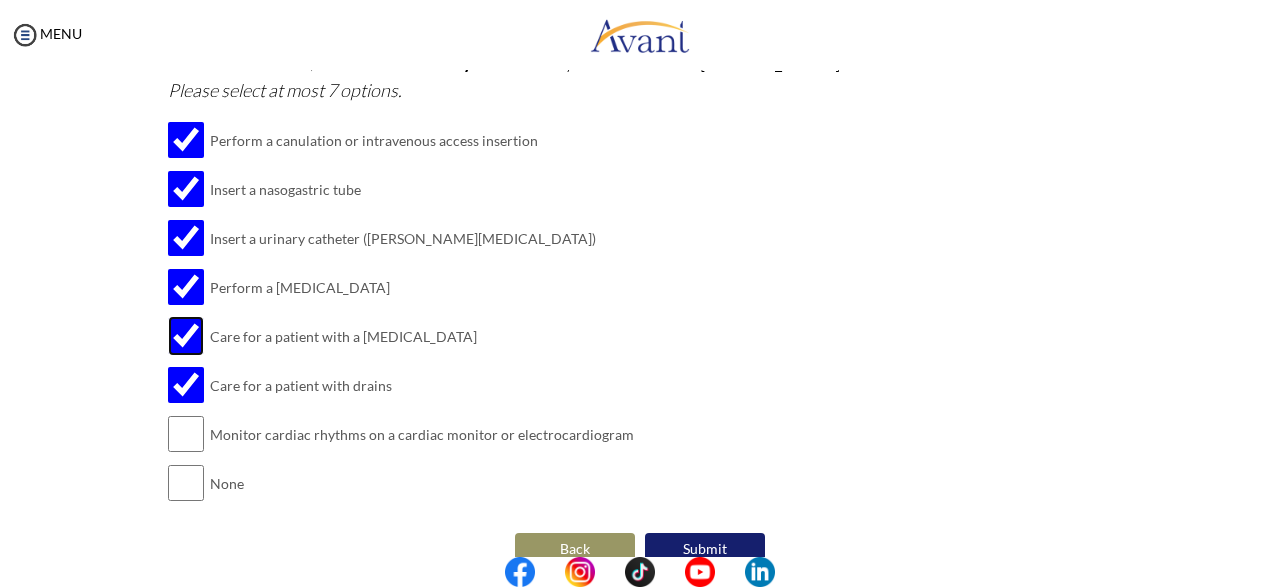 click at bounding box center (186, 336) 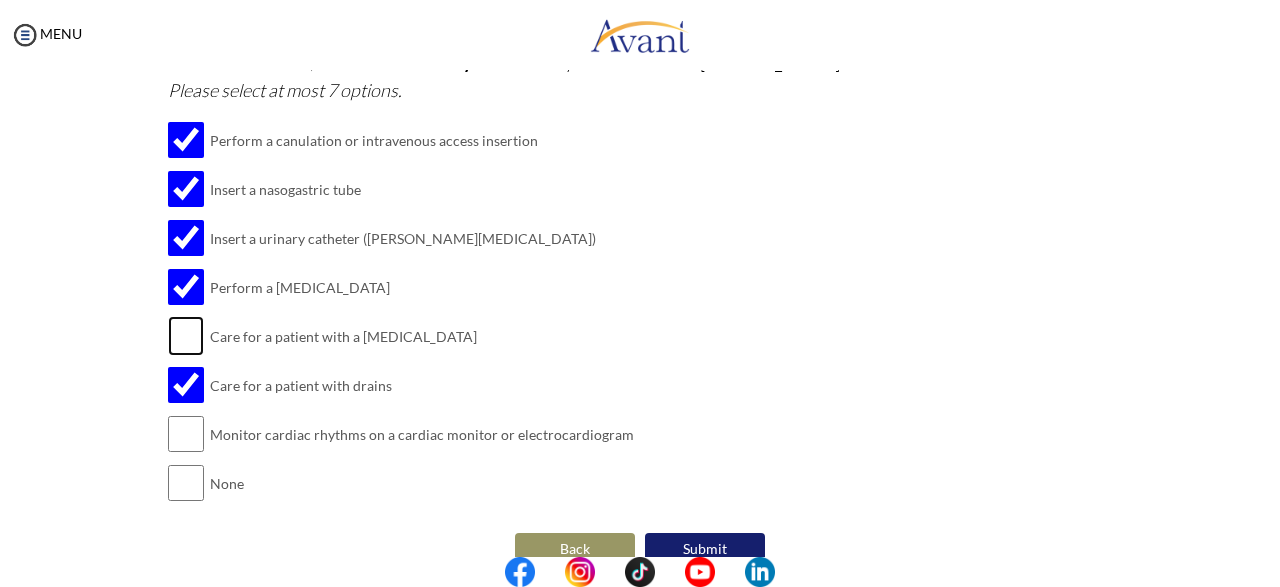 click at bounding box center [186, 336] 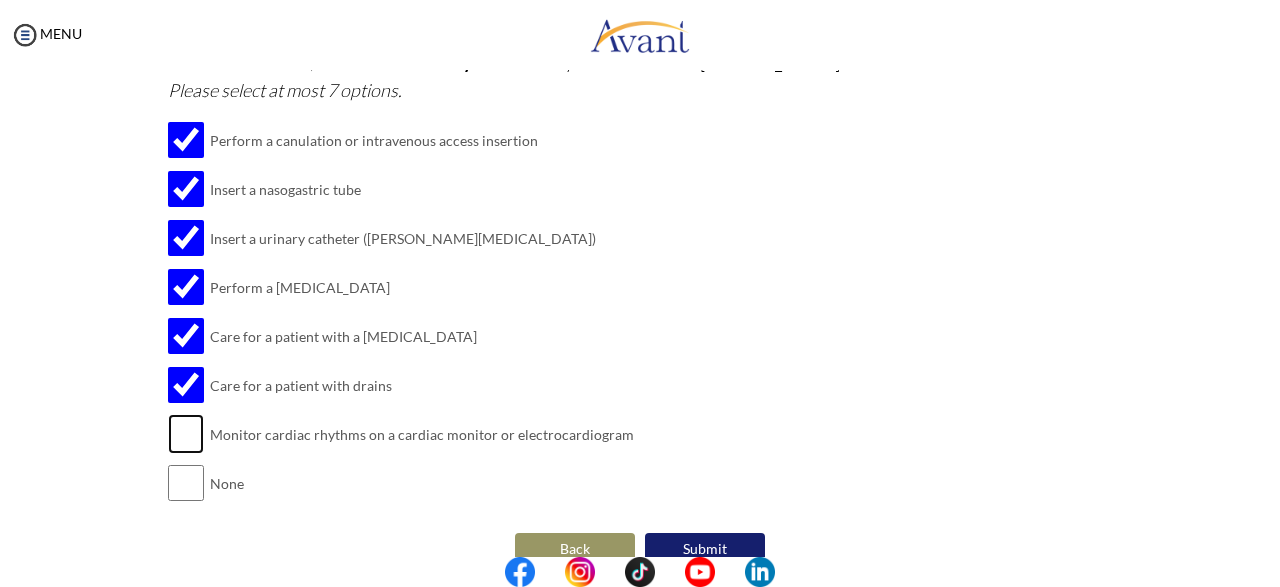 click at bounding box center (186, 434) 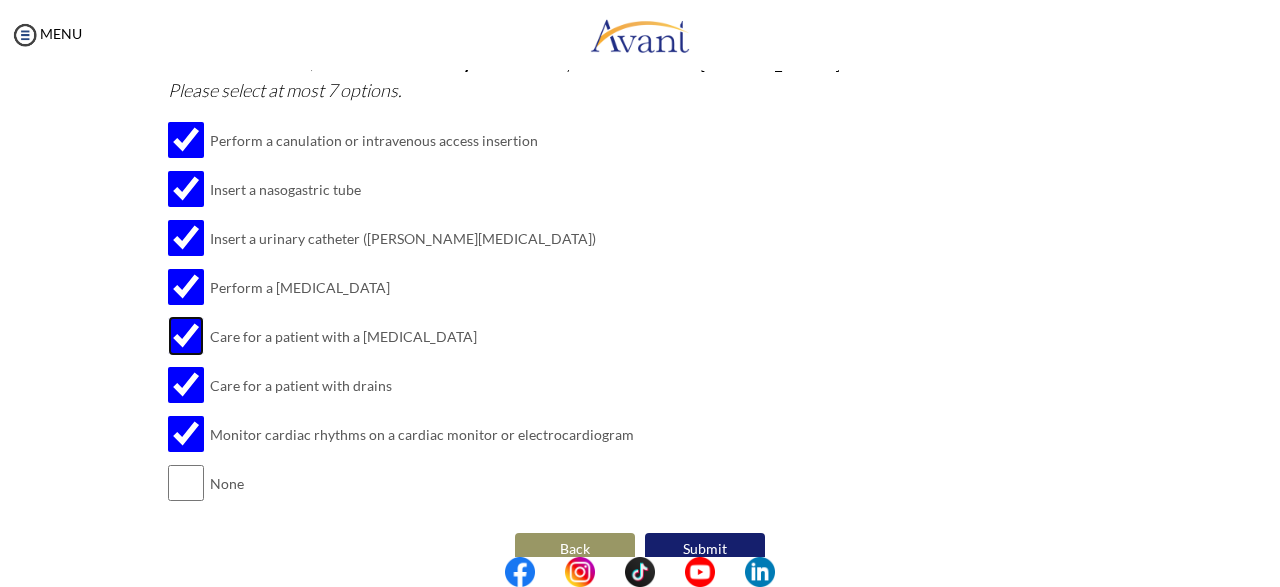 click at bounding box center (186, 336) 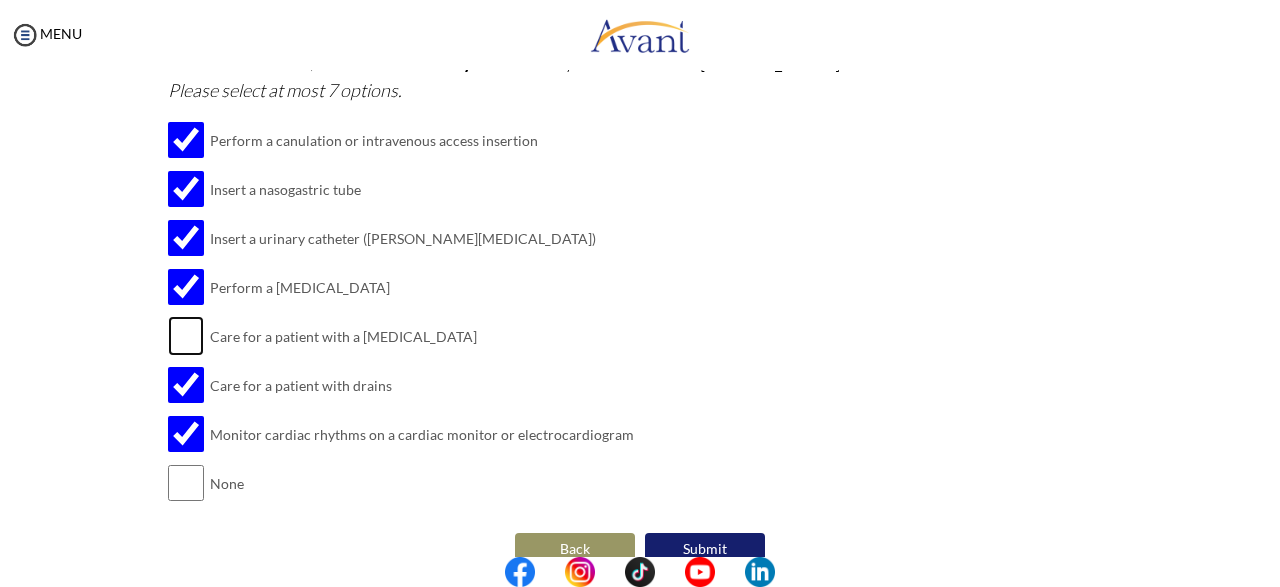click at bounding box center [186, 336] 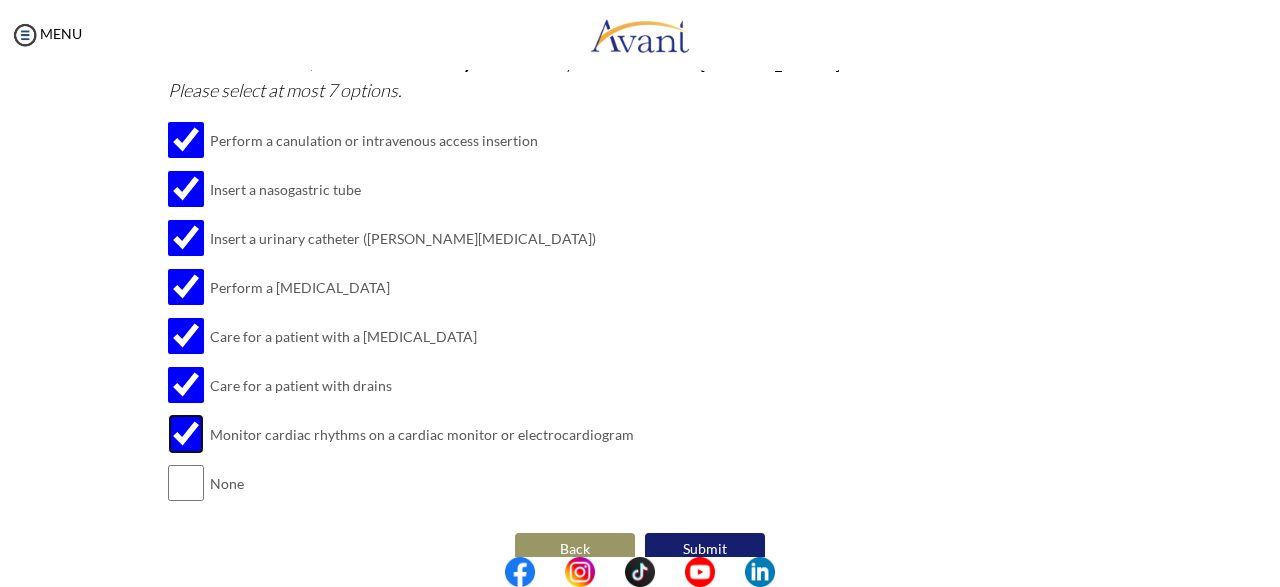 click at bounding box center (186, 434) 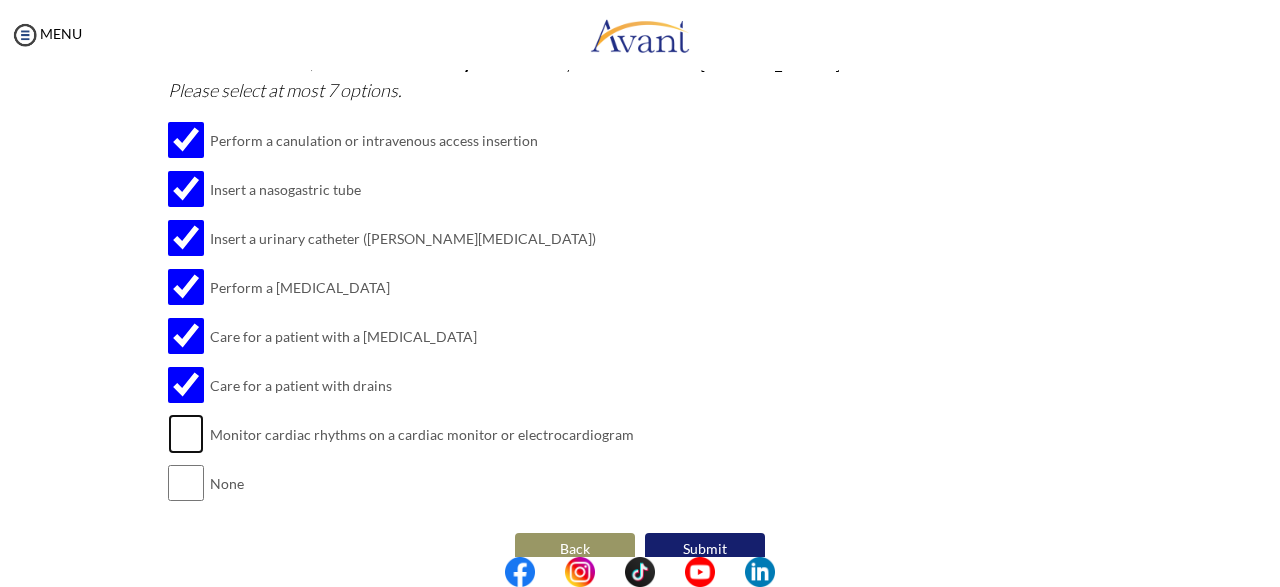 click at bounding box center (186, 434) 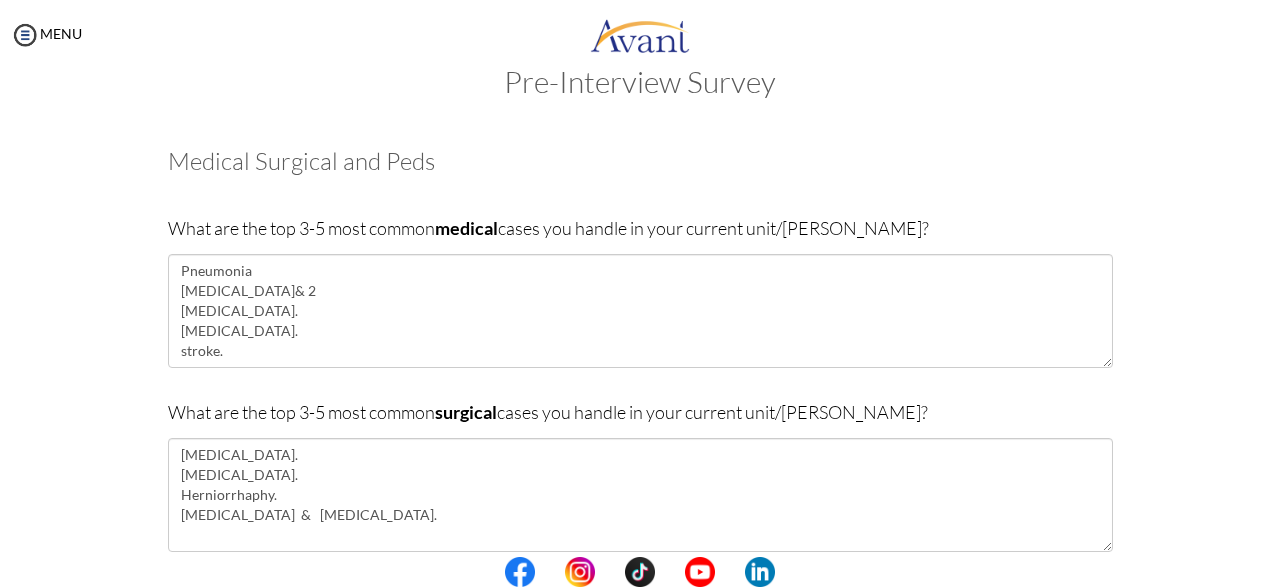 scroll, scrollTop: 43, scrollLeft: 0, axis: vertical 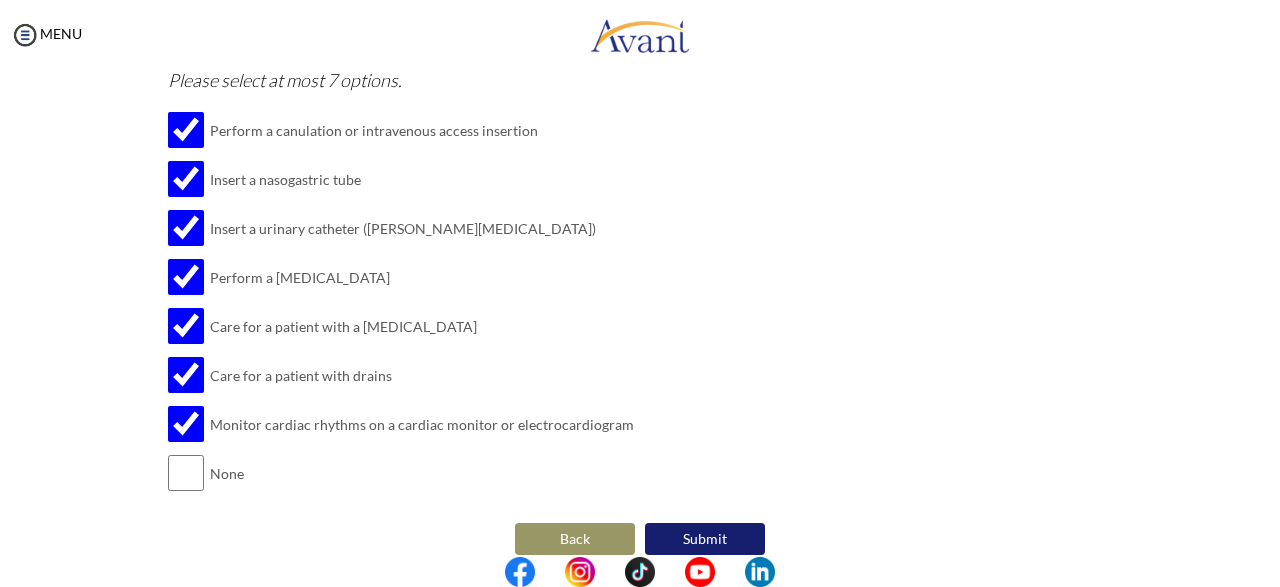 click on "Submit" at bounding box center [705, 539] 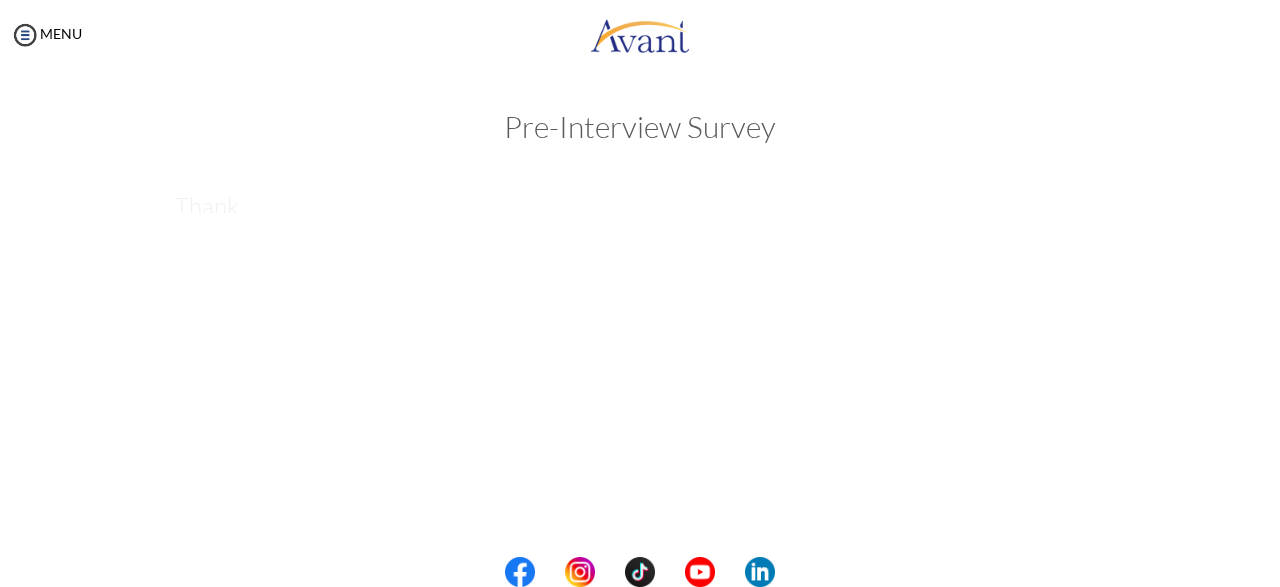scroll, scrollTop: 0, scrollLeft: 0, axis: both 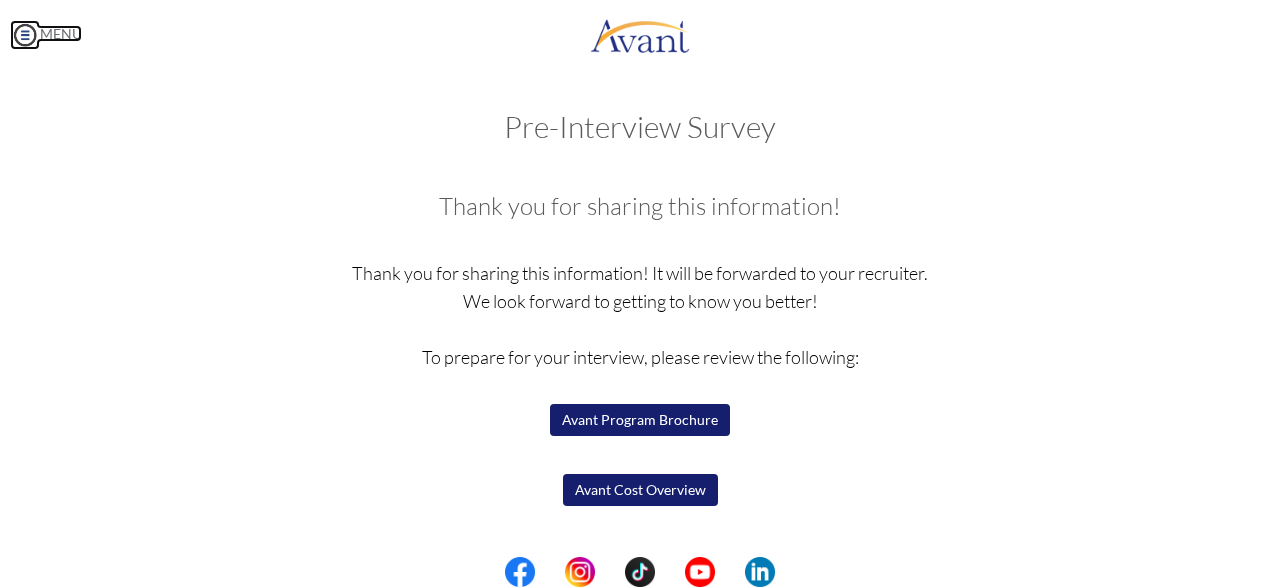 click at bounding box center (25, 35) 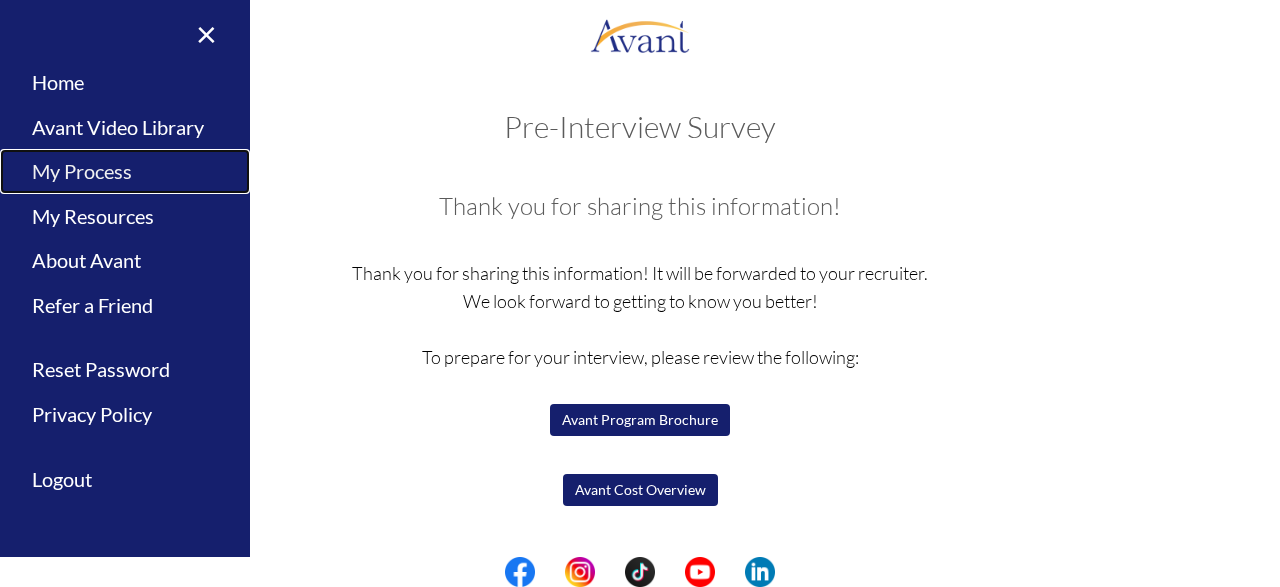 click on "My Process" at bounding box center [125, 171] 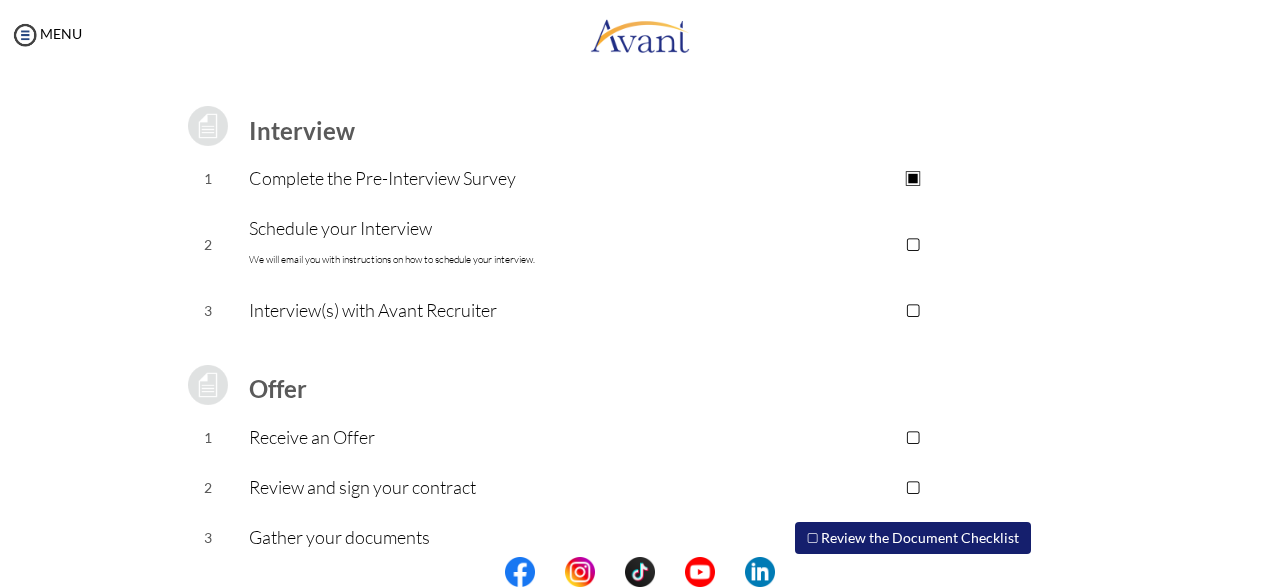 scroll, scrollTop: 323, scrollLeft: 0, axis: vertical 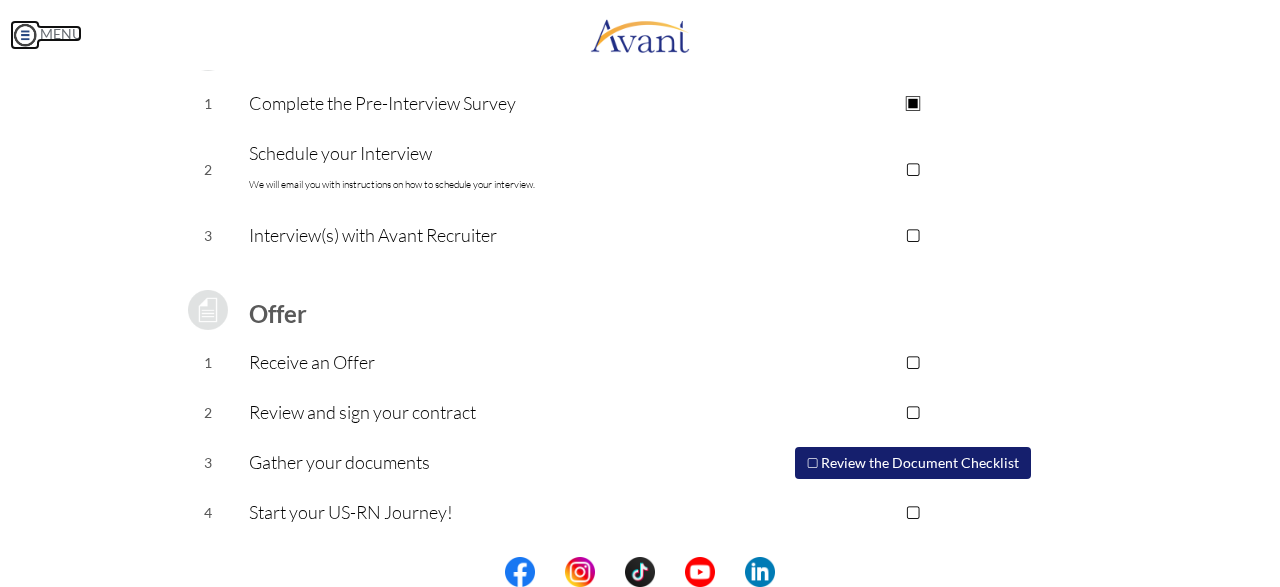 click at bounding box center (25, 35) 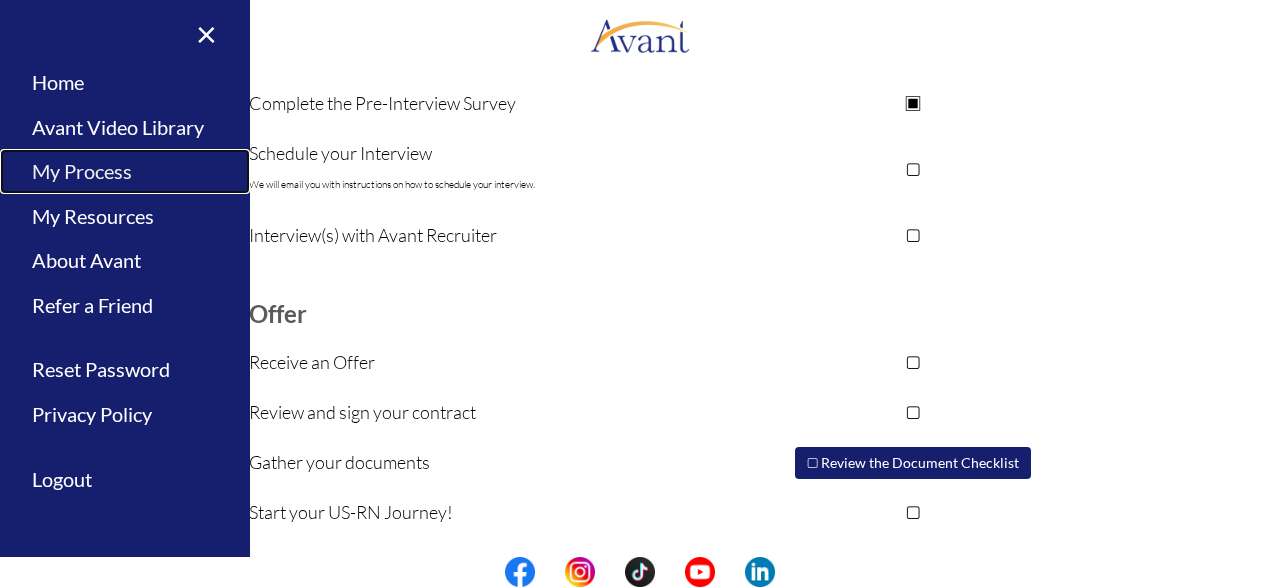 click on "My Process" at bounding box center [125, 171] 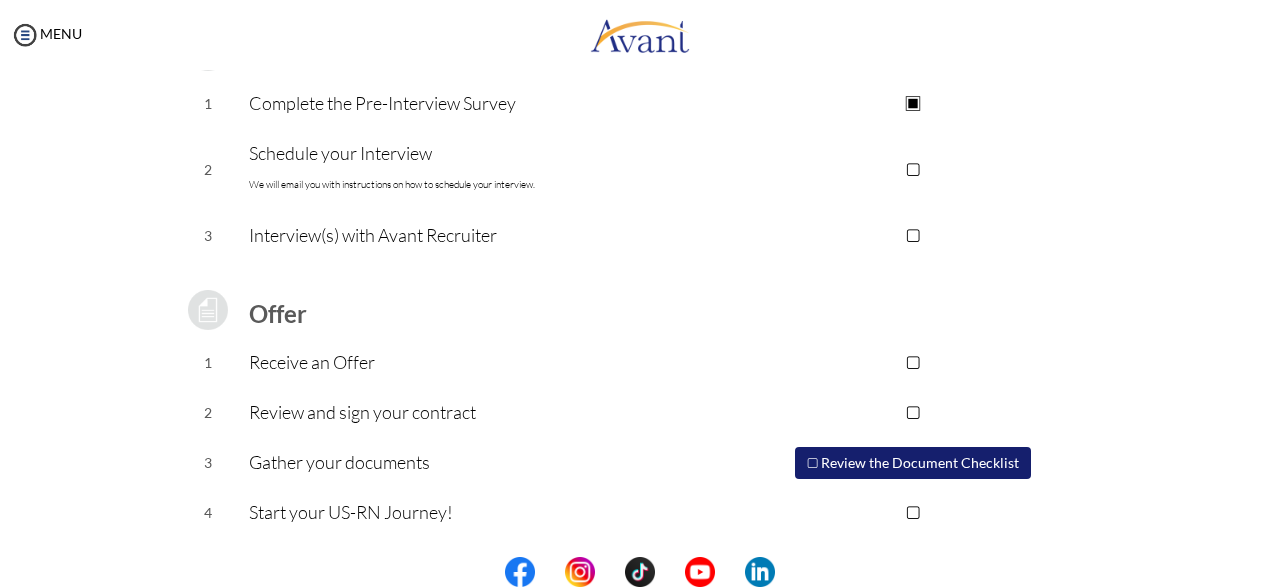 click on "▢ Review the Document Checklist" at bounding box center [913, 463] 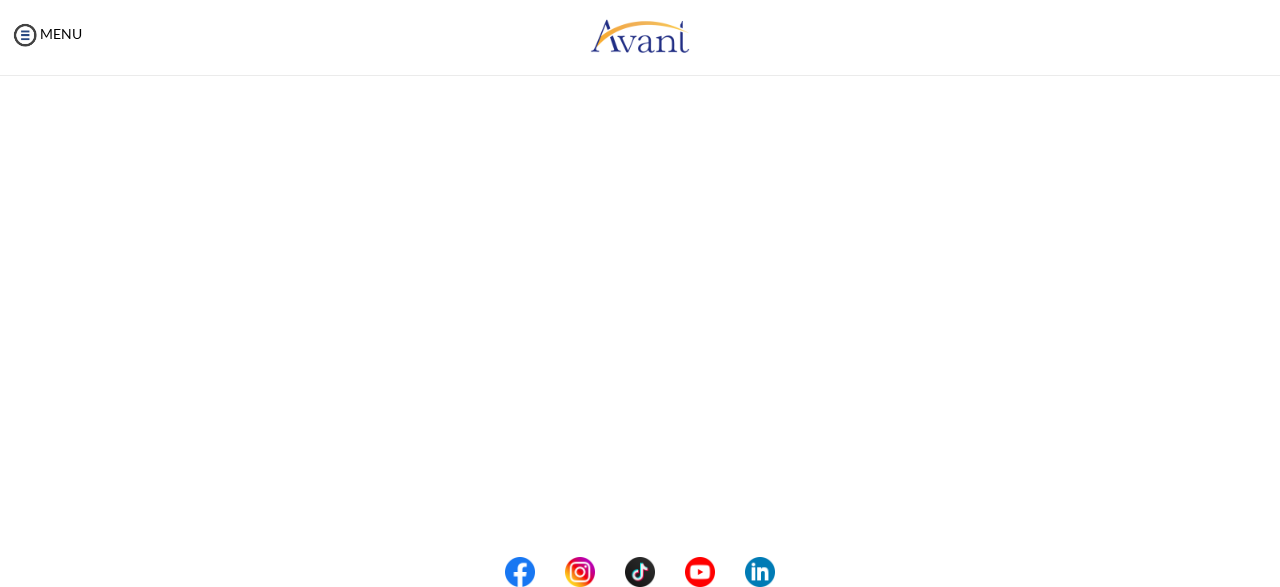scroll, scrollTop: 323, scrollLeft: 0, axis: vertical 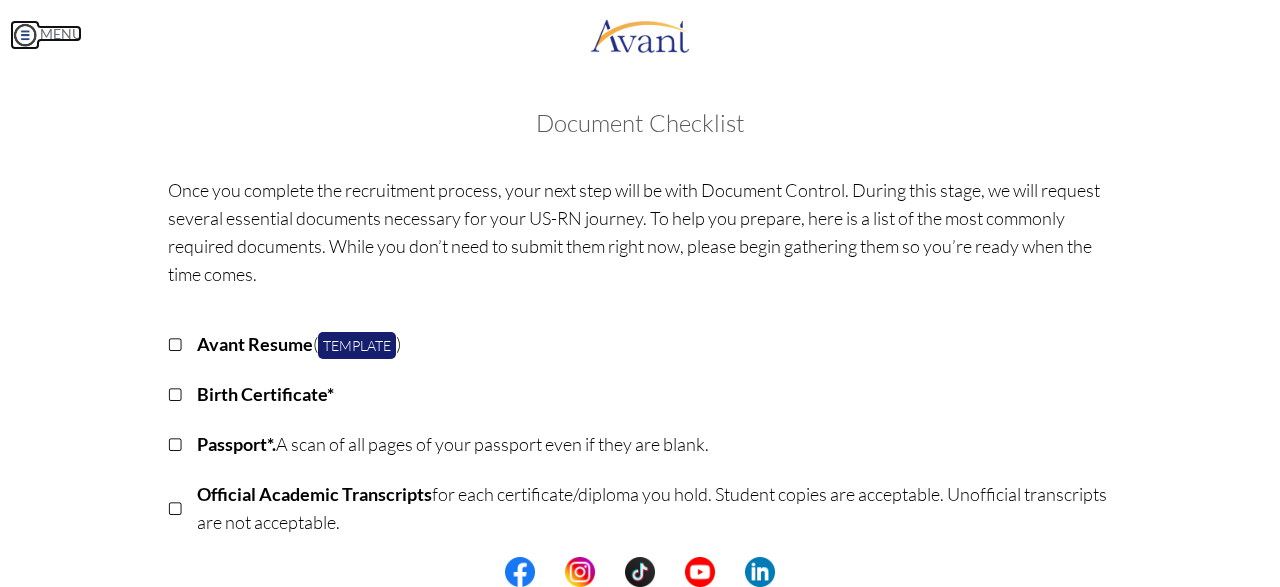 click at bounding box center (25, 35) 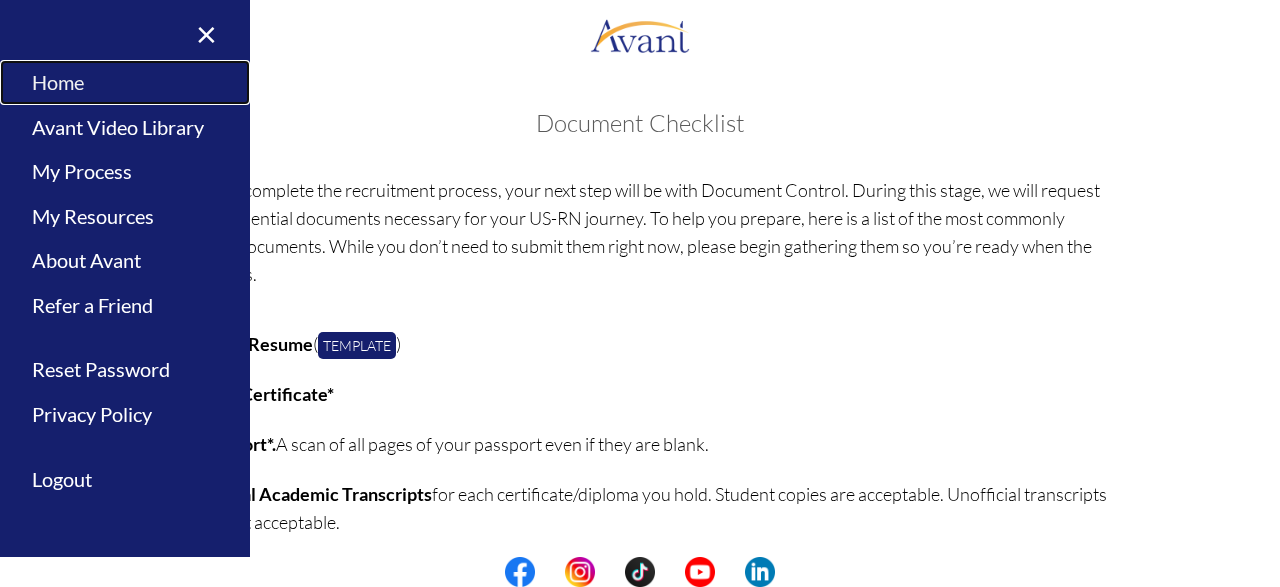 click on "Home" at bounding box center [125, 82] 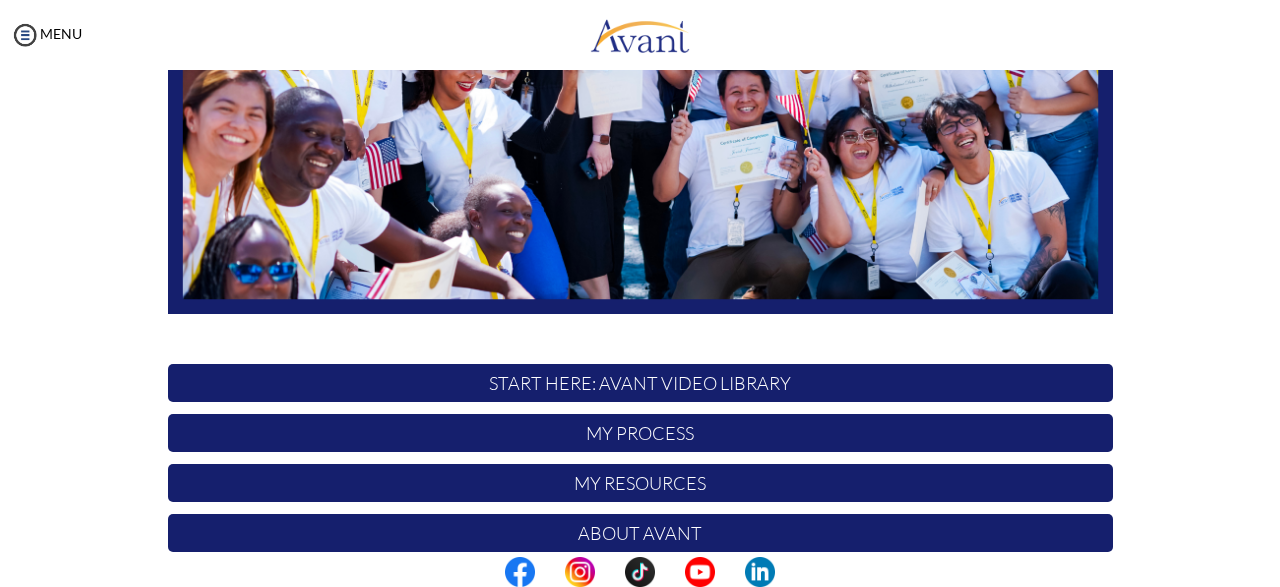 scroll, scrollTop: 474, scrollLeft: 0, axis: vertical 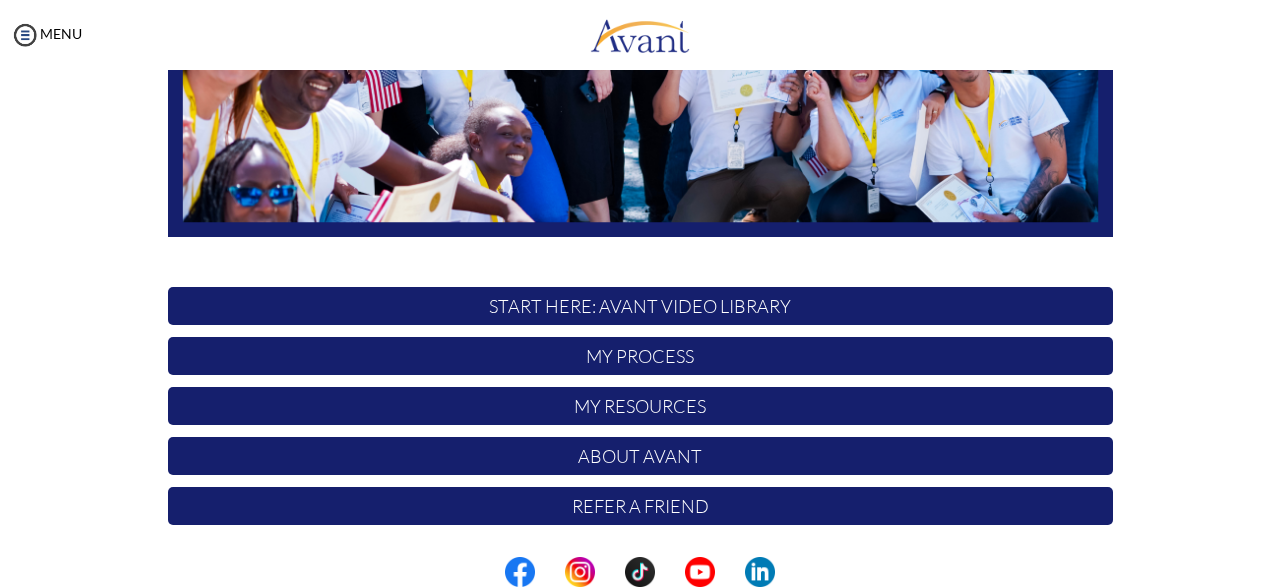 click on "My Process" at bounding box center [640, 356] 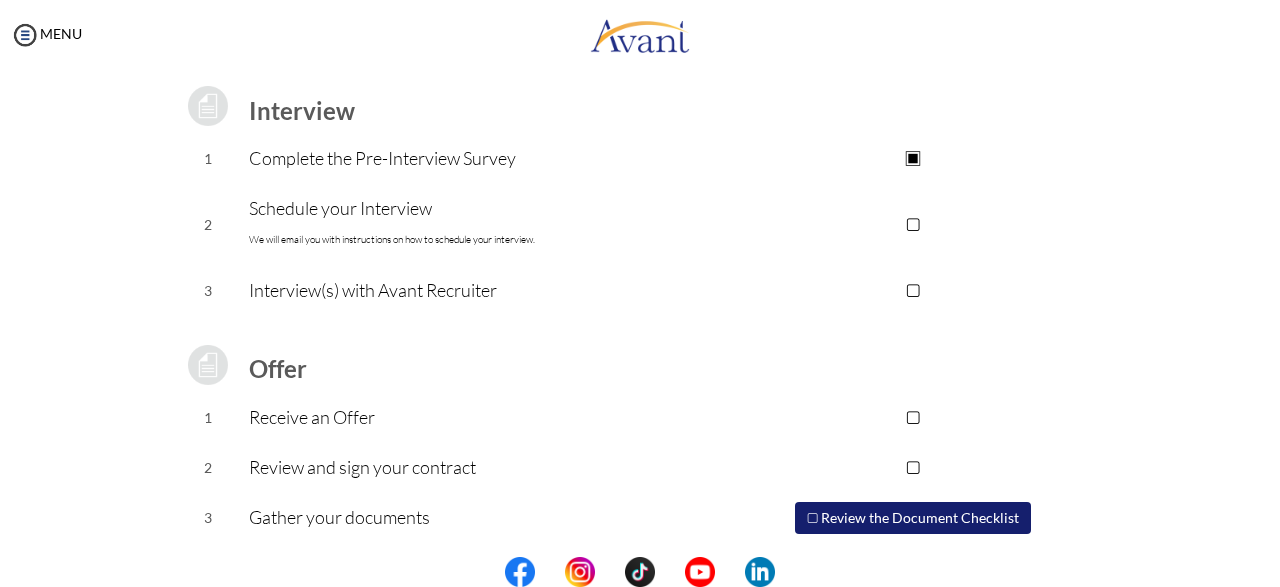 scroll, scrollTop: 271, scrollLeft: 0, axis: vertical 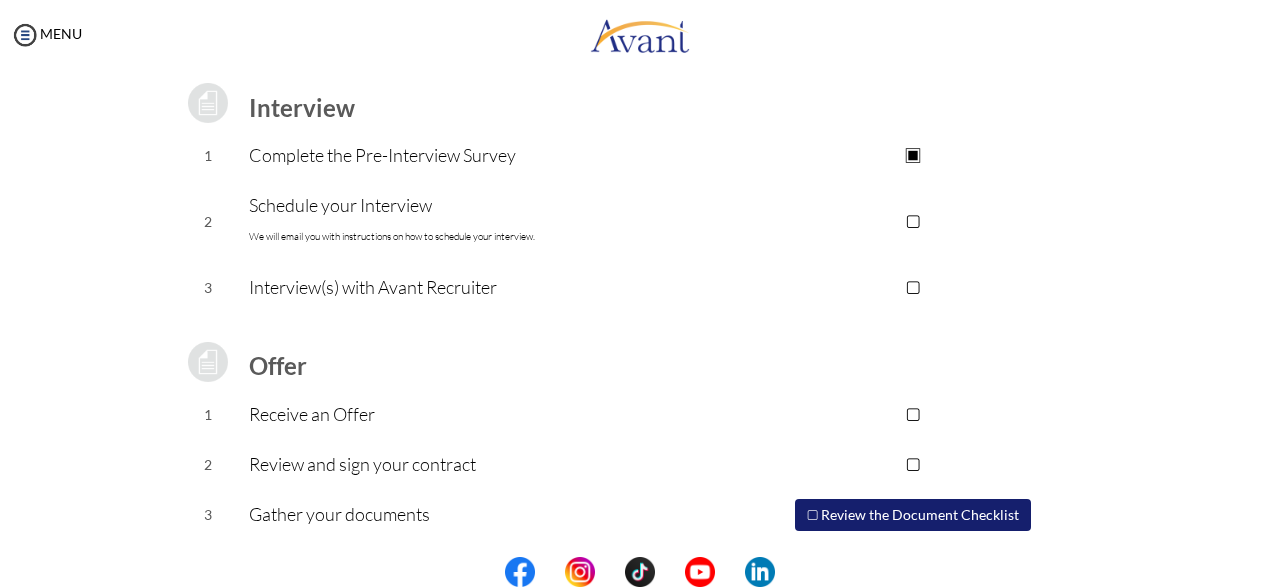 click on "▢" at bounding box center [912, 221] 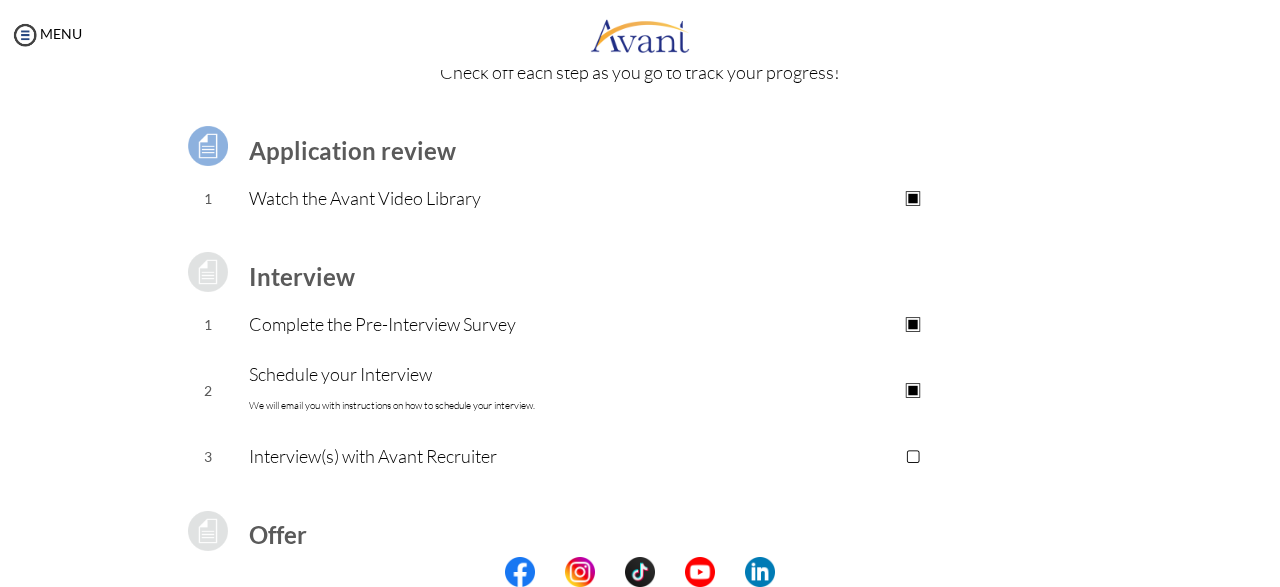 scroll, scrollTop: 106, scrollLeft: 0, axis: vertical 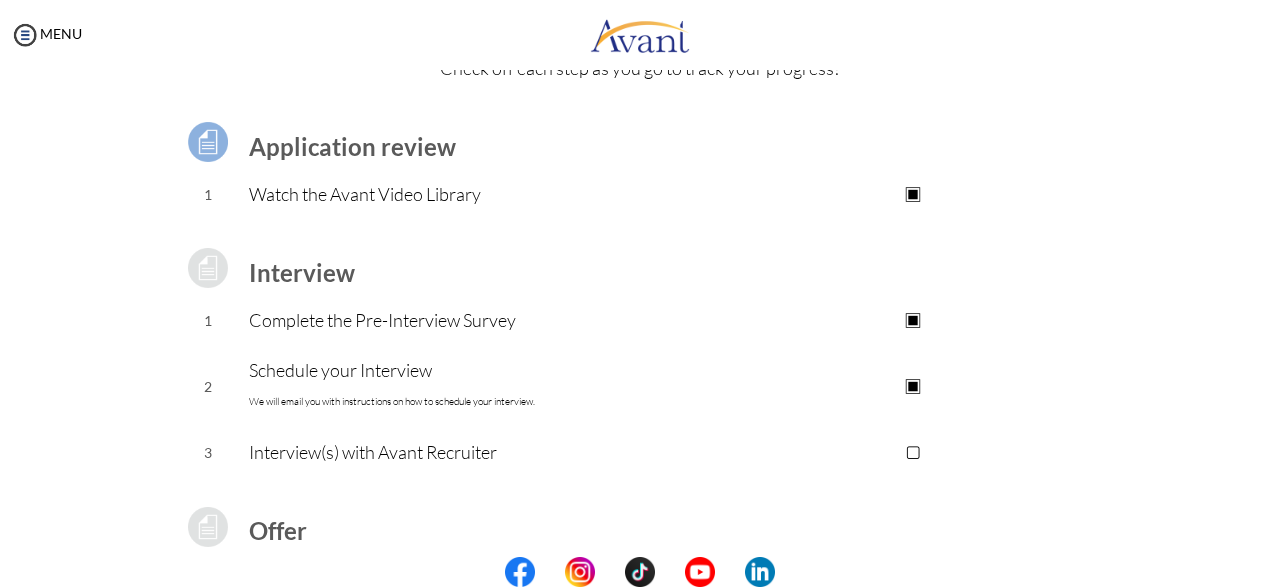 click on "▣" at bounding box center (912, 320) 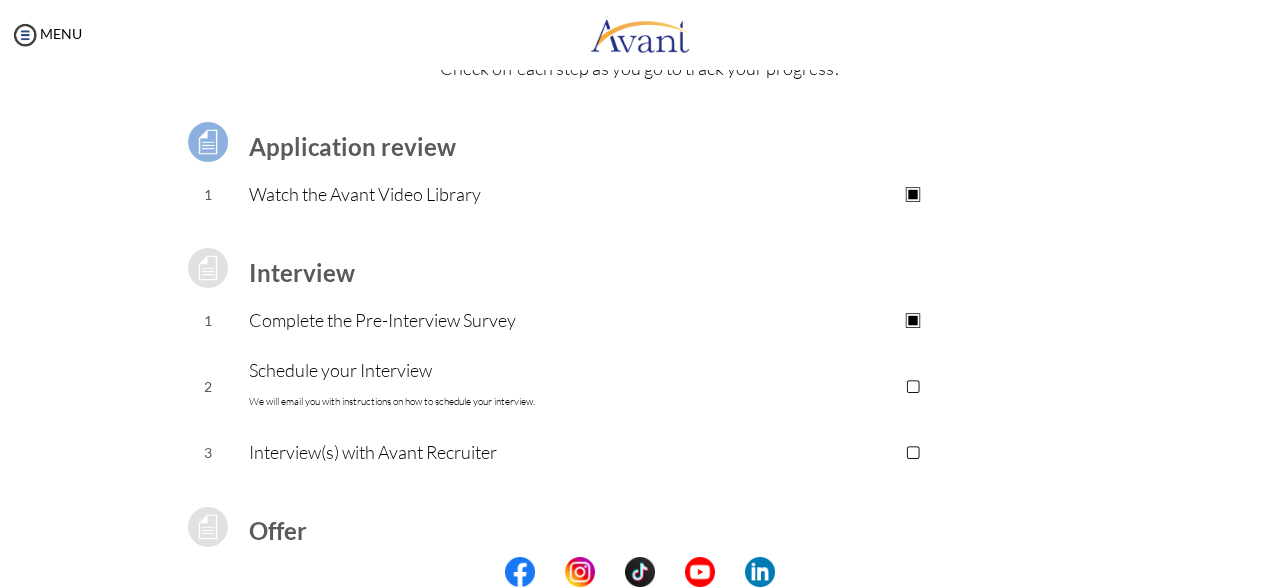 click on "Application review" at bounding box center (352, 146) 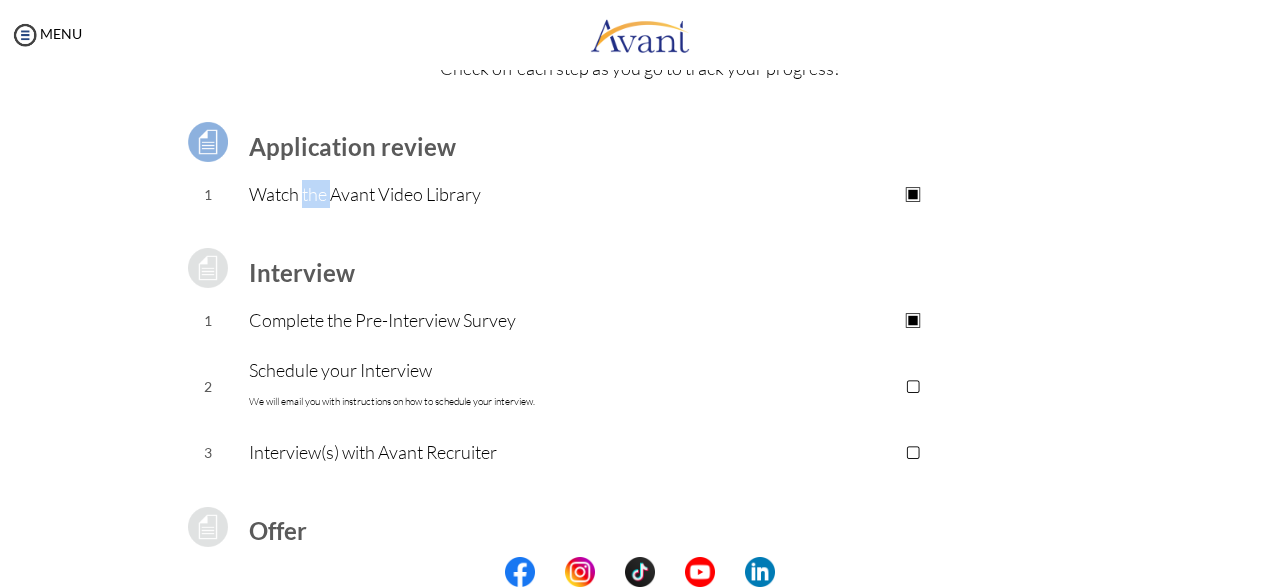 click on "Watch the Avant Video Library" at bounding box center [481, 194] 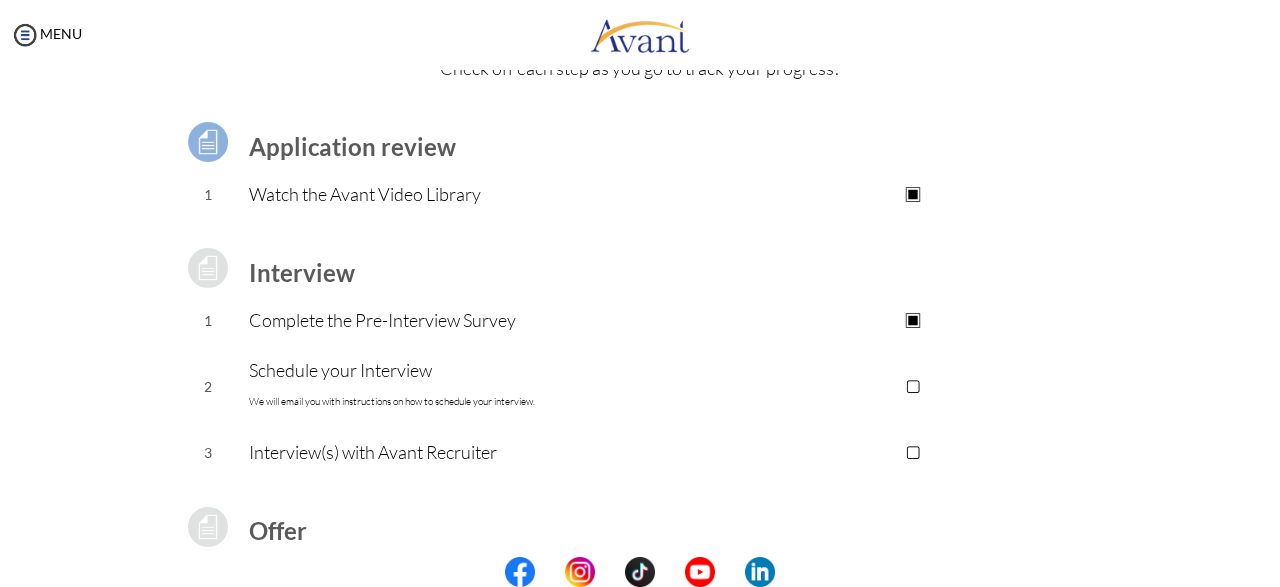 click on "Watch the Avant Video Library" at bounding box center [481, 194] 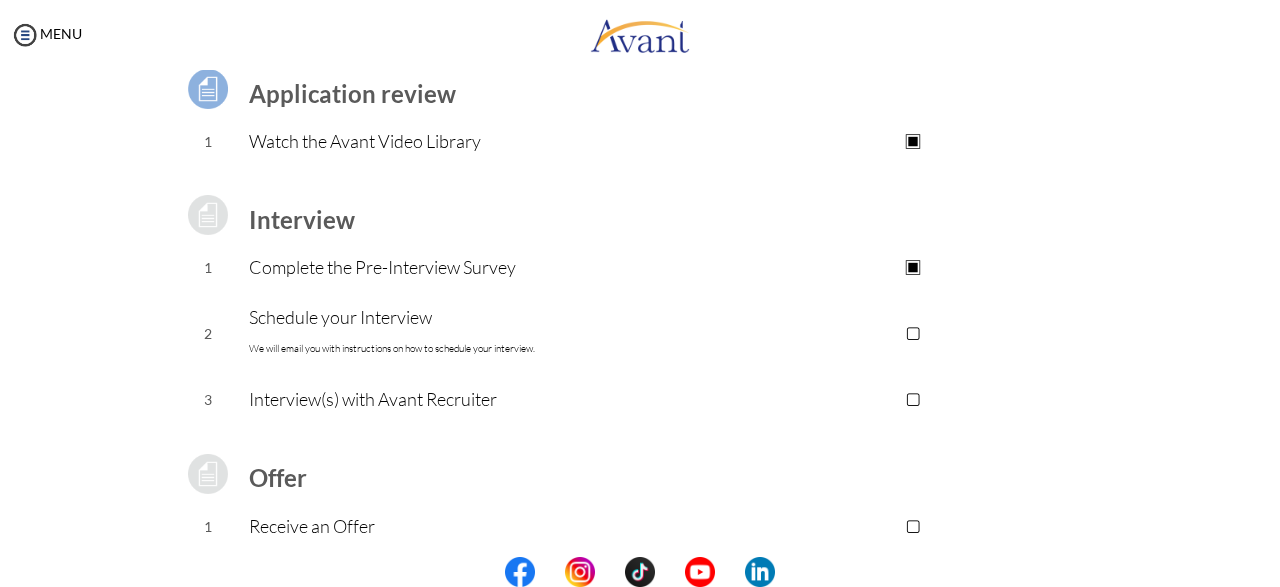 scroll, scrollTop: 166, scrollLeft: 0, axis: vertical 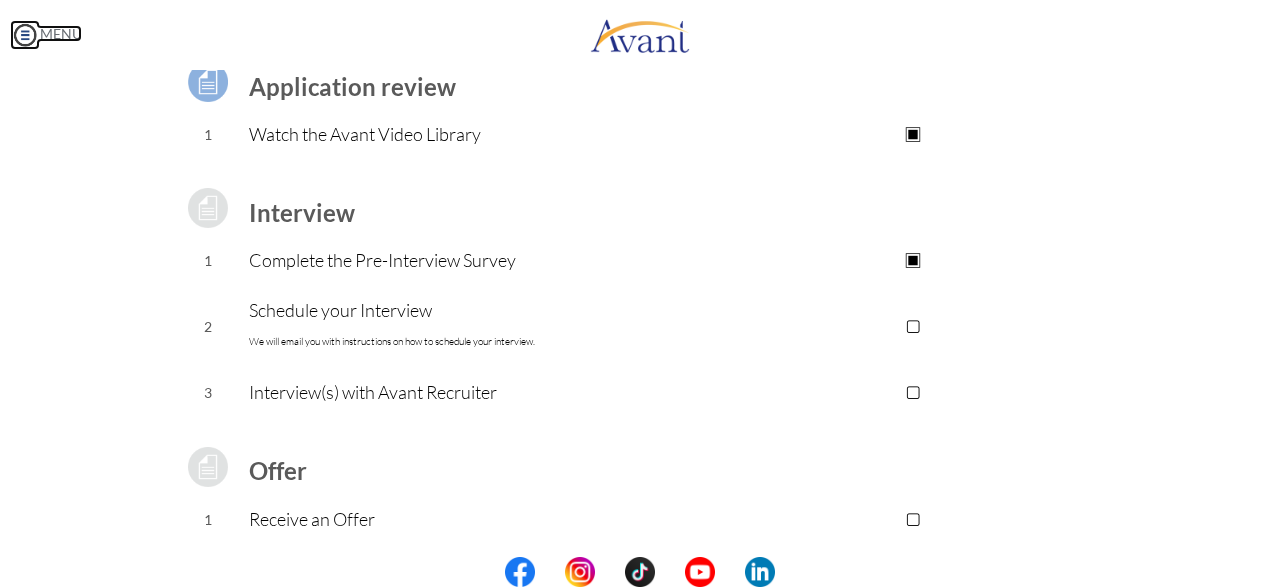 click at bounding box center (25, 35) 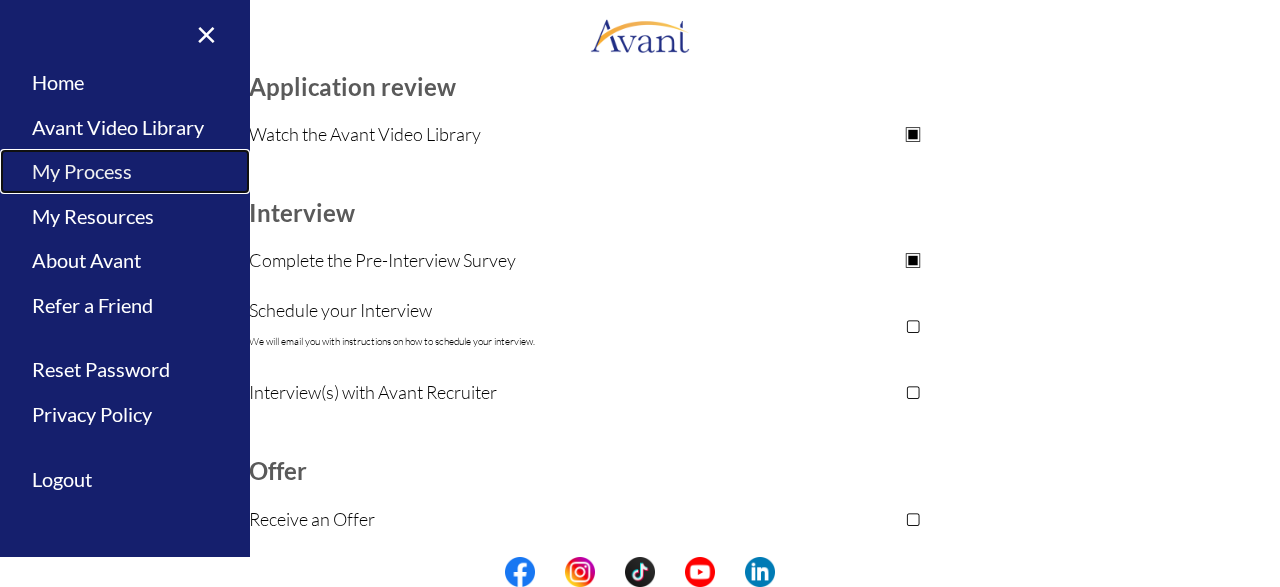 click on "My Process" at bounding box center [125, 171] 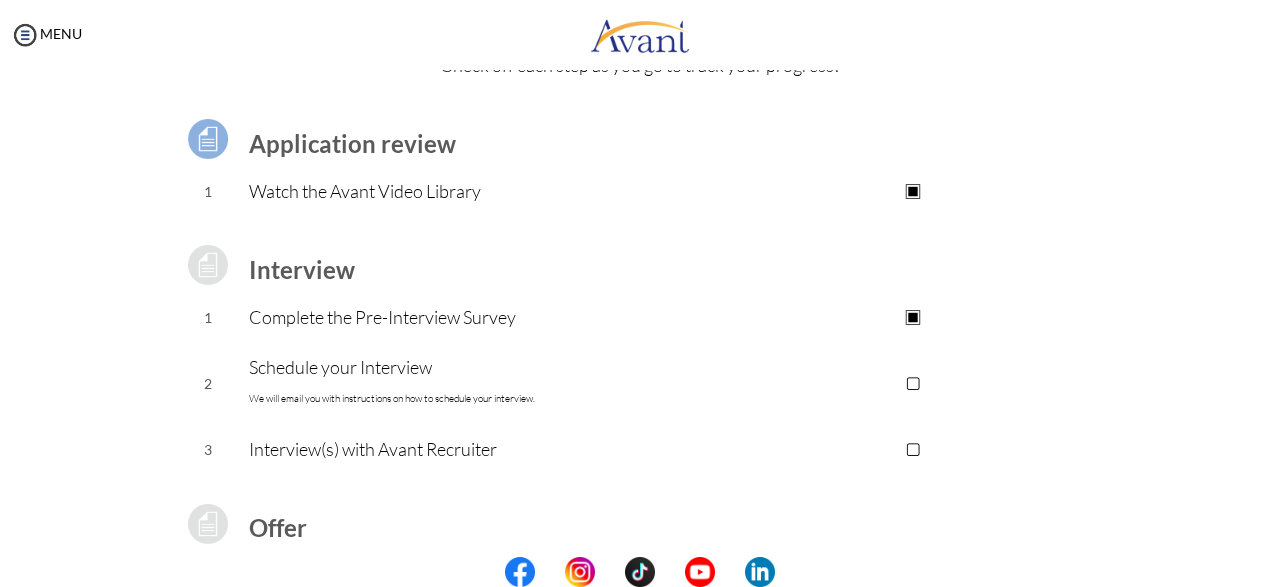 scroll, scrollTop: 113, scrollLeft: 0, axis: vertical 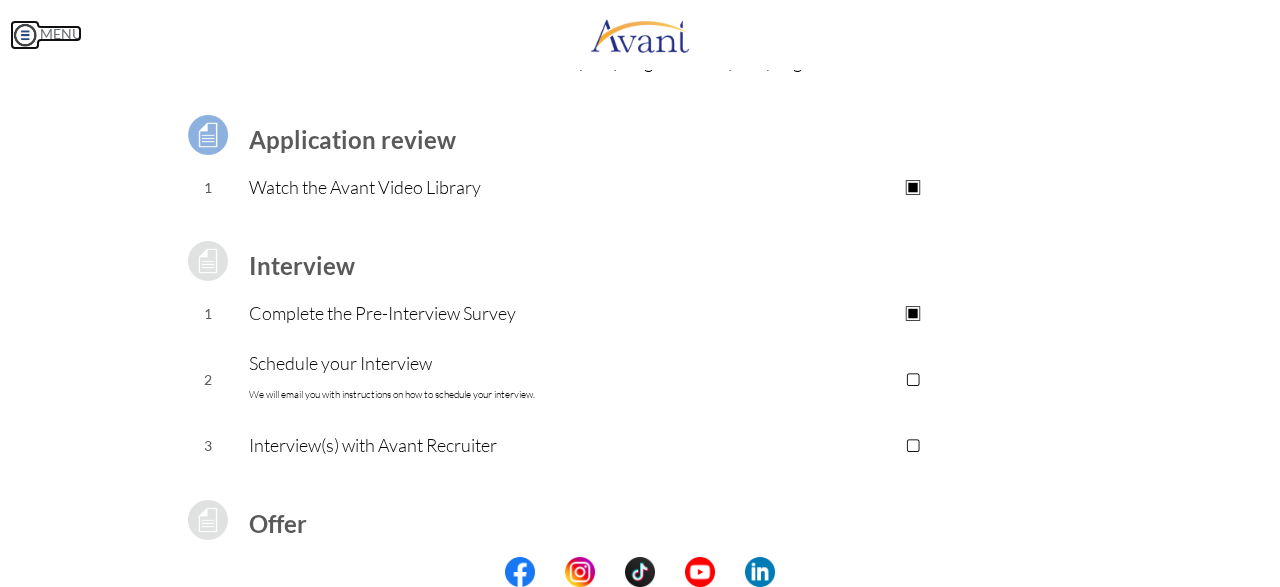 click at bounding box center [25, 35] 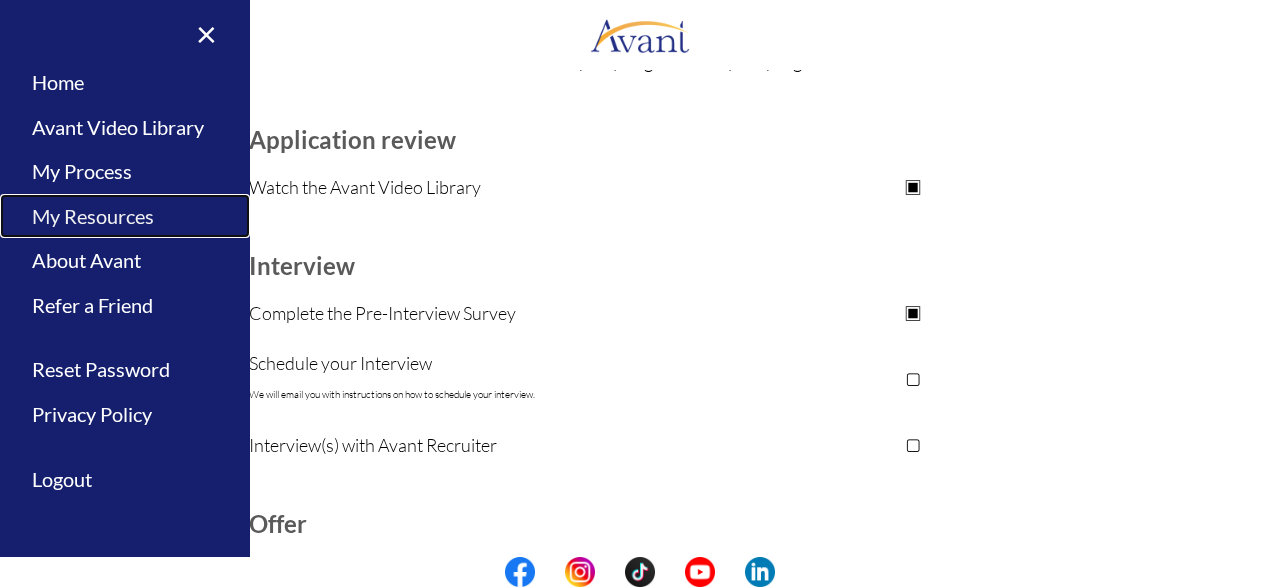 click on "My Resources" at bounding box center [125, 216] 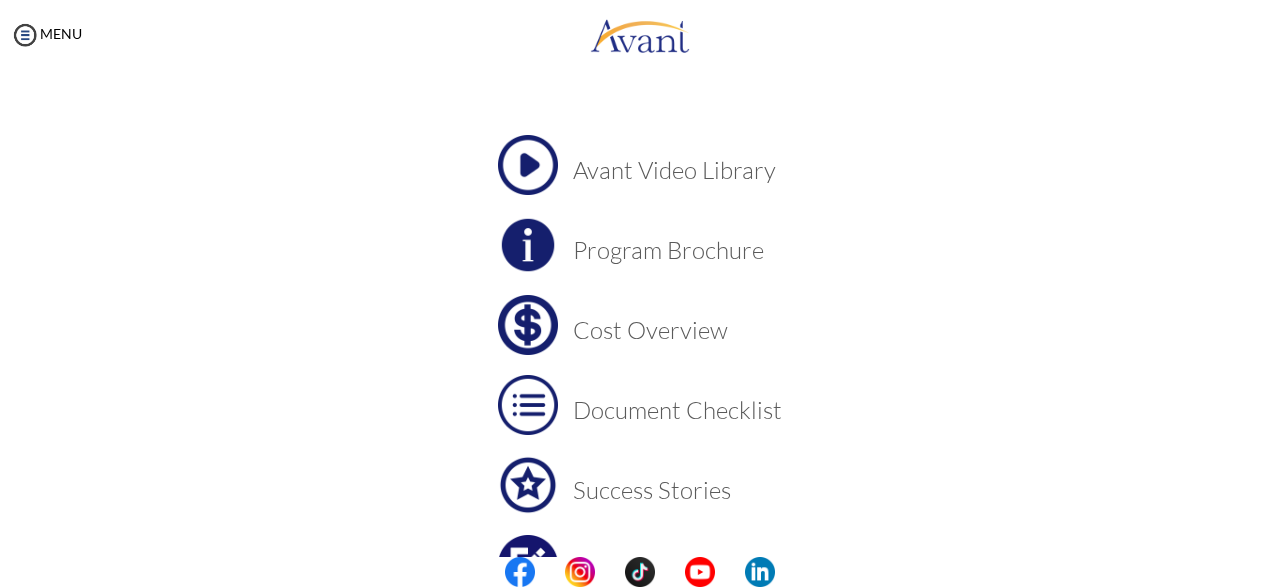 scroll, scrollTop: 81, scrollLeft: 0, axis: vertical 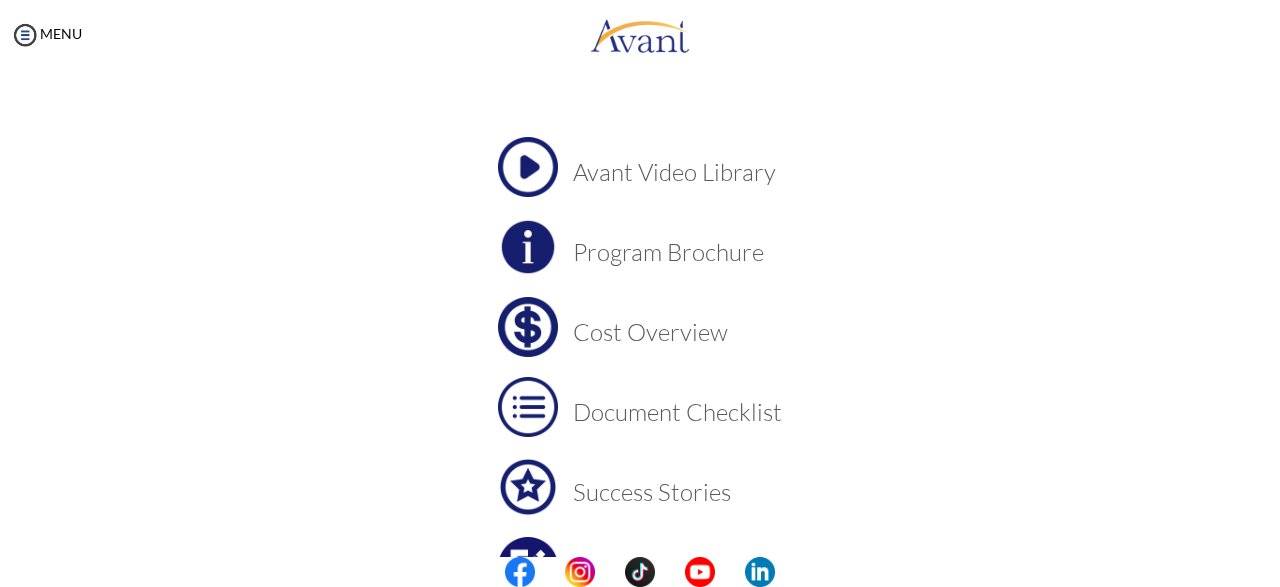 click at bounding box center [528, 247] 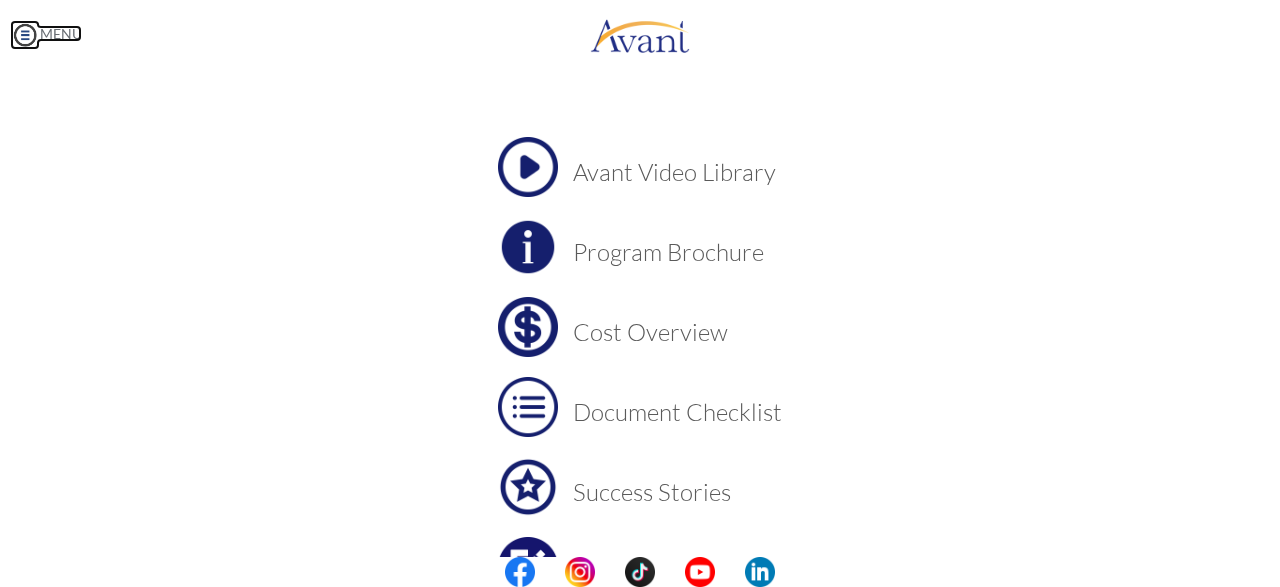 click at bounding box center [25, 35] 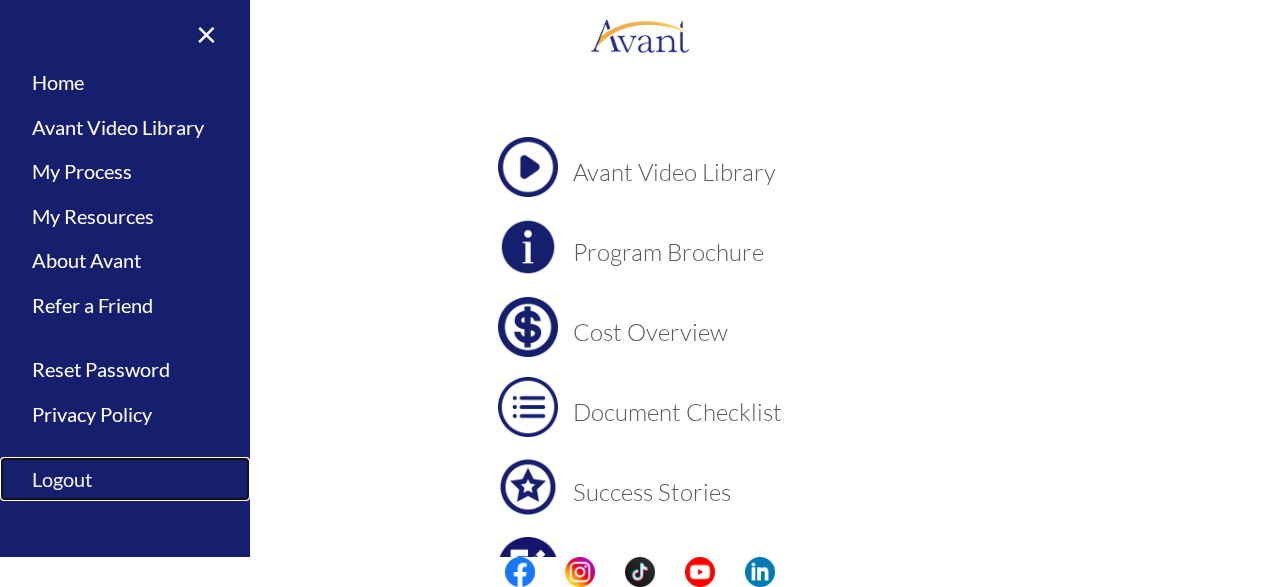 click on "Logout" at bounding box center (125, 479) 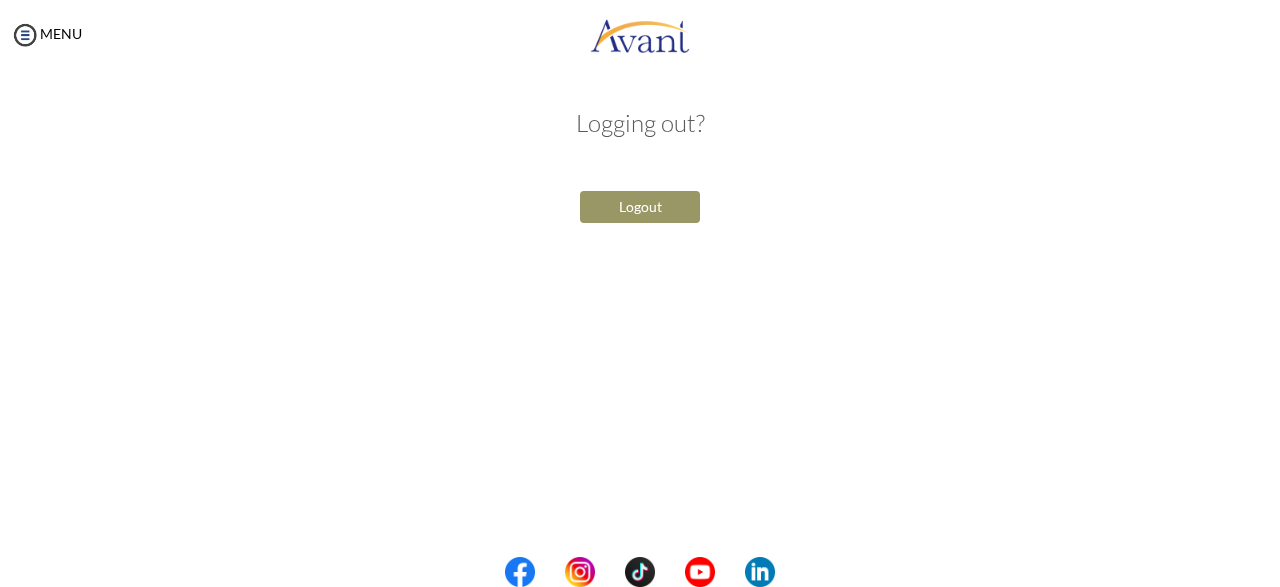 click on "Logout" at bounding box center (640, 207) 